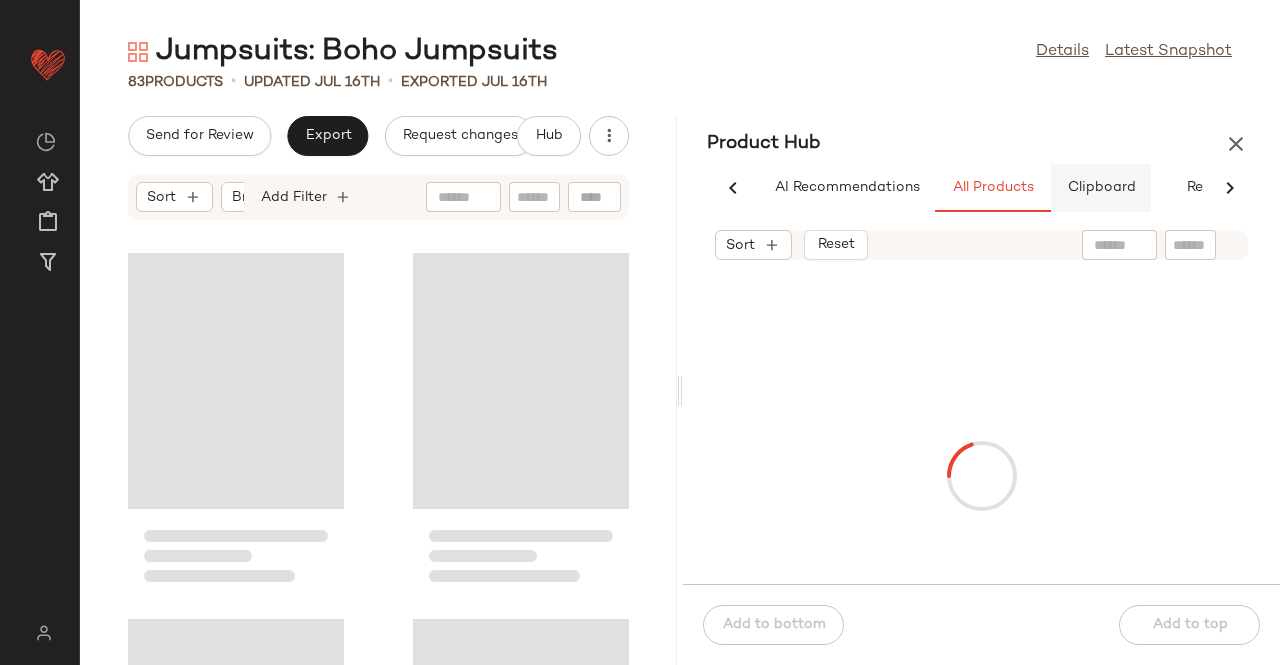 scroll, scrollTop: 0, scrollLeft: 0, axis: both 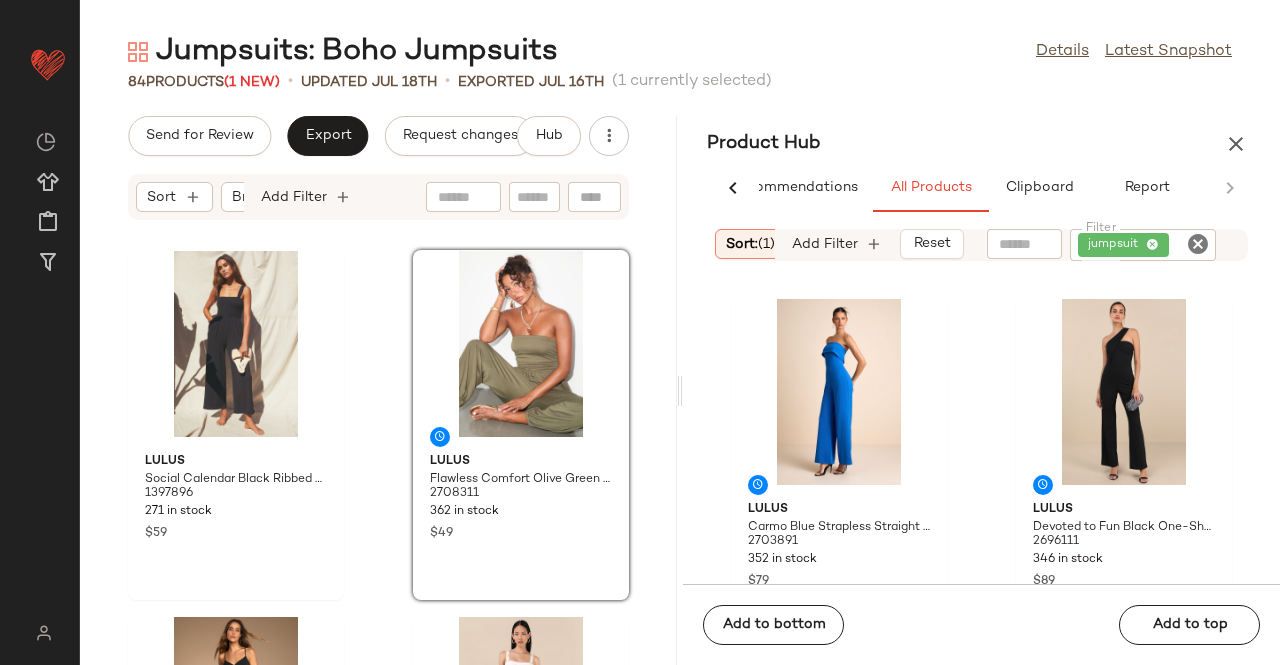 drag, startPoint x: 1232, startPoint y: 141, endPoint x: 762, endPoint y: 136, distance: 470.02658 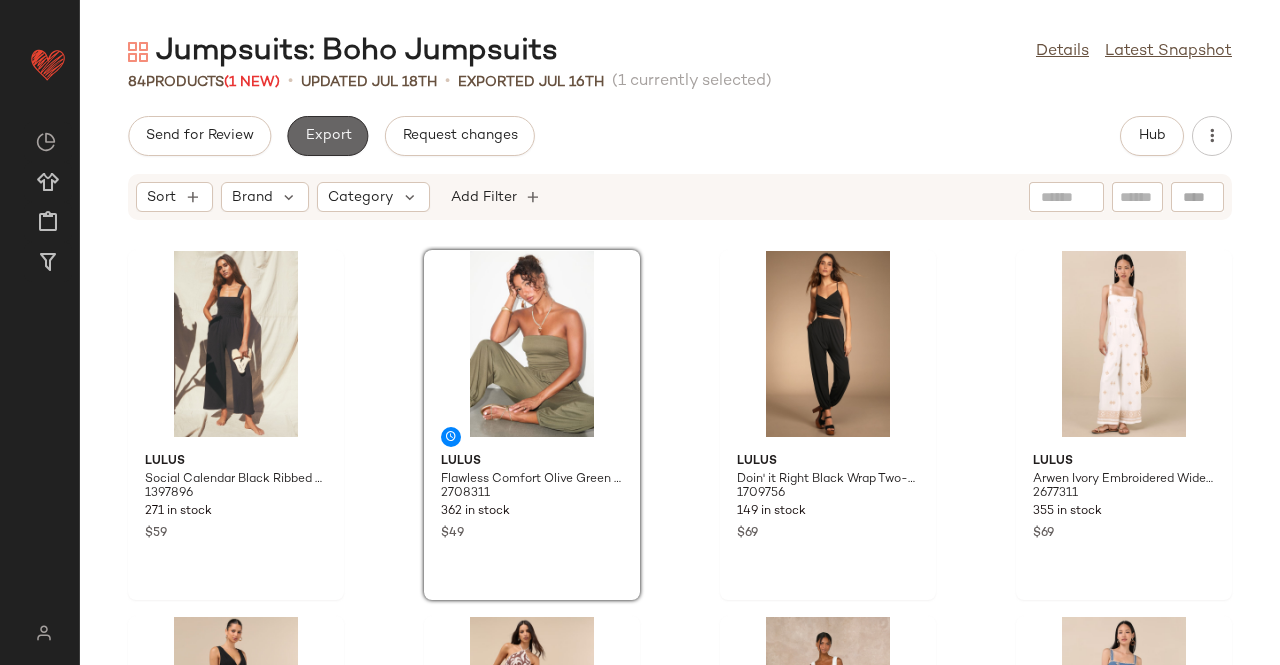 click on "Export" 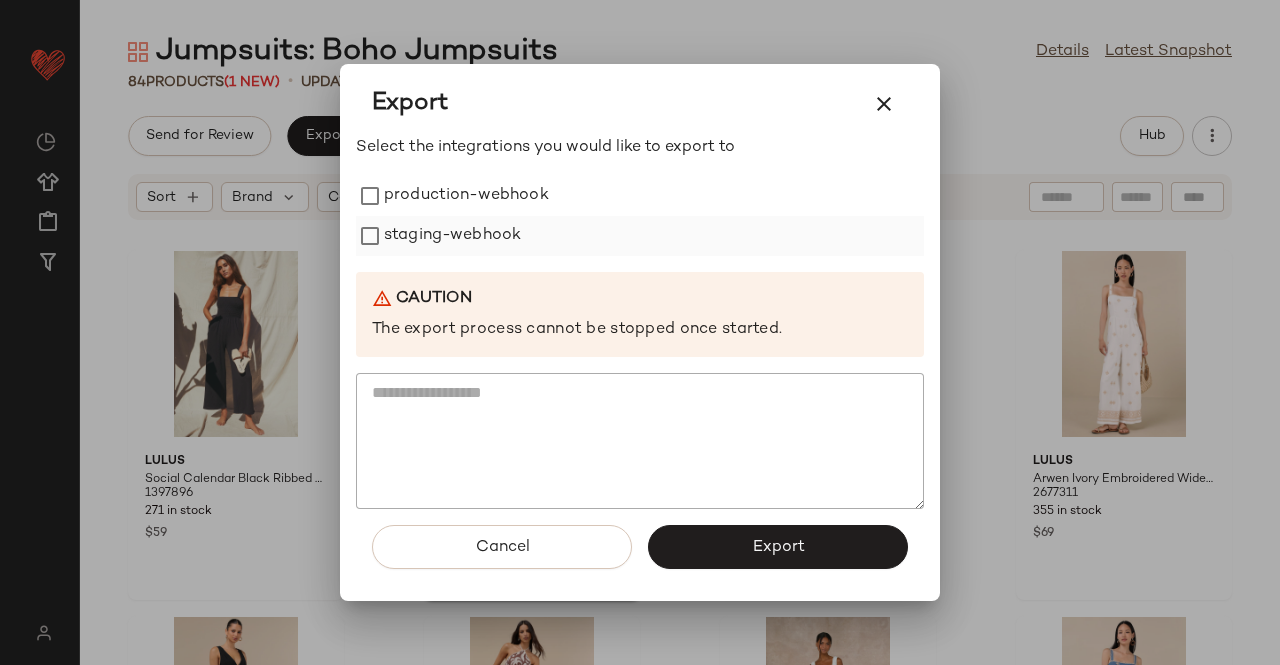 drag, startPoint x: 475, startPoint y: 229, endPoint x: 467, endPoint y: 222, distance: 10.630146 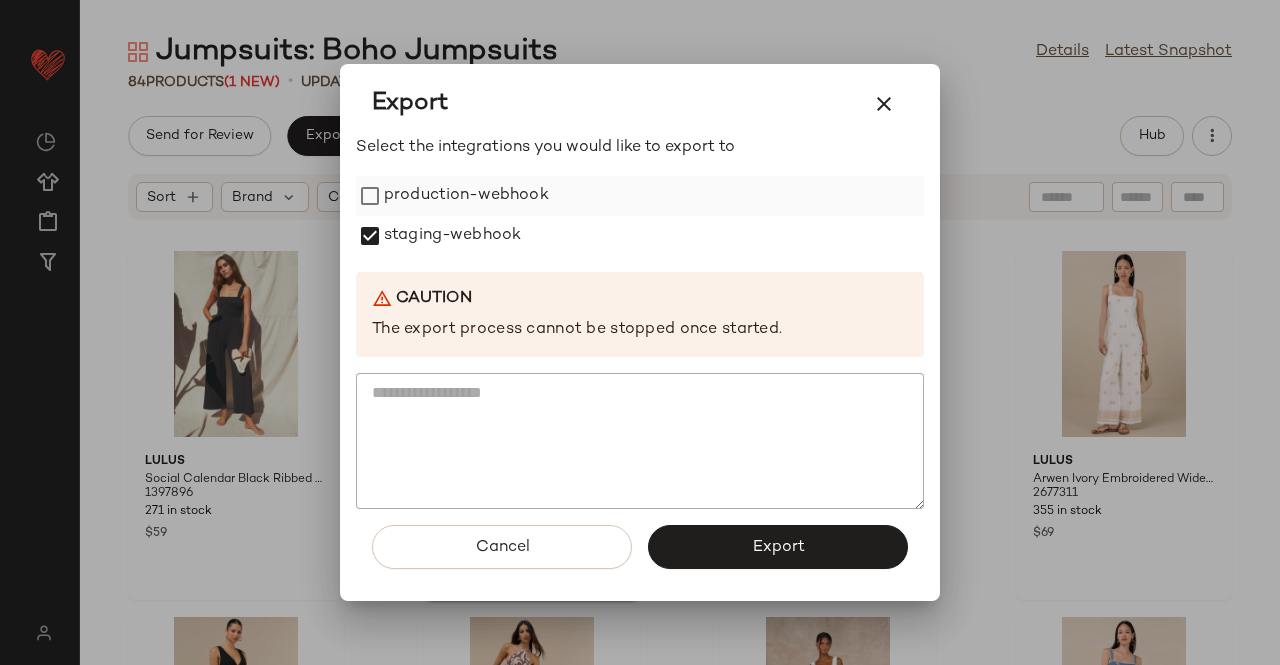 click on "production-webhook" at bounding box center (466, 196) 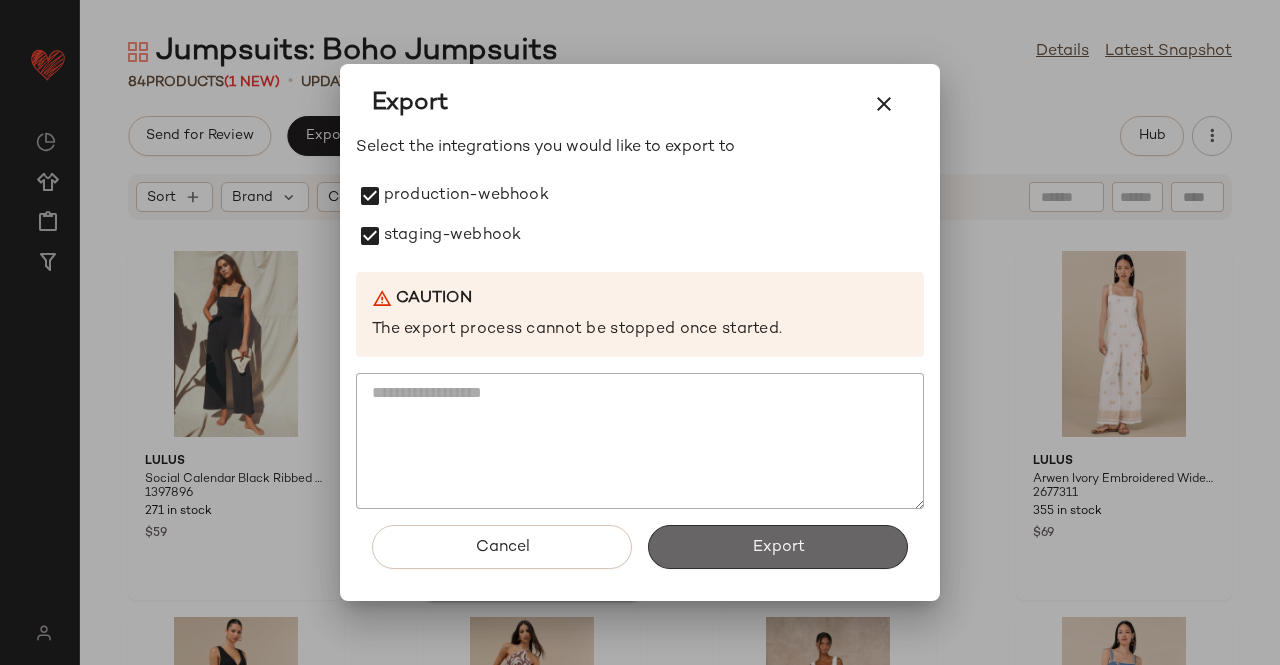 click on "Export" at bounding box center (778, 547) 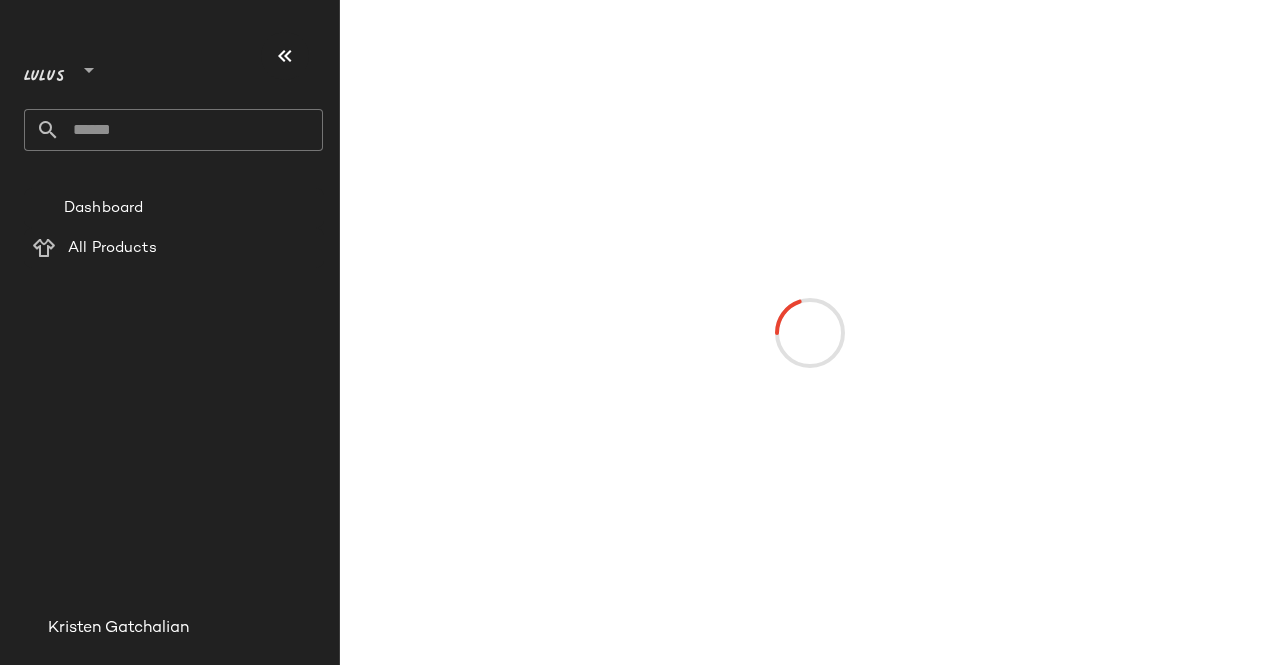 scroll, scrollTop: 0, scrollLeft: 0, axis: both 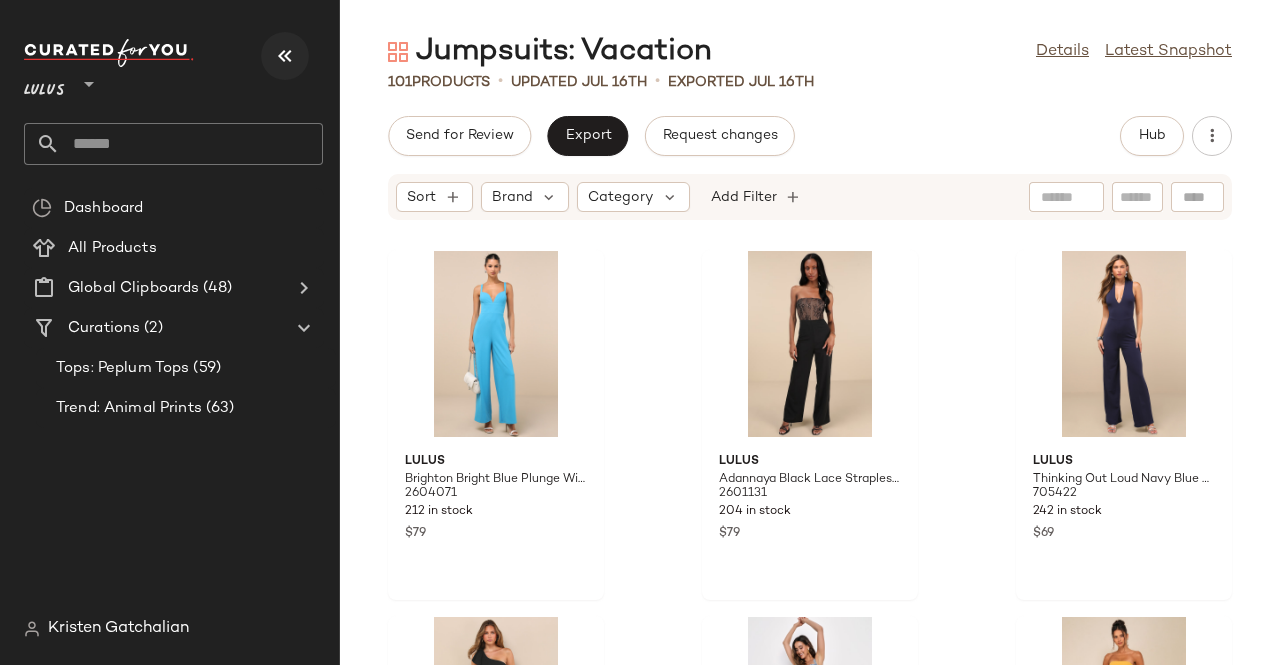 drag, startPoint x: 244, startPoint y: 57, endPoint x: 303, endPoint y: 53, distance: 59.135437 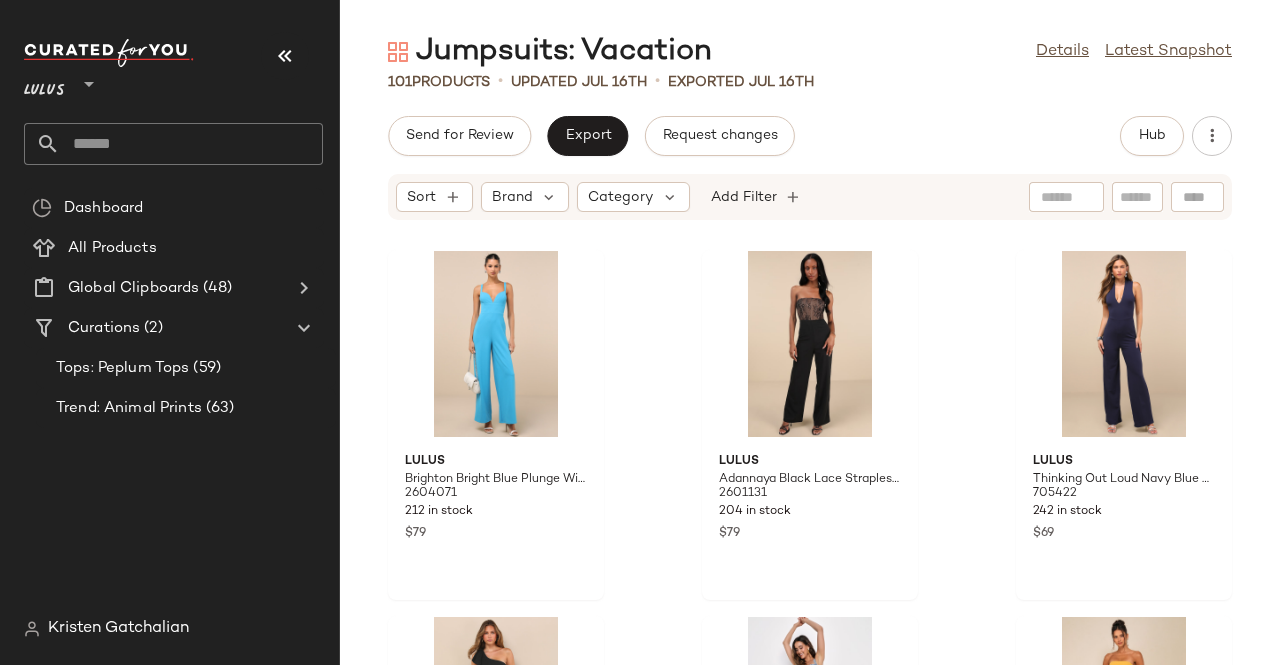 click on "Lulus **" at bounding box center (173, 79) 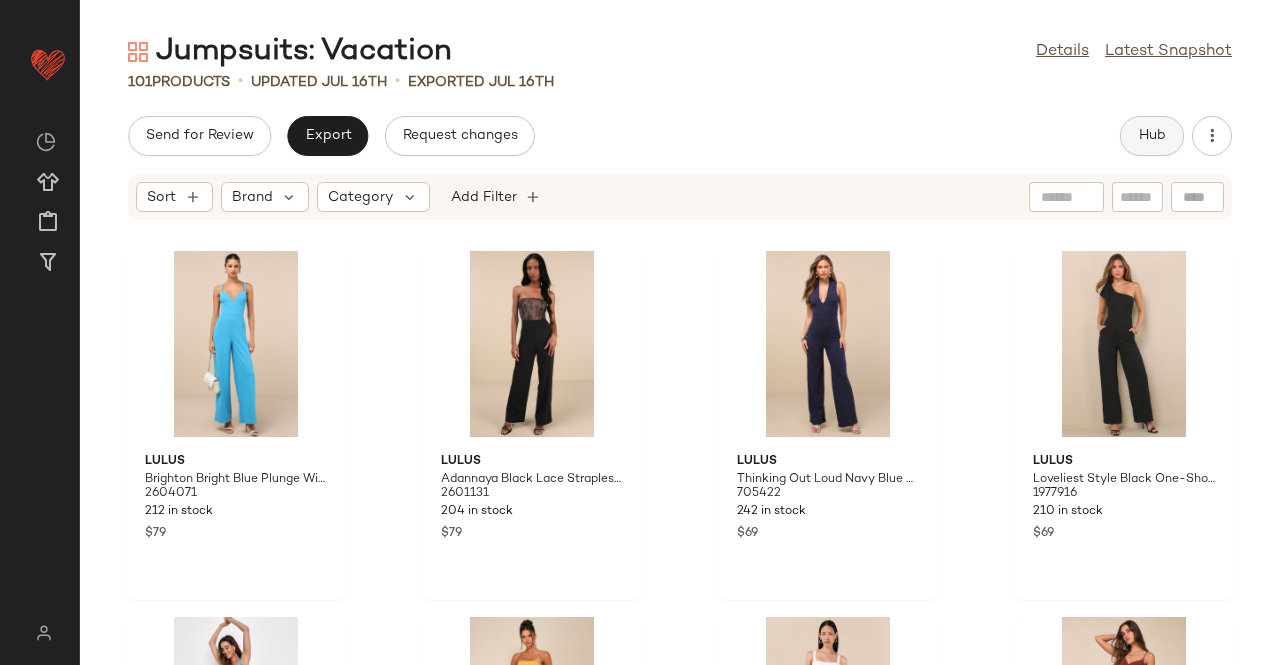 click on "Hub" at bounding box center [1152, 136] 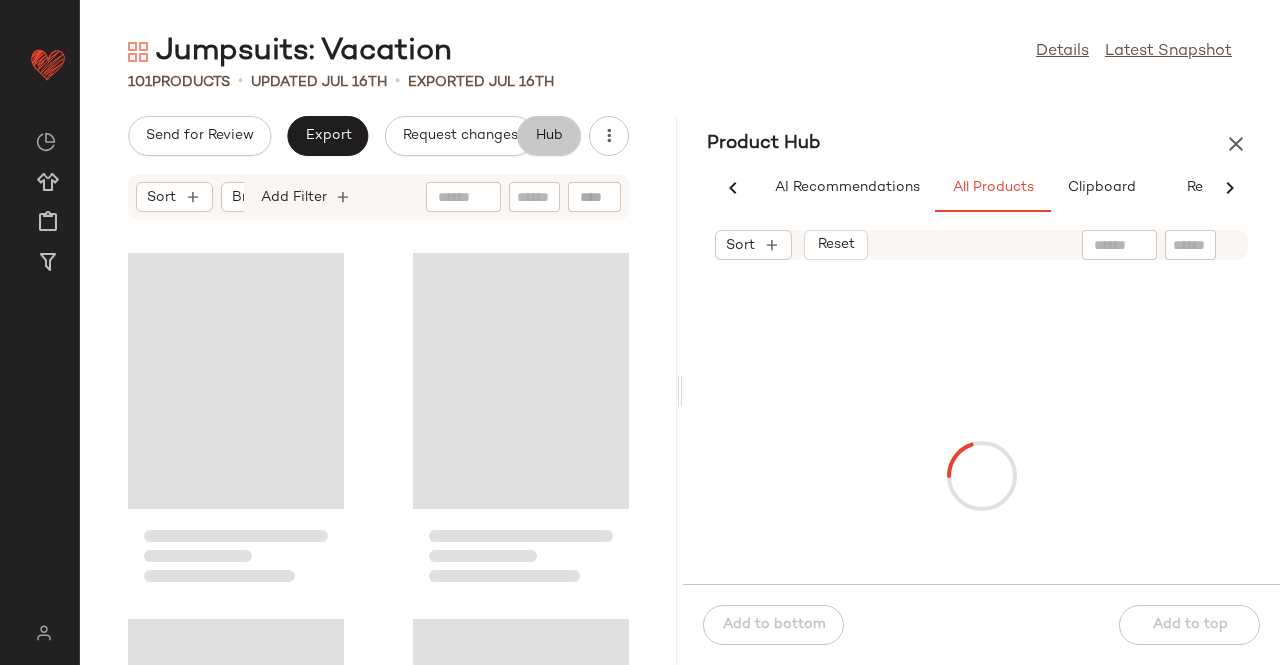 scroll, scrollTop: 0, scrollLeft: 62, axis: horizontal 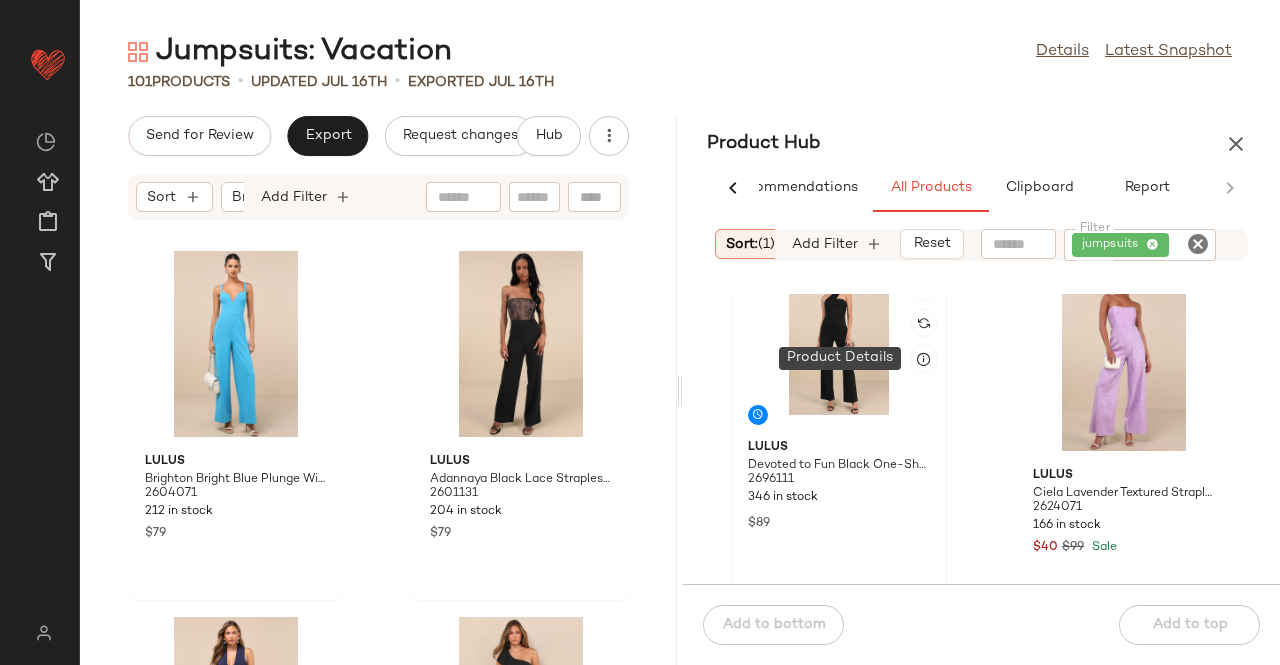 type 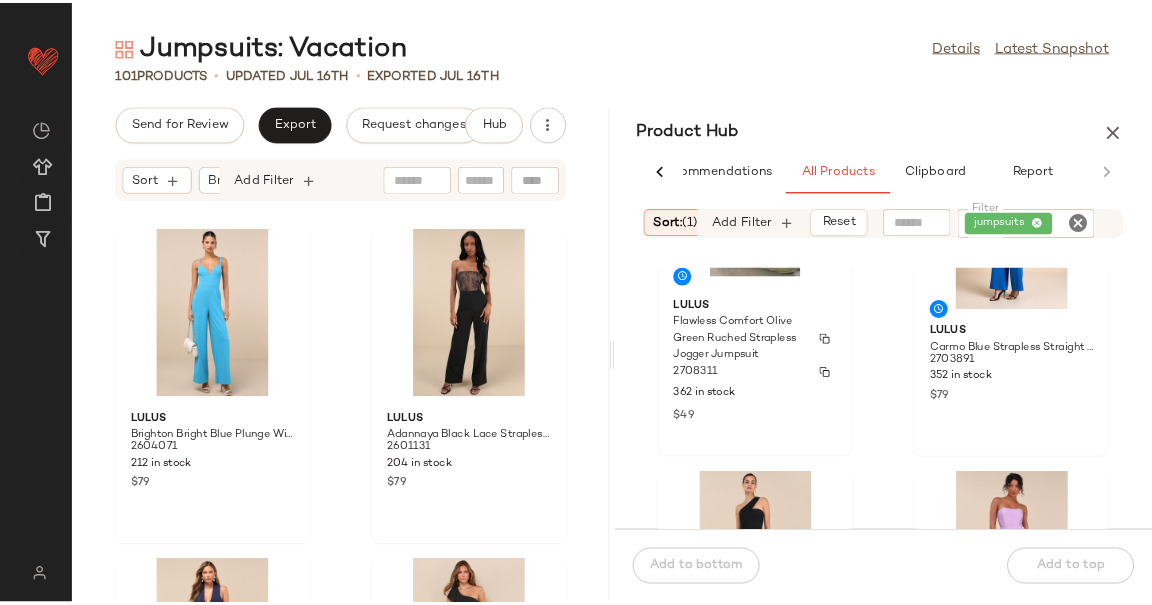 scroll, scrollTop: 141, scrollLeft: 0, axis: vertical 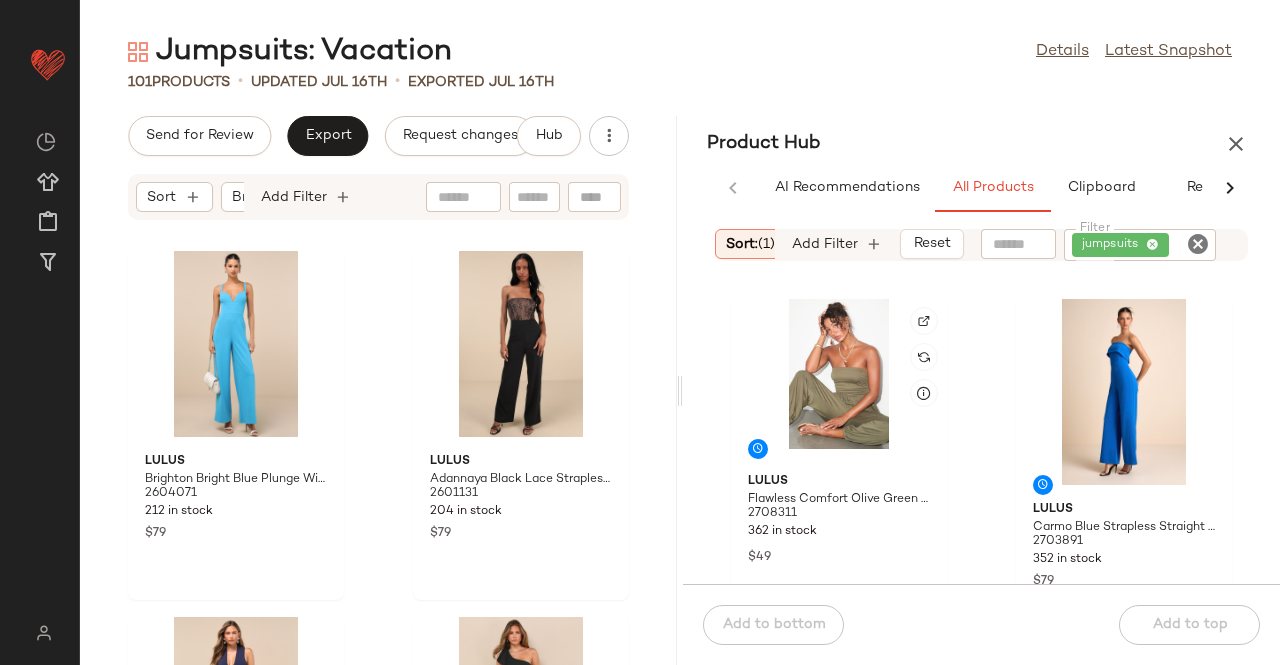 drag, startPoint x: 1002, startPoint y: 89, endPoint x: 989, endPoint y: 102, distance: 18.384777 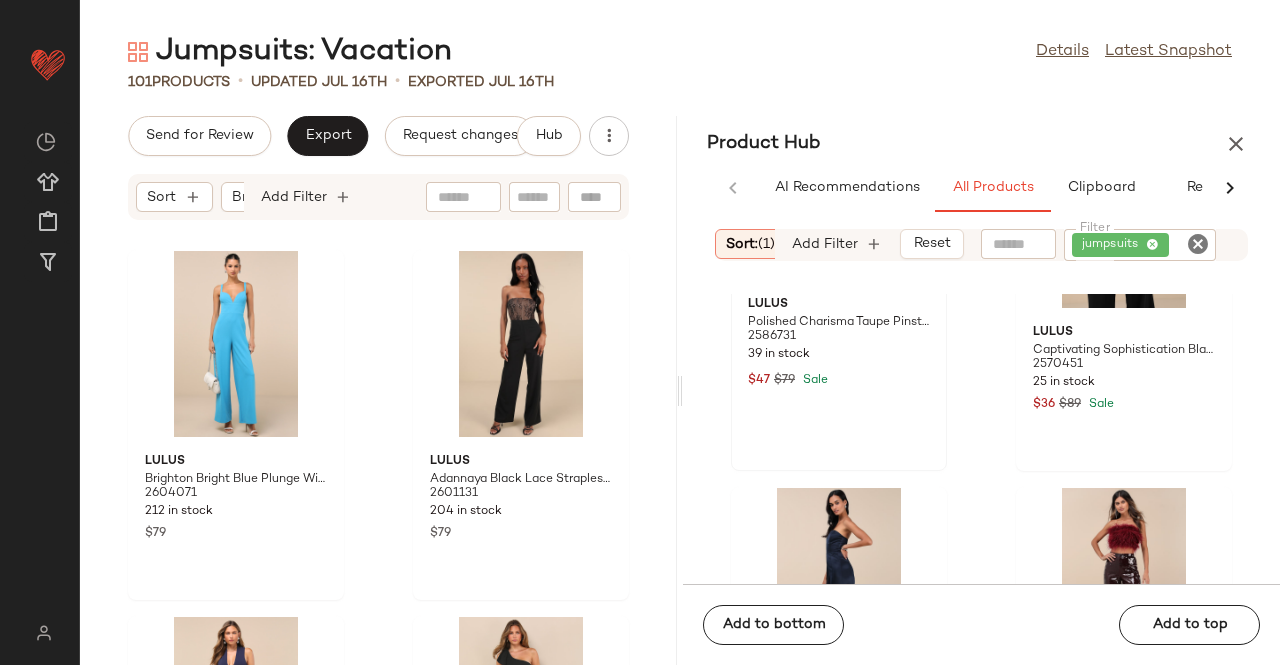scroll, scrollTop: 1816, scrollLeft: 0, axis: vertical 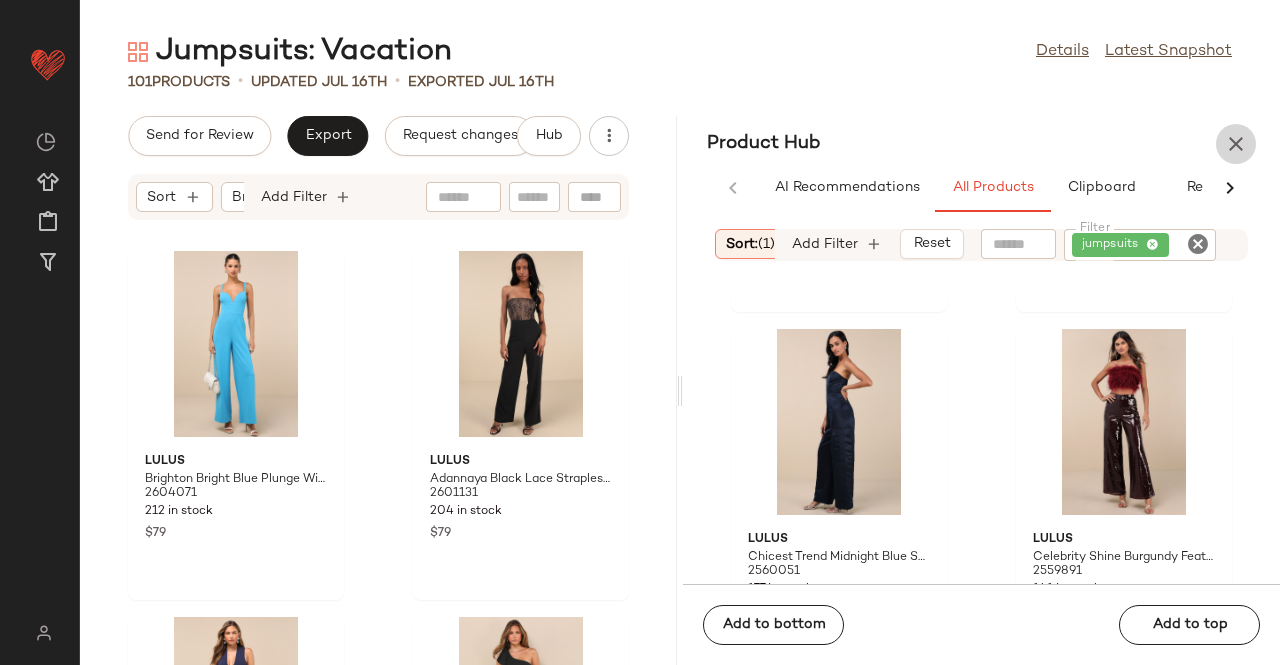 click at bounding box center [1236, 144] 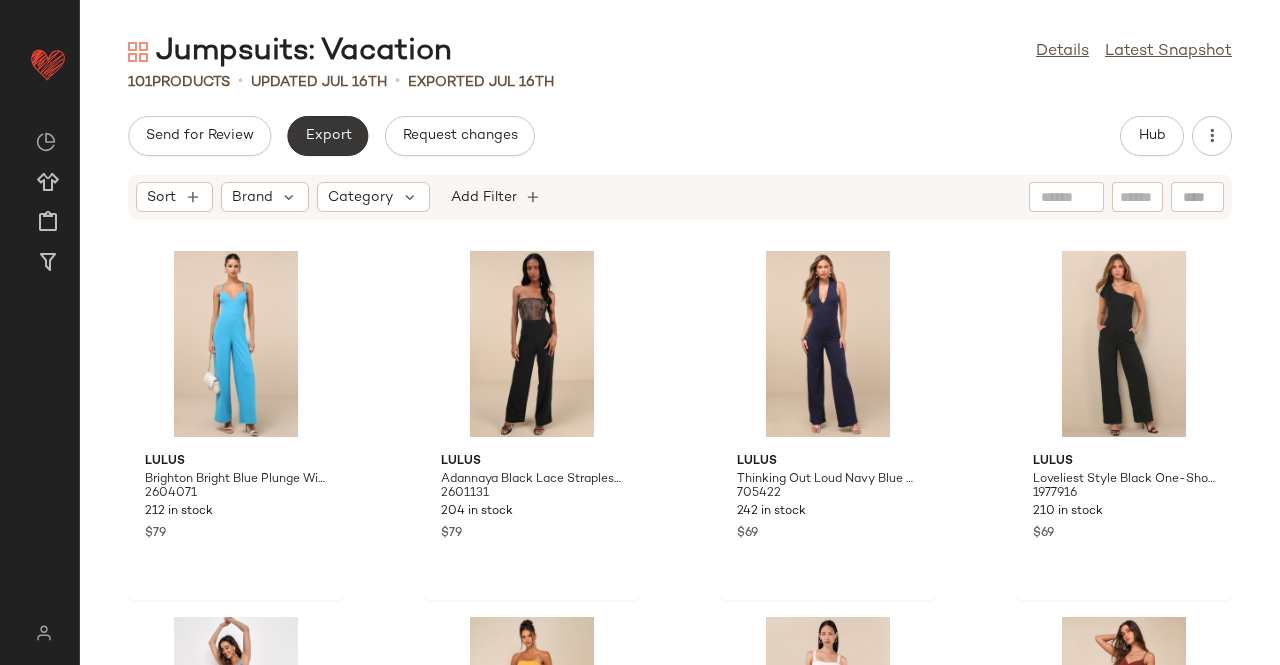 click on "Export" at bounding box center (327, 136) 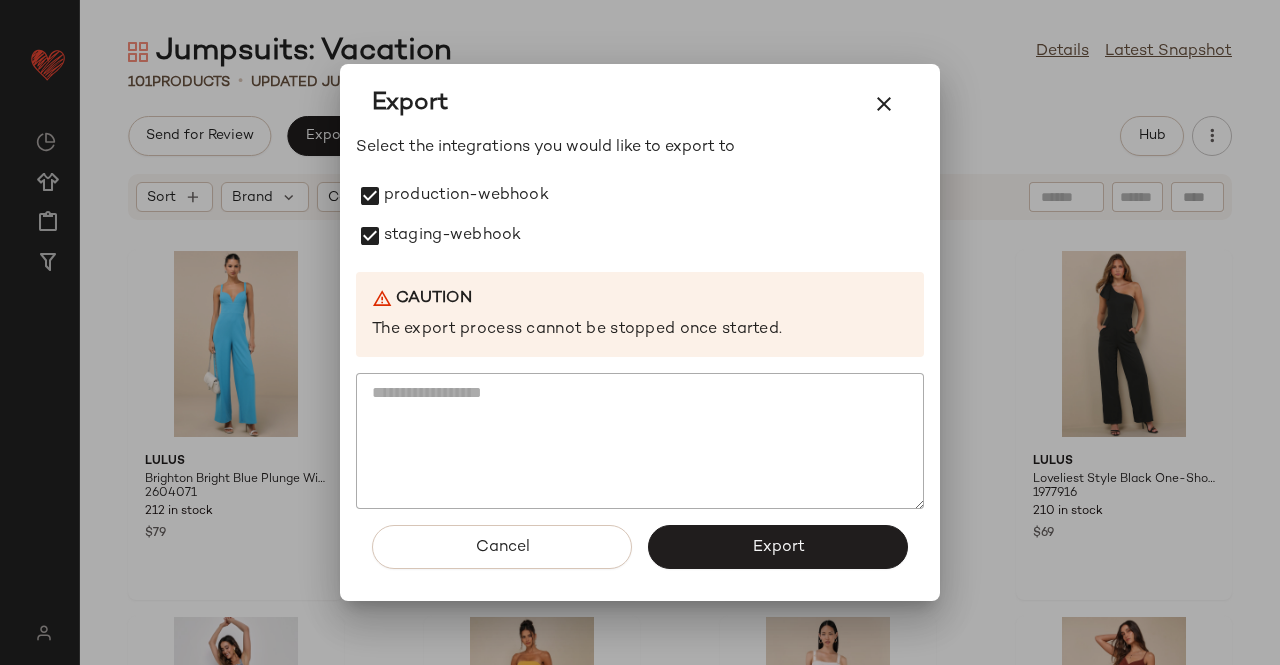 drag, startPoint x: 844, startPoint y: 559, endPoint x: 727, endPoint y: 513, distance: 125.71794 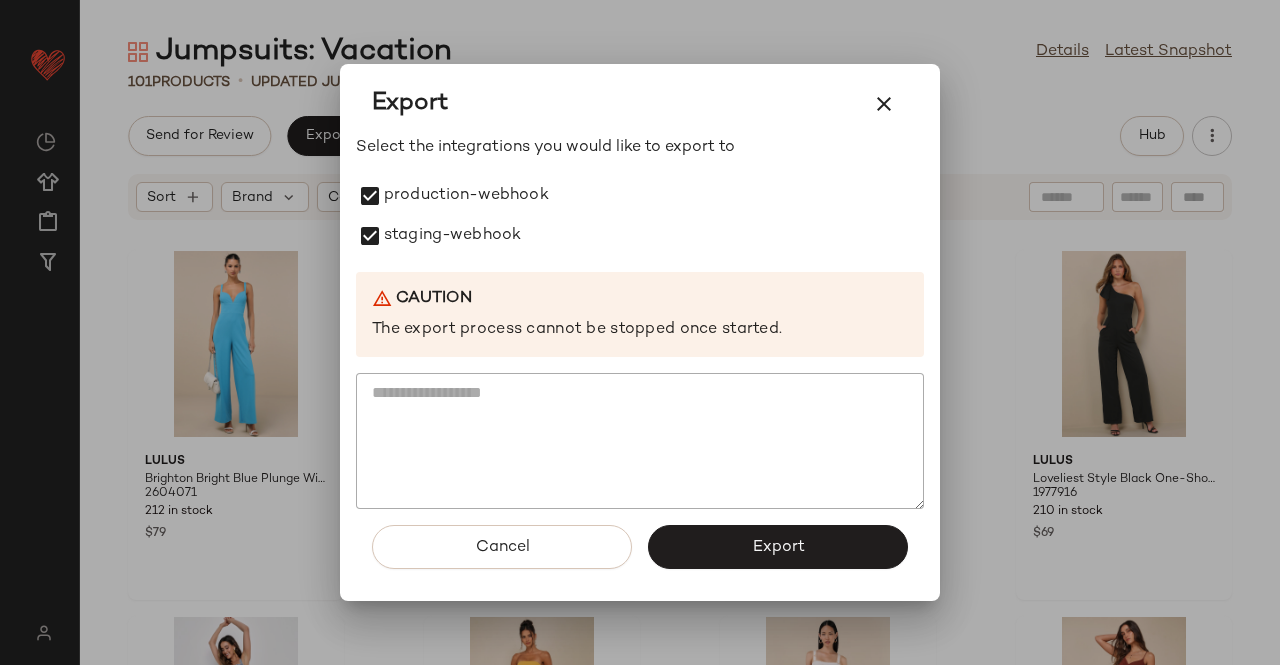 click on "Export" at bounding box center [778, 547] 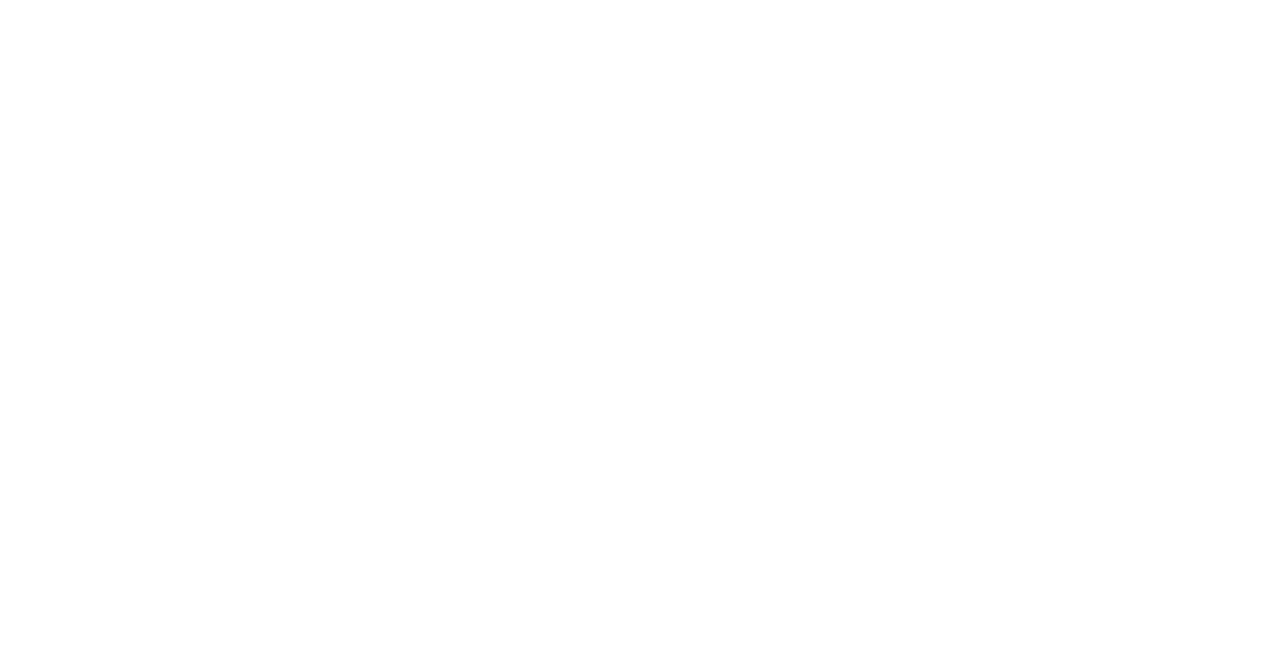 scroll, scrollTop: 0, scrollLeft: 0, axis: both 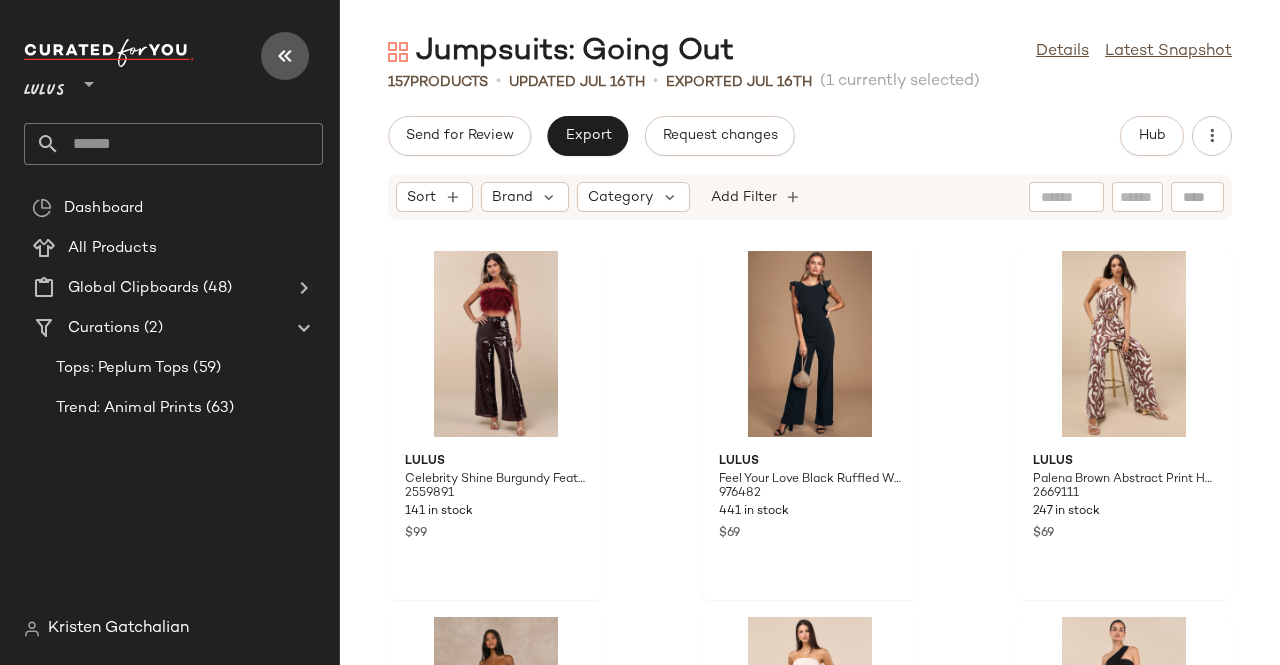 drag, startPoint x: 270, startPoint y: 57, endPoint x: 285, endPoint y: 53, distance: 15.524175 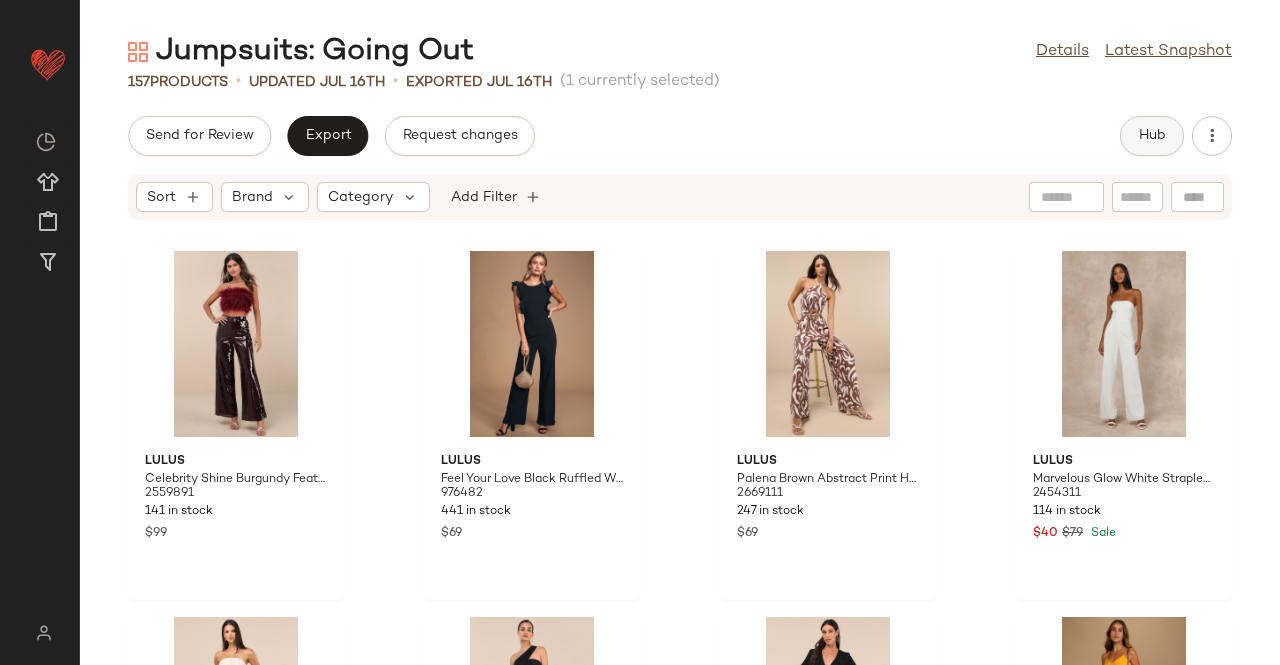 click on "Hub" at bounding box center [1152, 136] 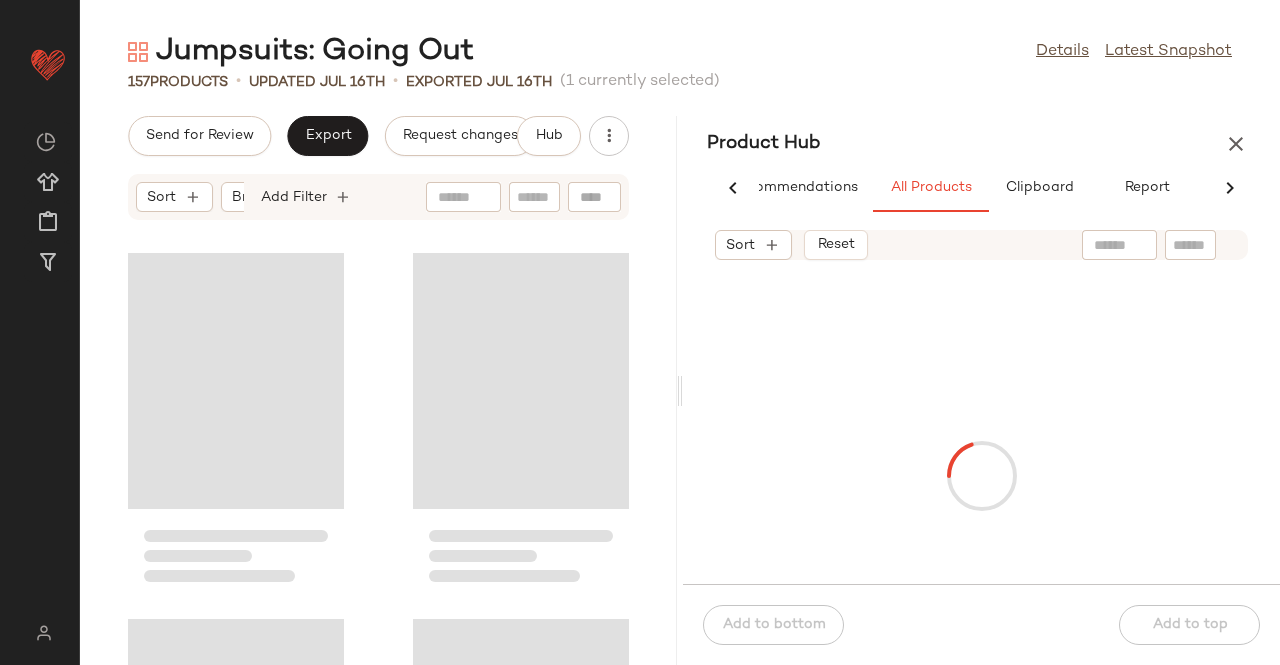 scroll, scrollTop: 0, scrollLeft: 62, axis: horizontal 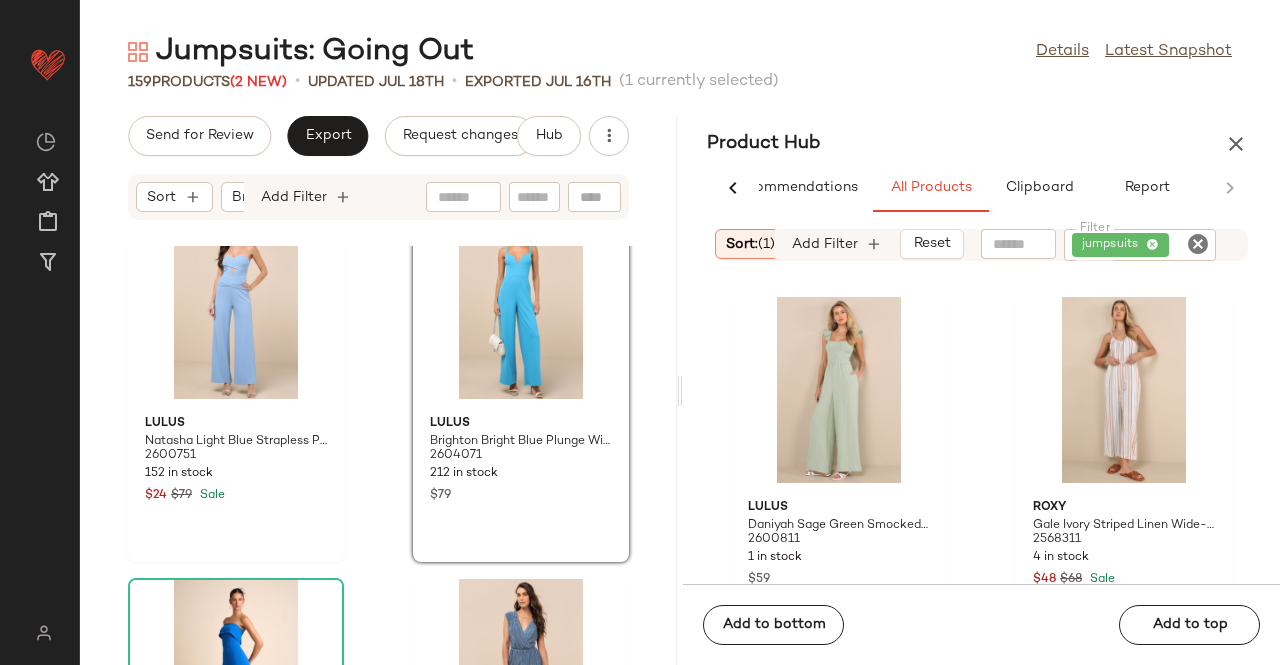 drag, startPoint x: 1224, startPoint y: 143, endPoint x: 1084, endPoint y: 183, distance: 145.6022 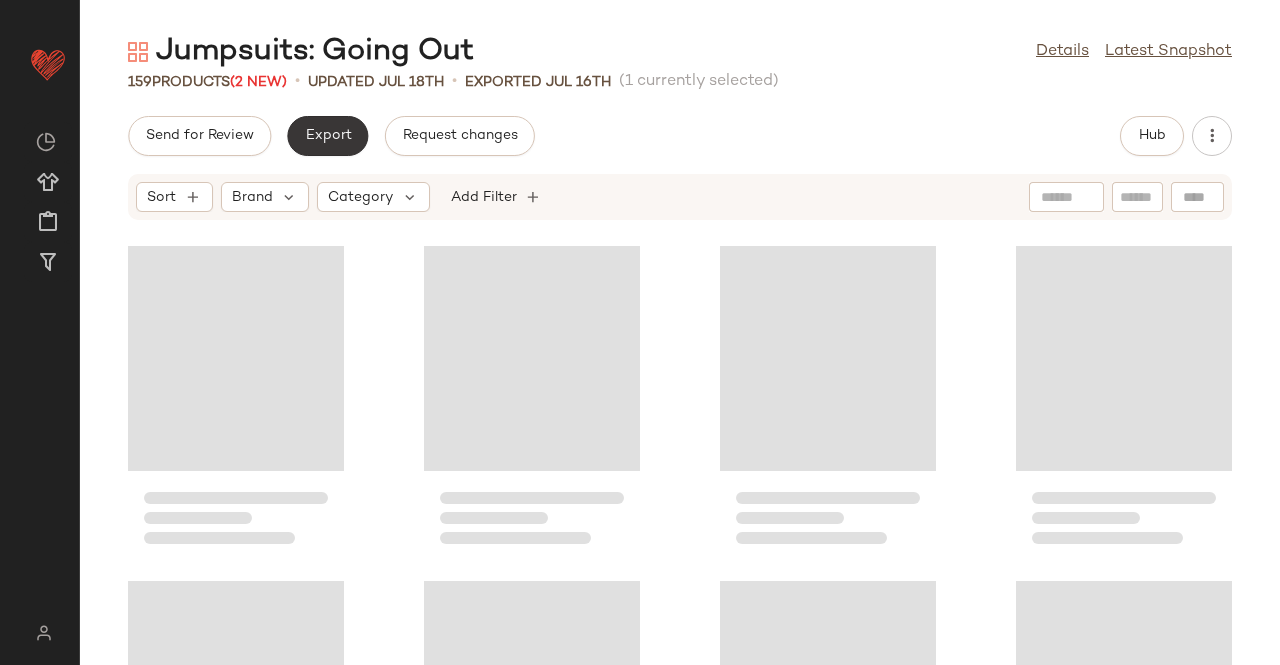 scroll, scrollTop: 1098, scrollLeft: 0, axis: vertical 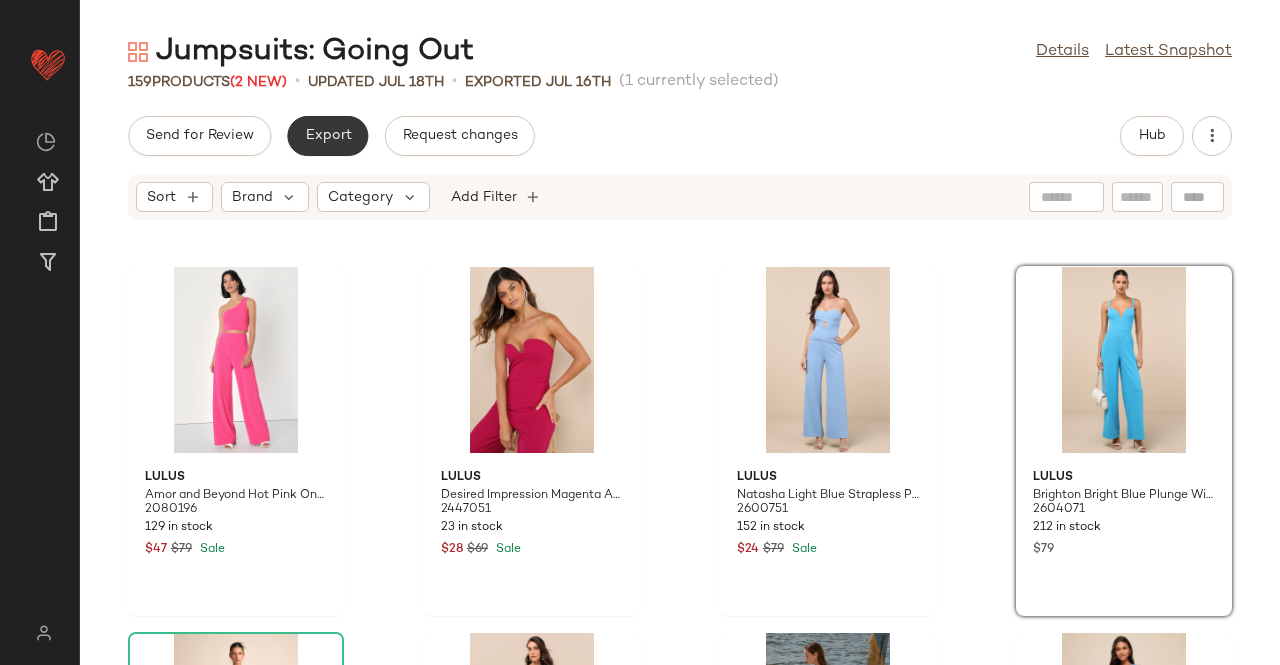click on "Export" 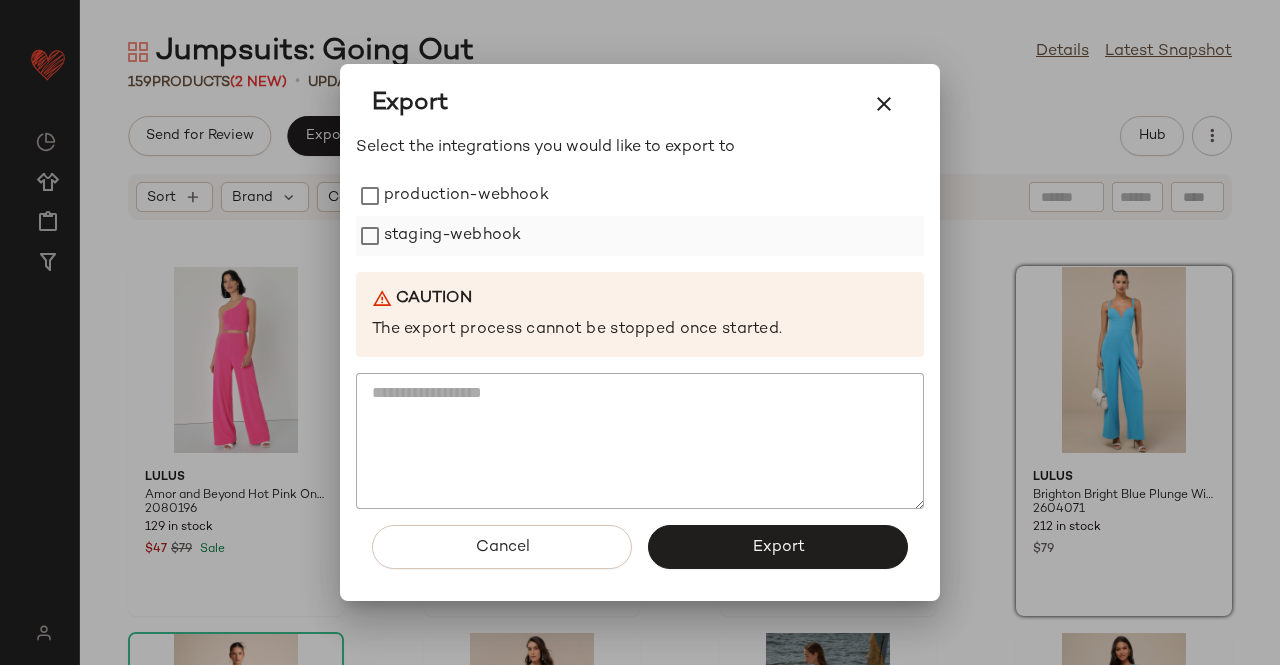 drag, startPoint x: 510, startPoint y: 195, endPoint x: 431, endPoint y: 247, distance: 94.57801 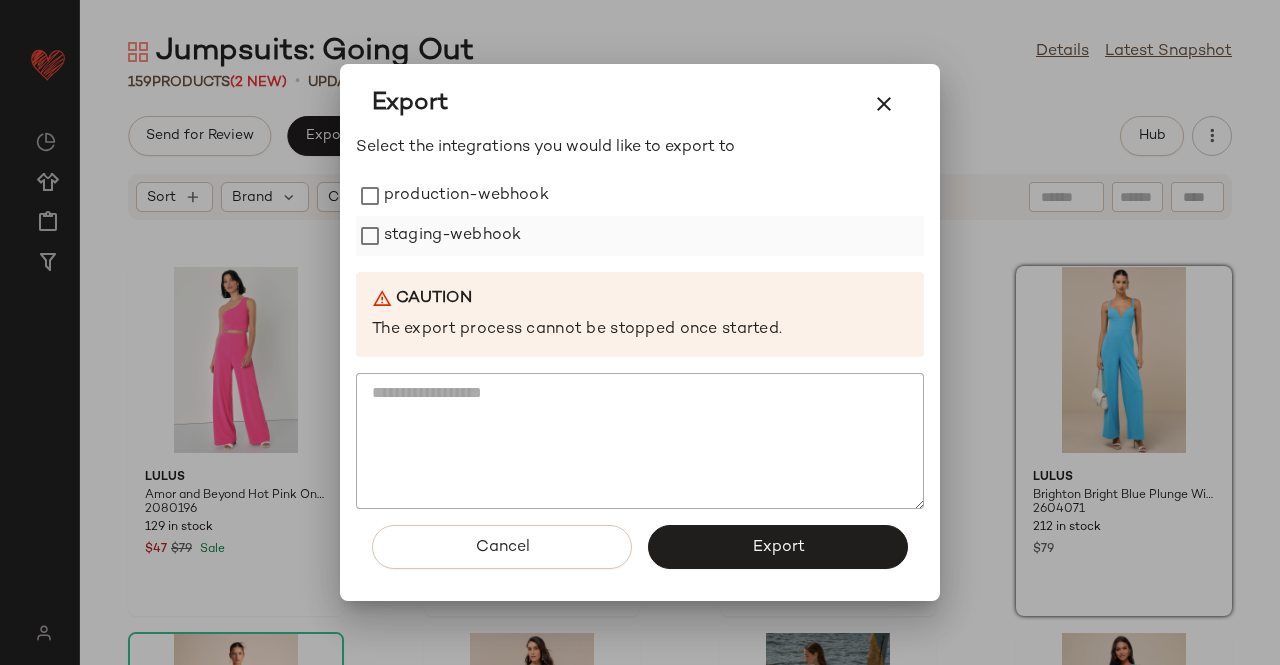 click on "production-webhook" at bounding box center [466, 196] 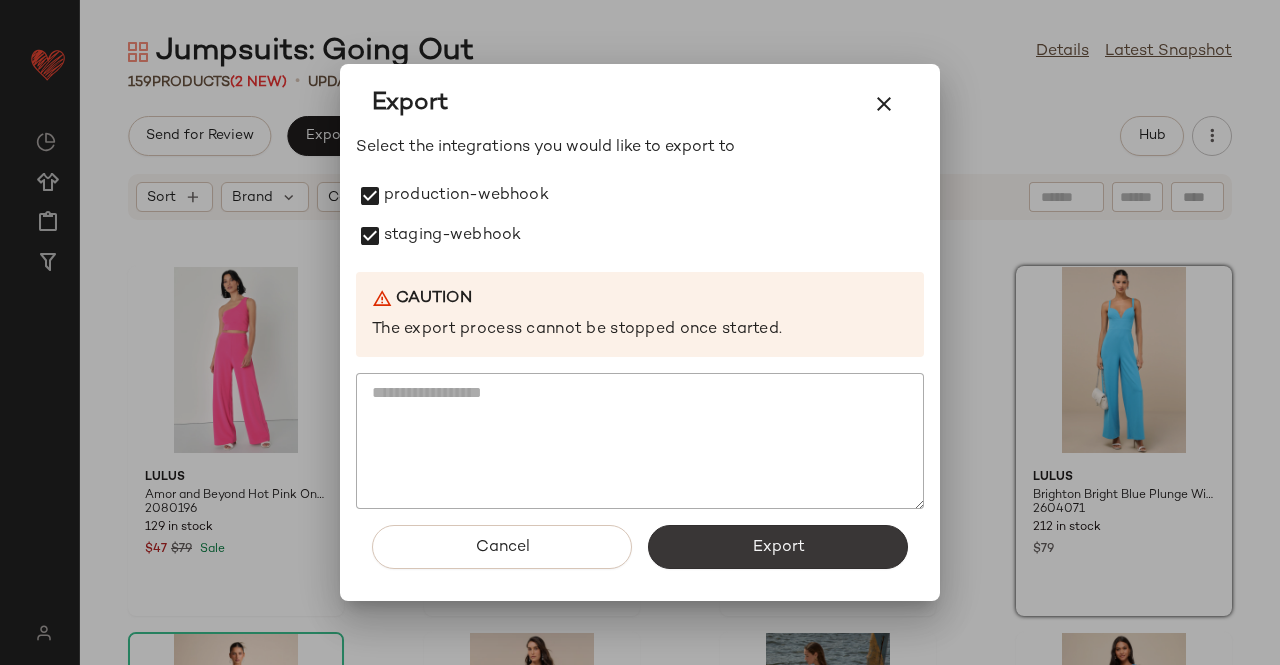 click on "Export" at bounding box center [778, 547] 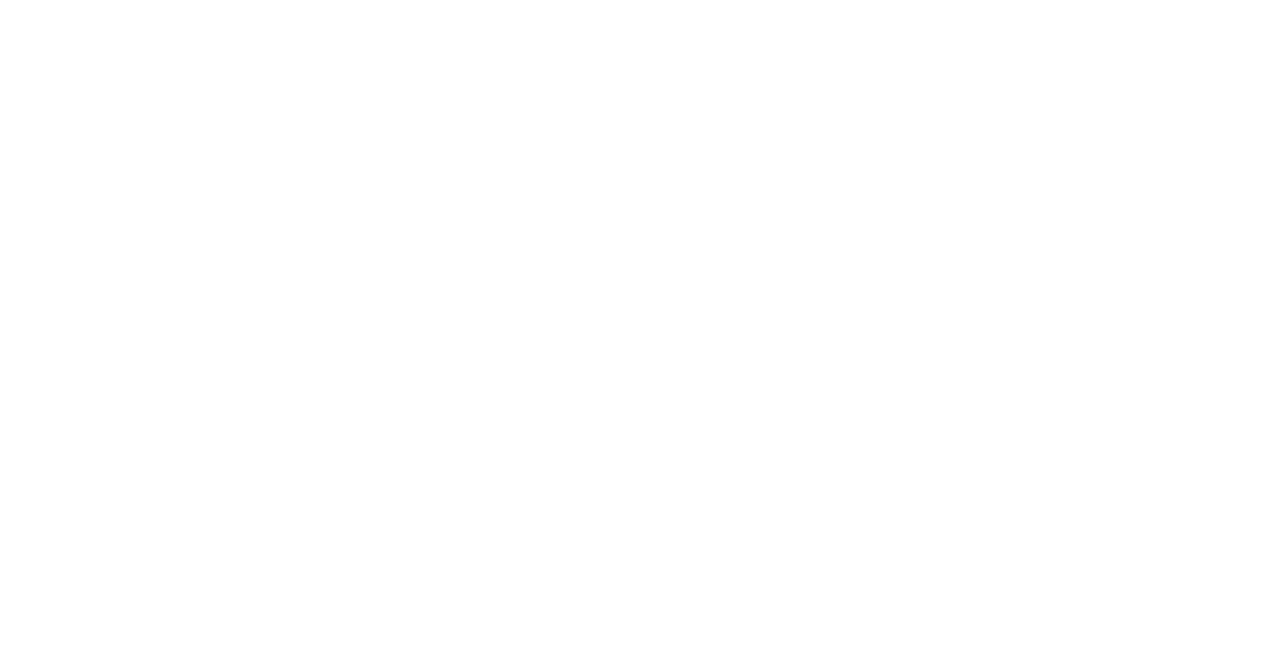 scroll, scrollTop: 0, scrollLeft: 0, axis: both 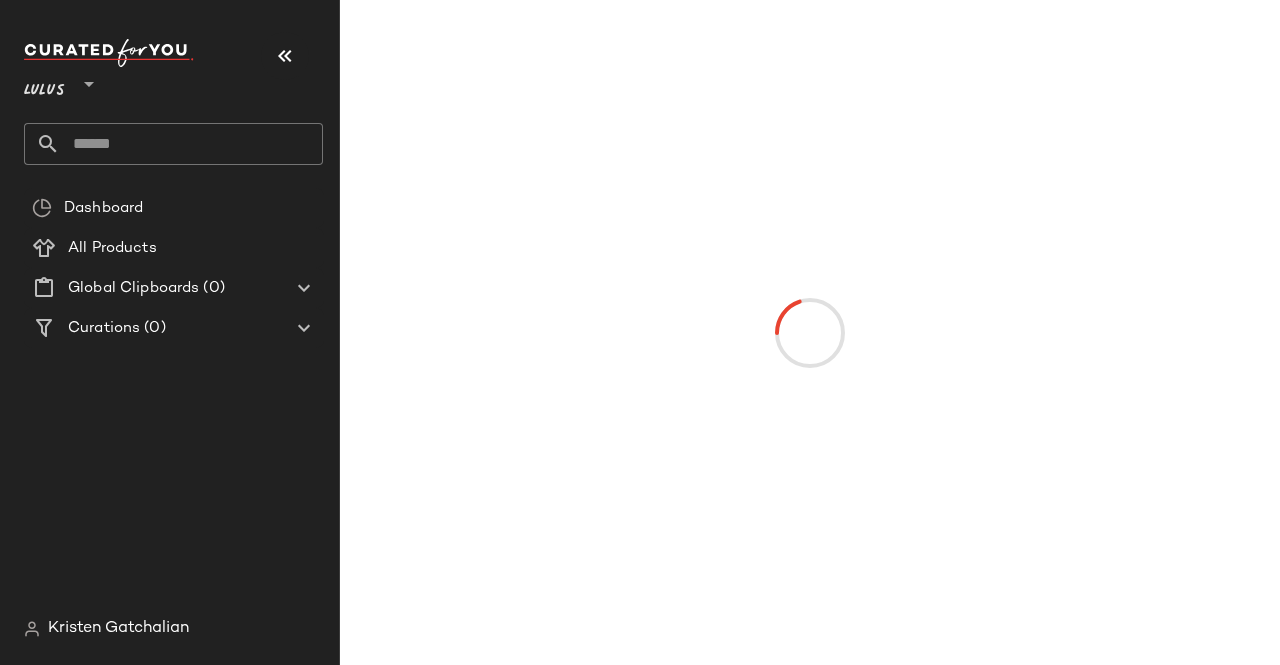 click at bounding box center (285, 56) 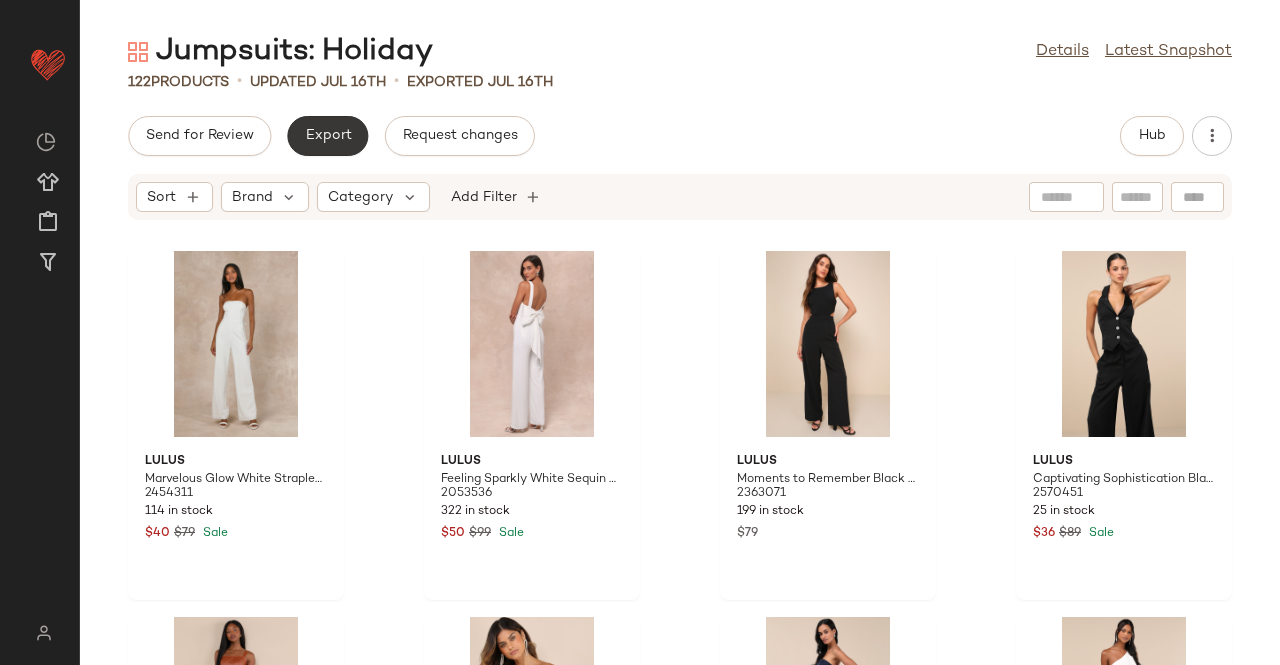 click on "Export" 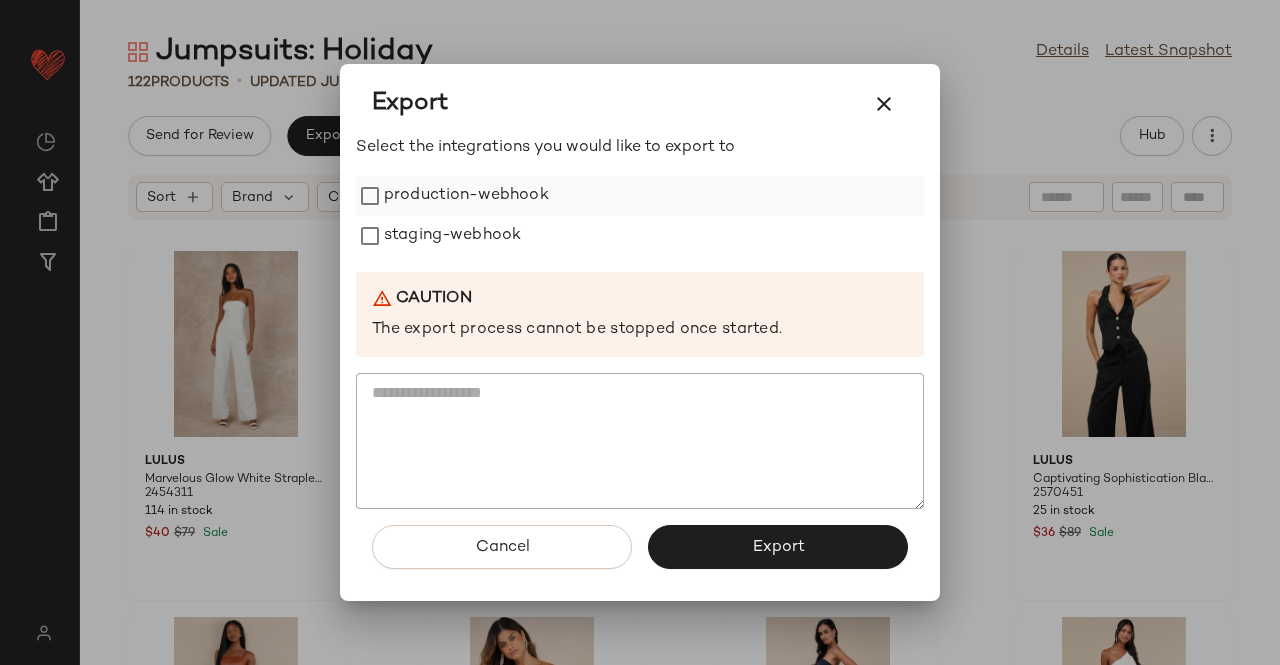 click on "production-webhook" at bounding box center [466, 196] 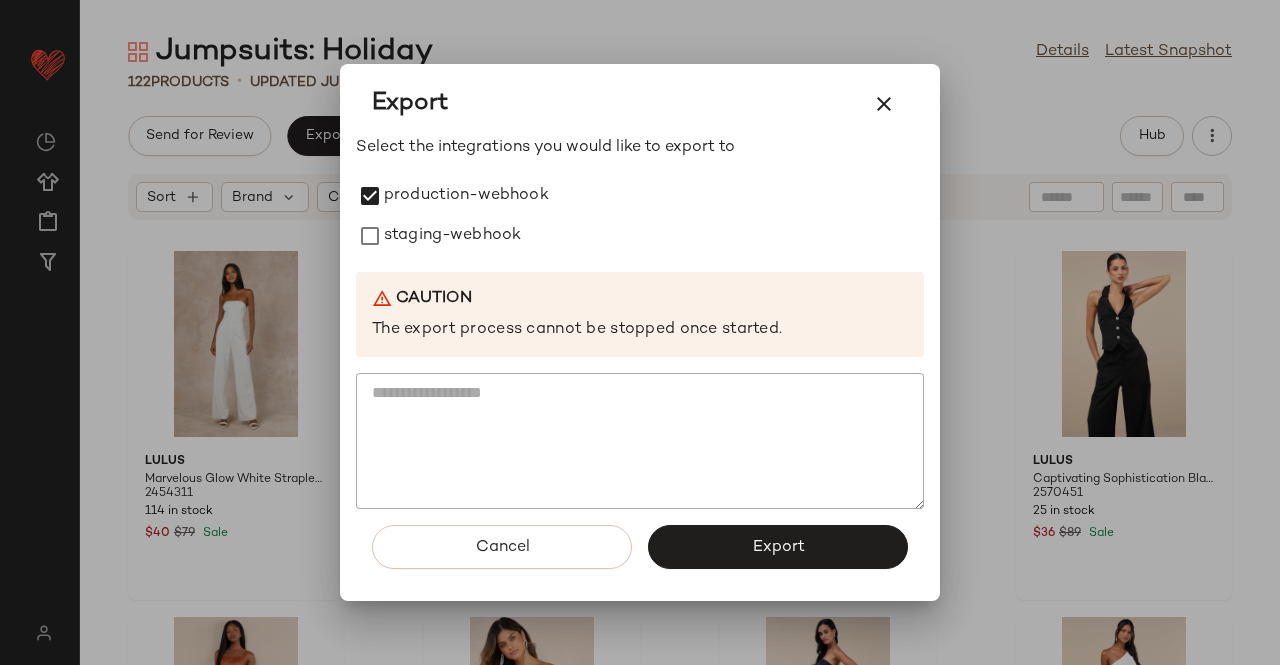 drag, startPoint x: 425, startPoint y: 228, endPoint x: 614, endPoint y: 349, distance: 224.4148 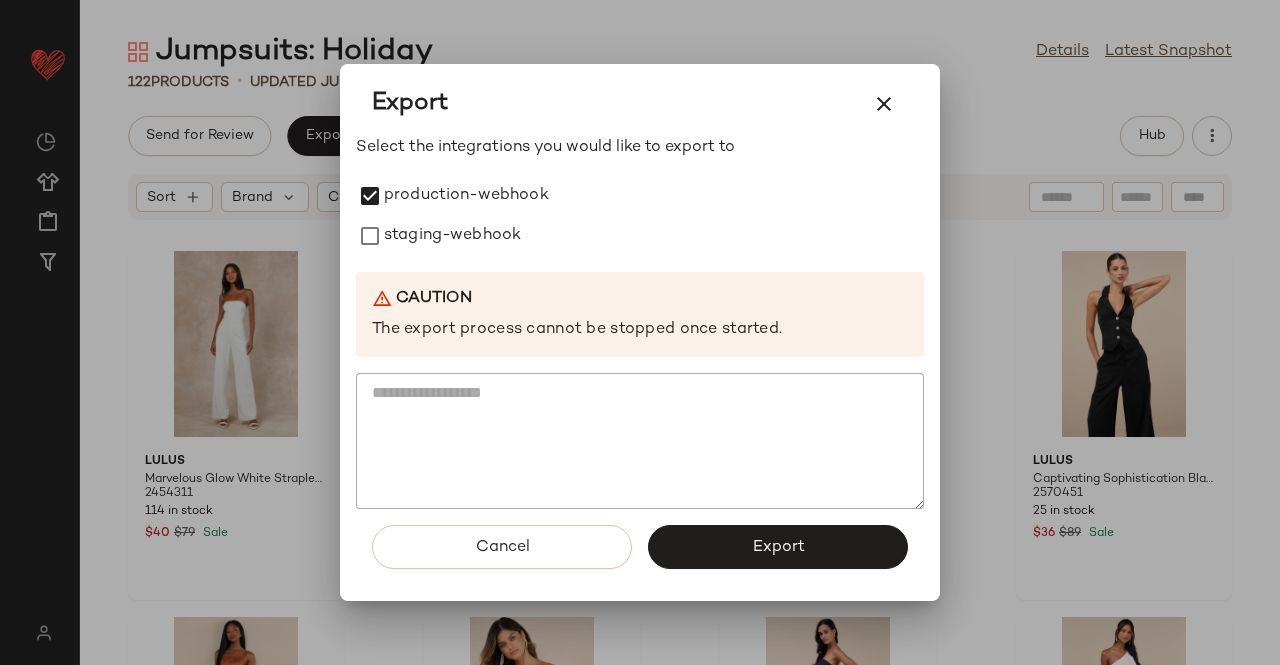 click on "staging-webhook" at bounding box center [452, 236] 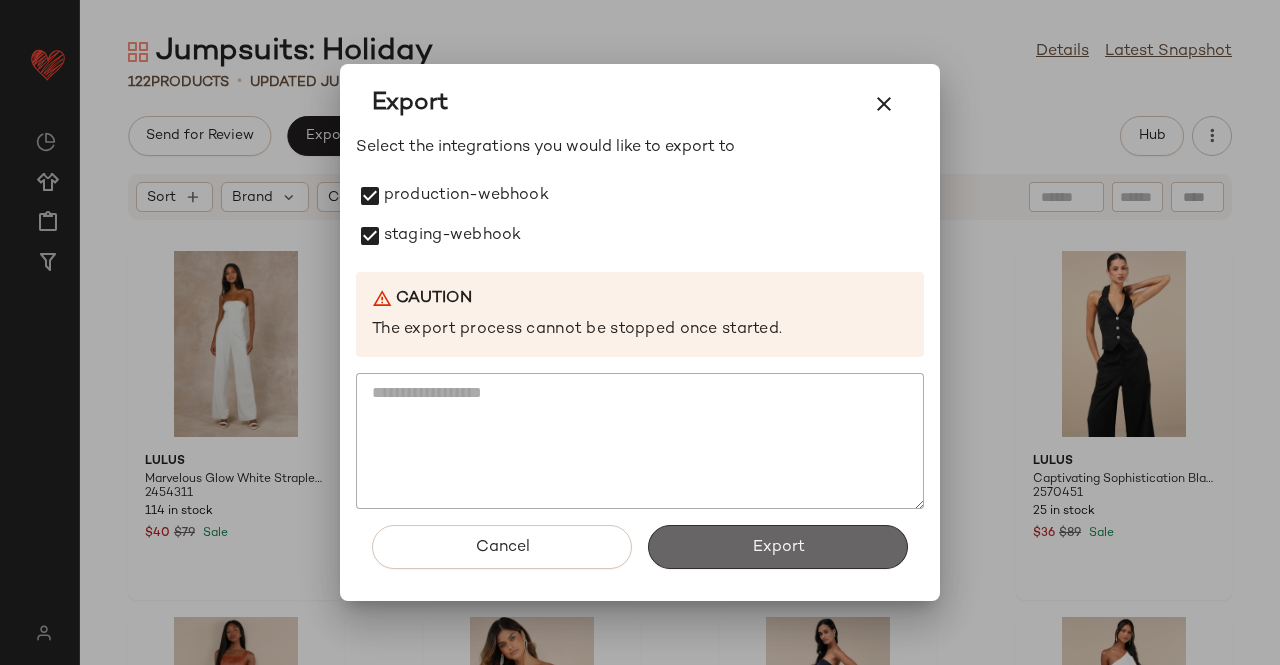 click on "Export" at bounding box center (778, 547) 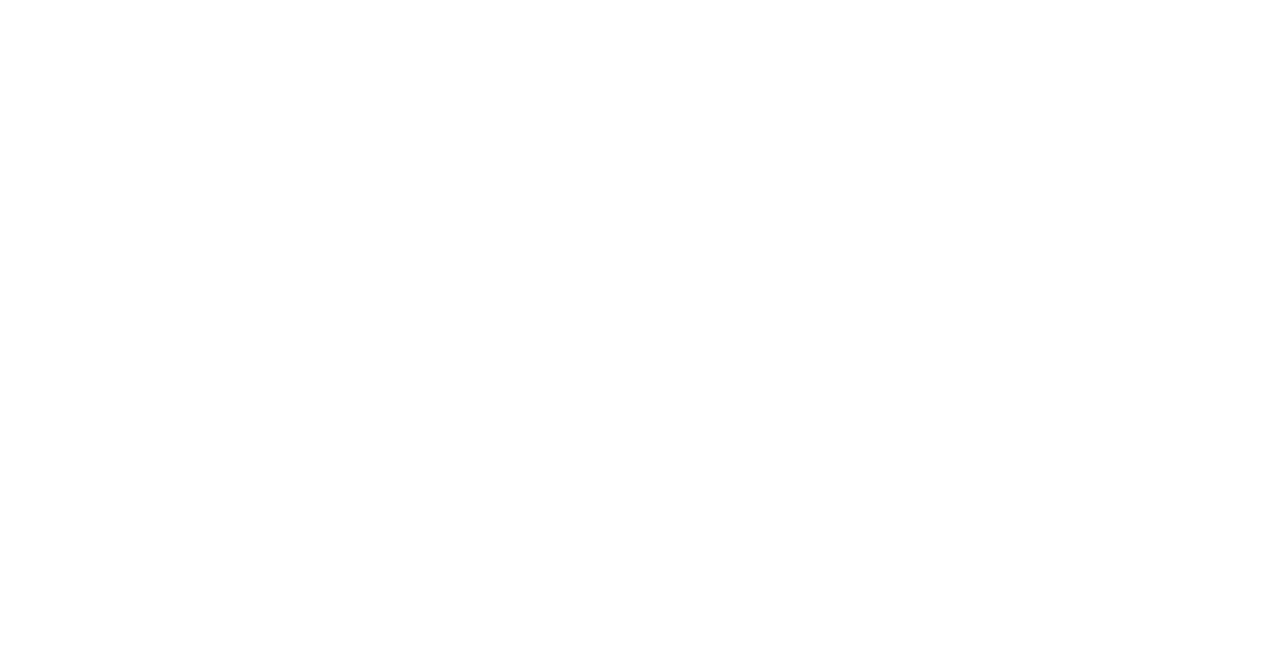 scroll, scrollTop: 0, scrollLeft: 0, axis: both 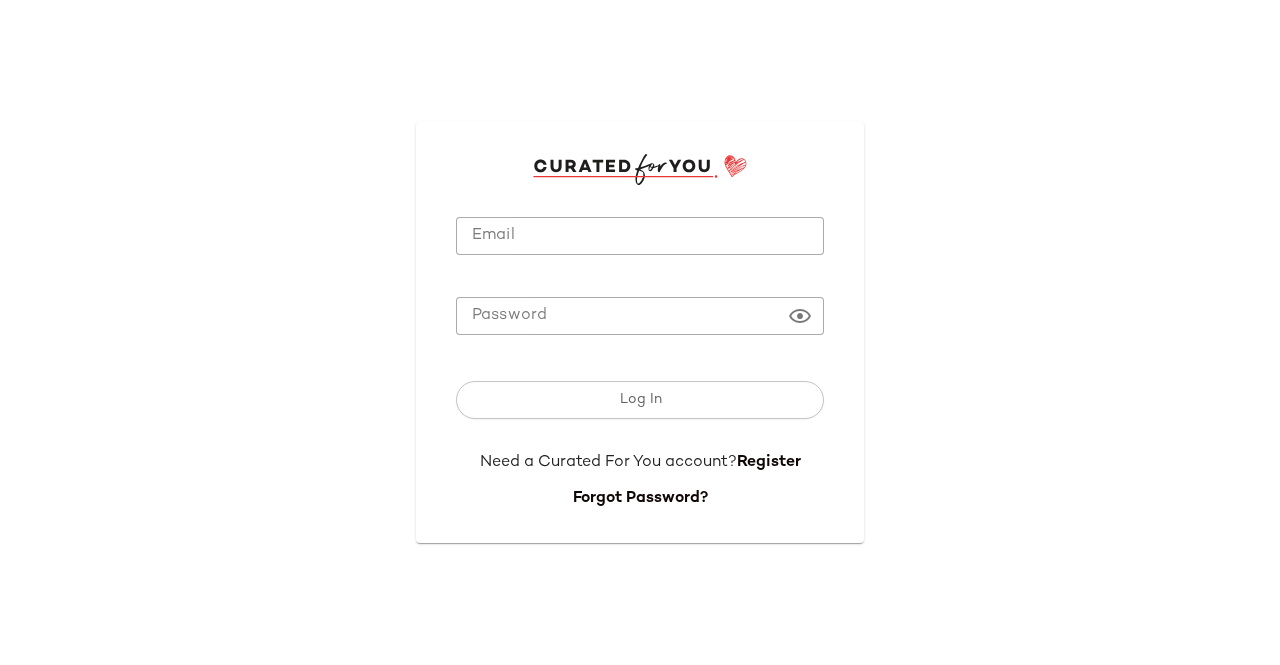 type on "**********" 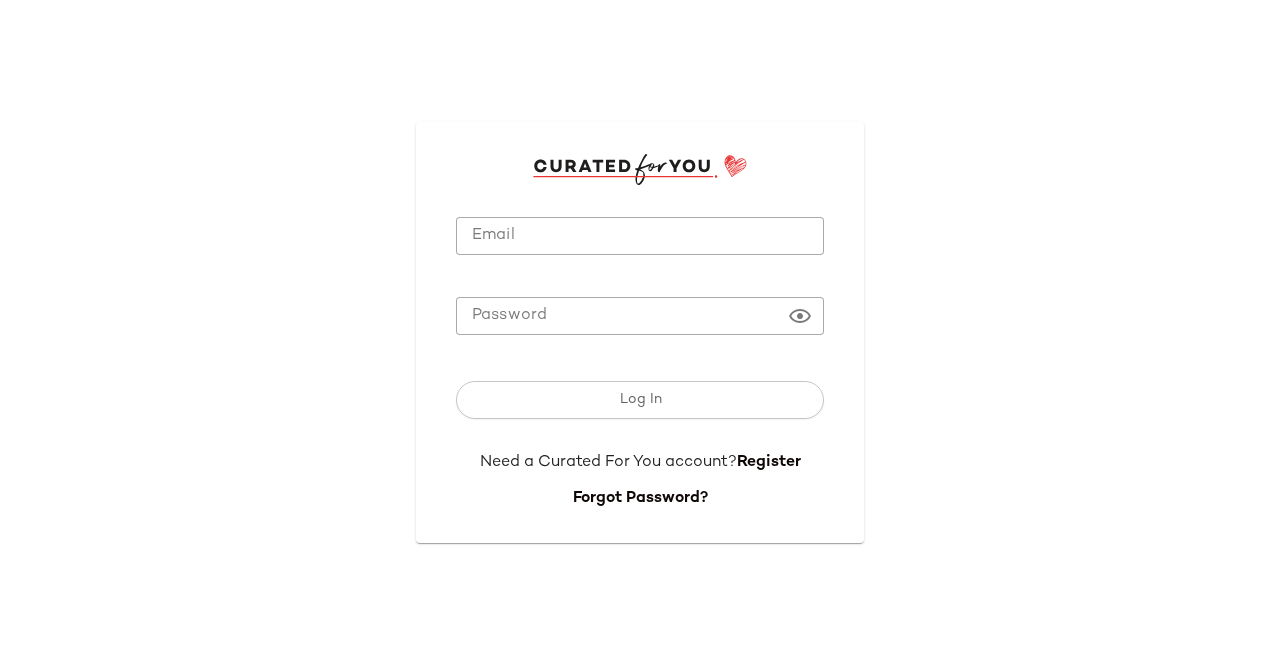 click on "**********" 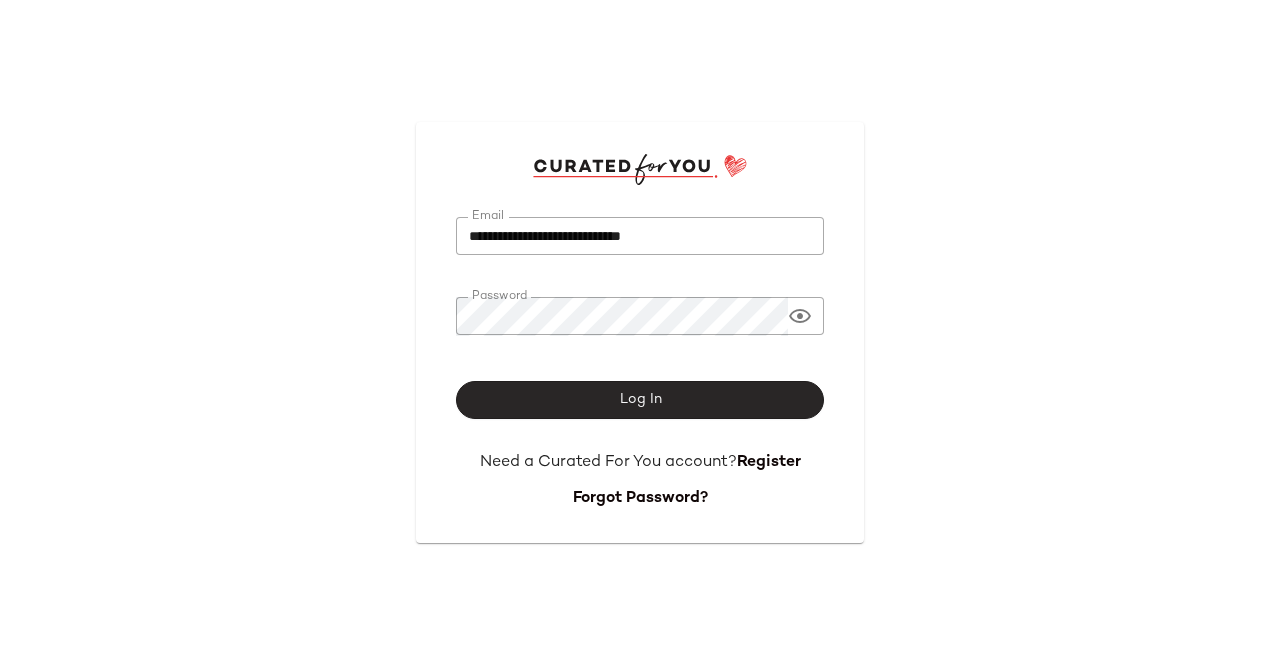 click on "Log In" at bounding box center [640, 400] 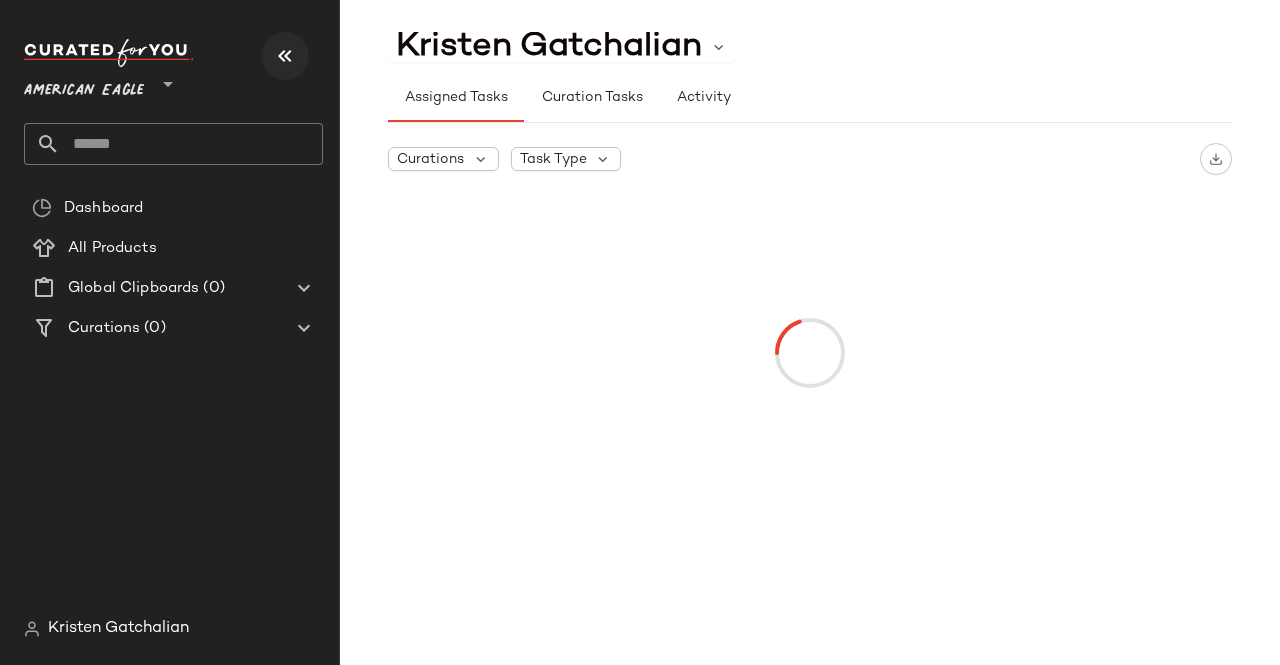 click at bounding box center (285, 56) 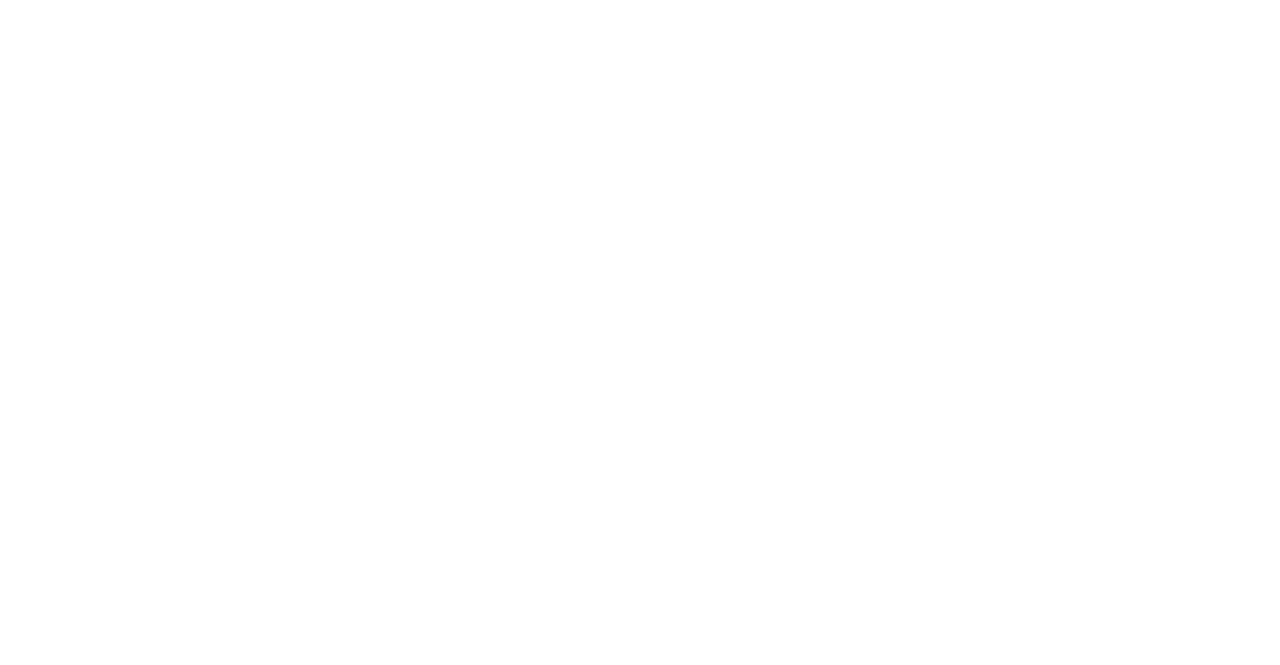scroll, scrollTop: 0, scrollLeft: 0, axis: both 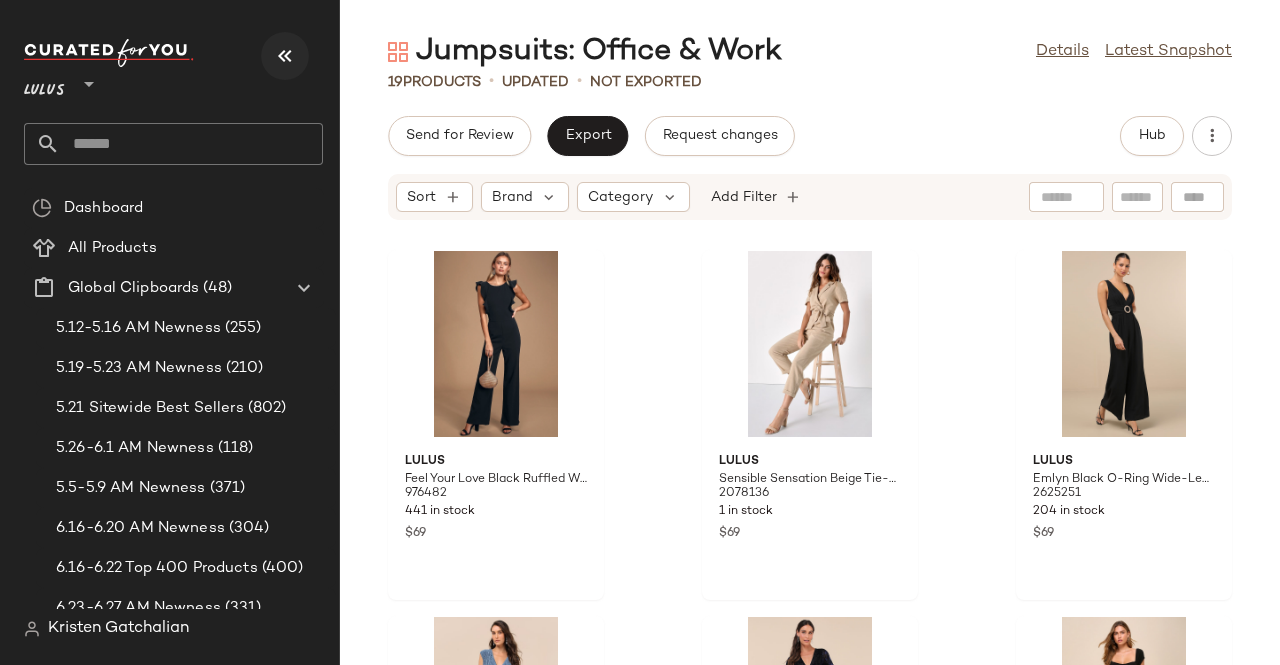click at bounding box center (285, 56) 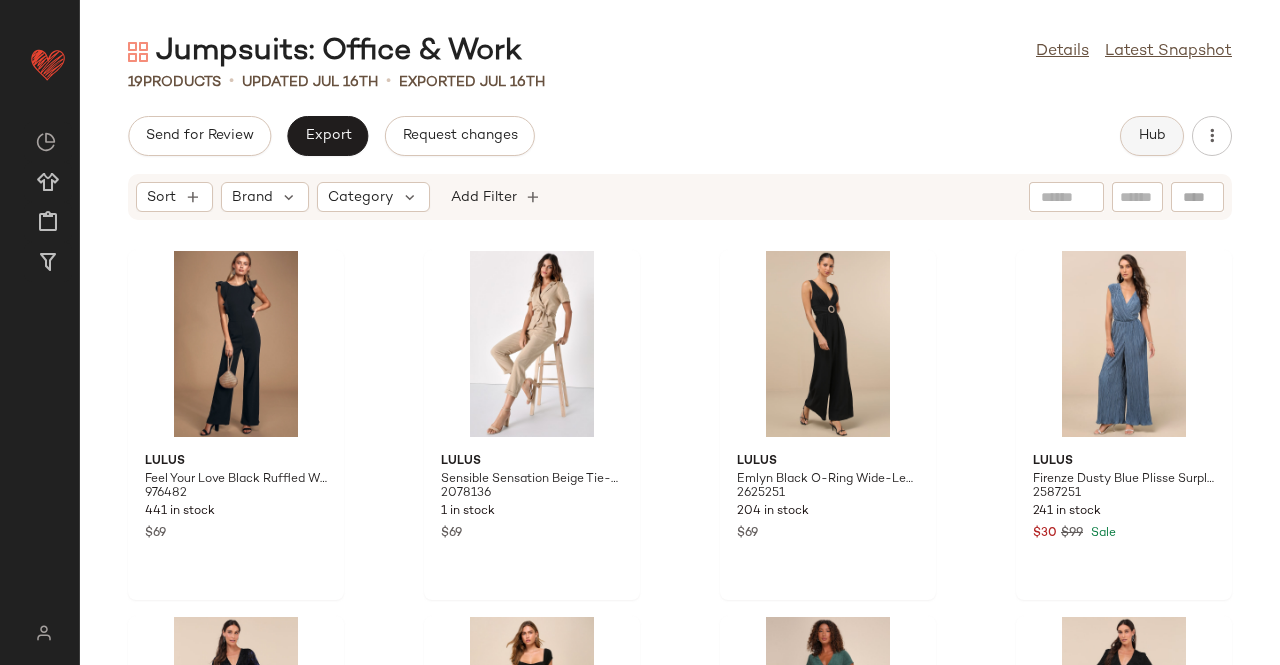 click on "Hub" at bounding box center (1152, 136) 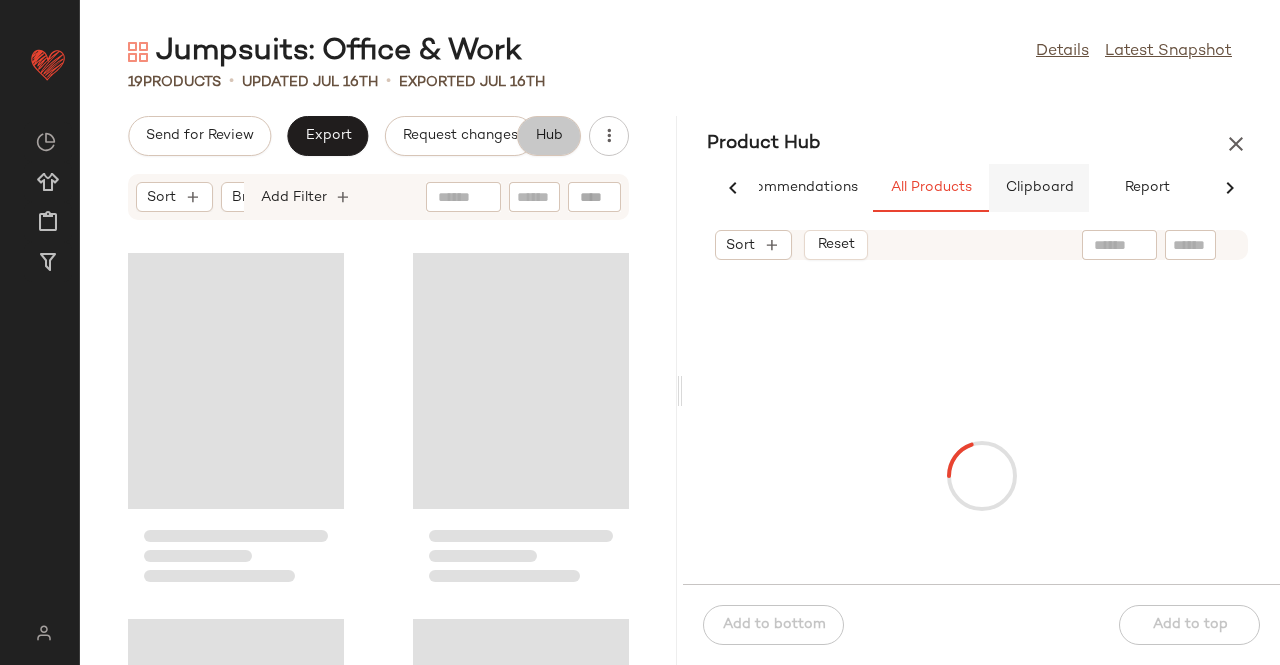 scroll, scrollTop: 0, scrollLeft: 62, axis: horizontal 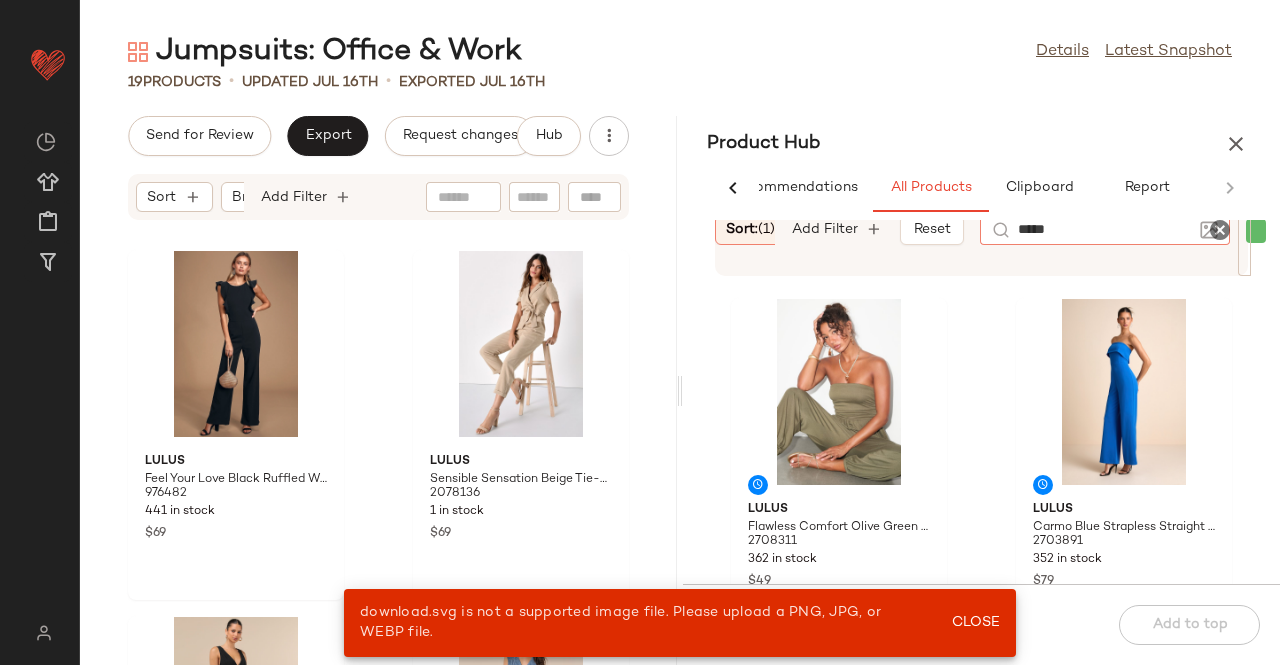 type on "******" 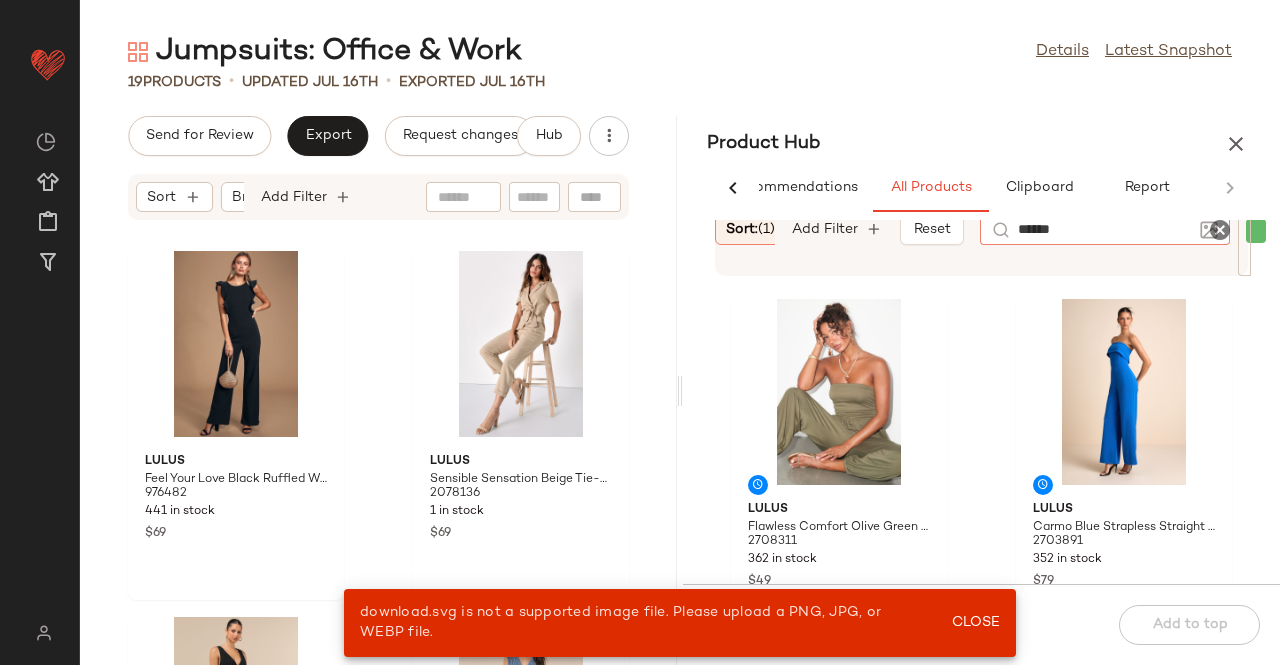 type 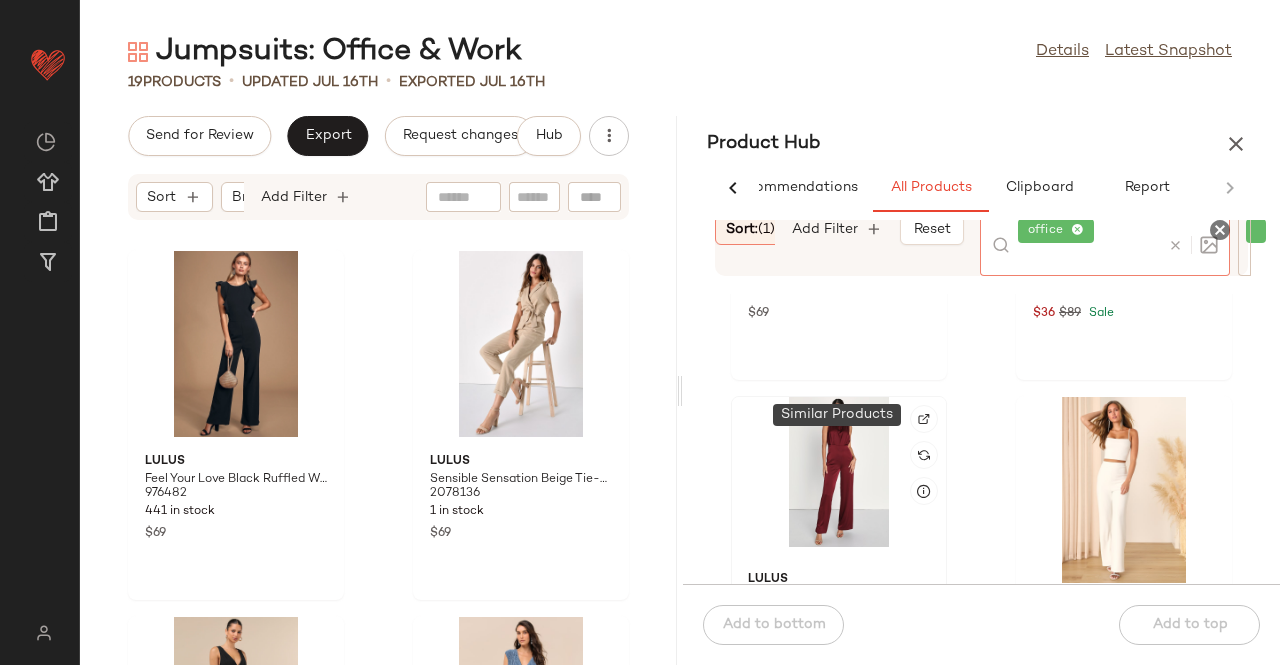 scroll, scrollTop: 1116, scrollLeft: 0, axis: vertical 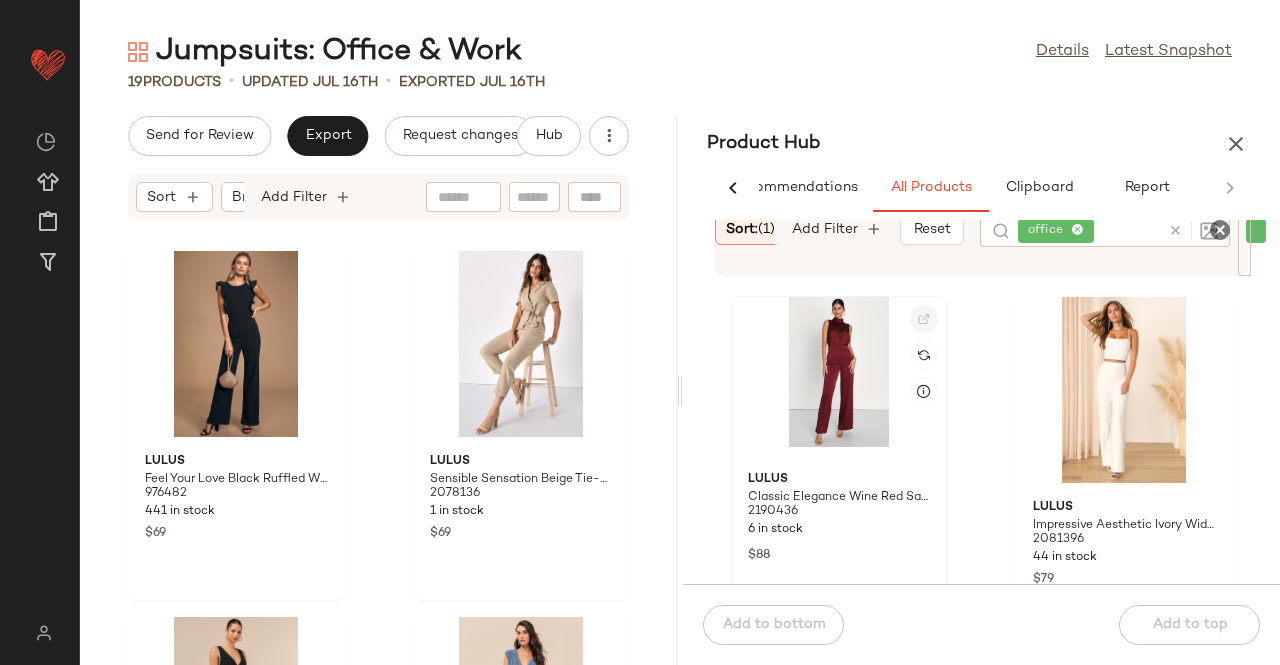 click at bounding box center [924, 319] 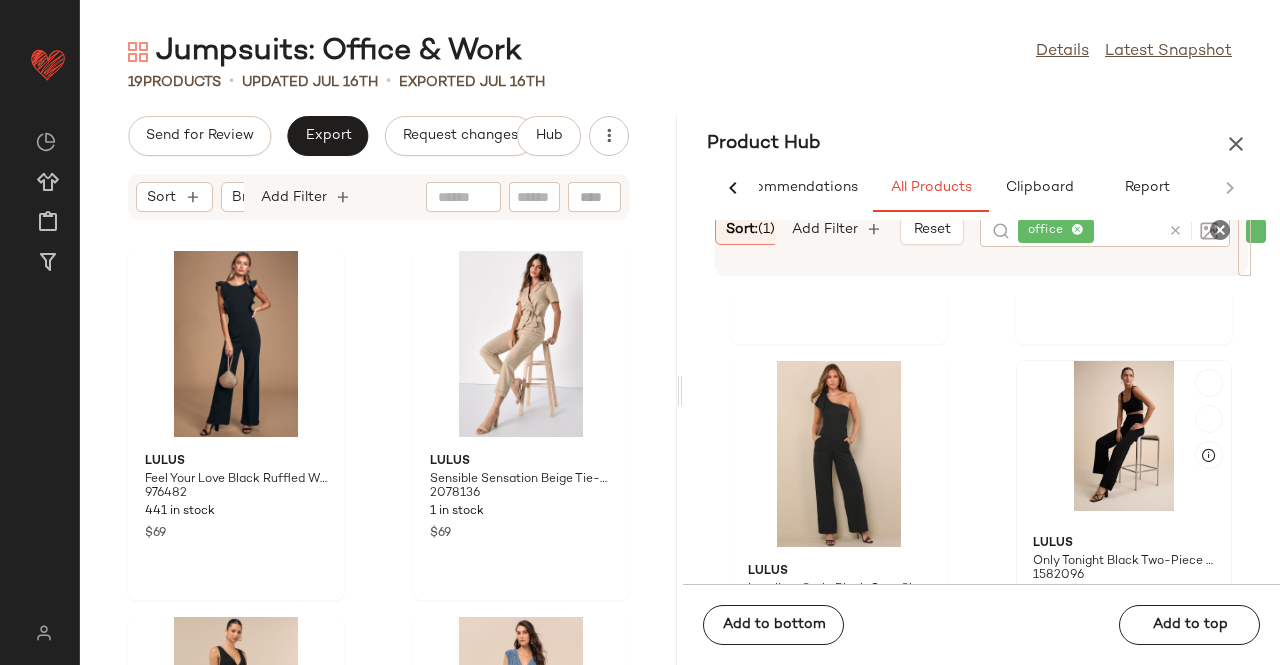 scroll, scrollTop: 1815, scrollLeft: 0, axis: vertical 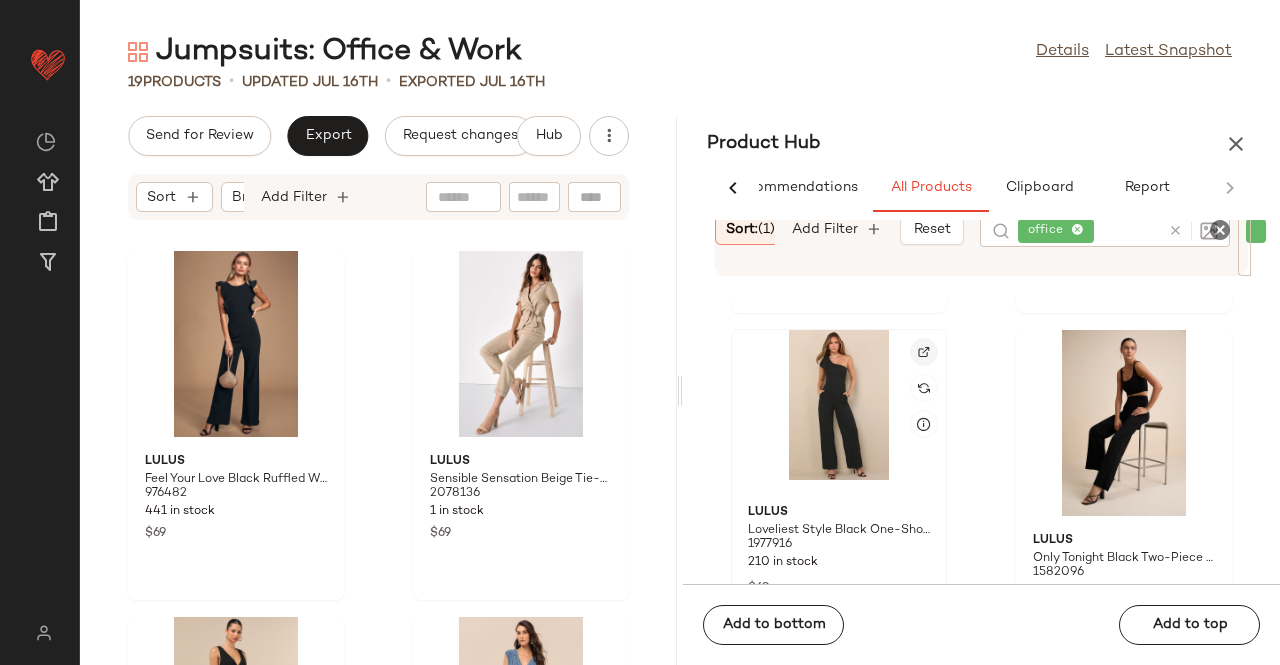 click 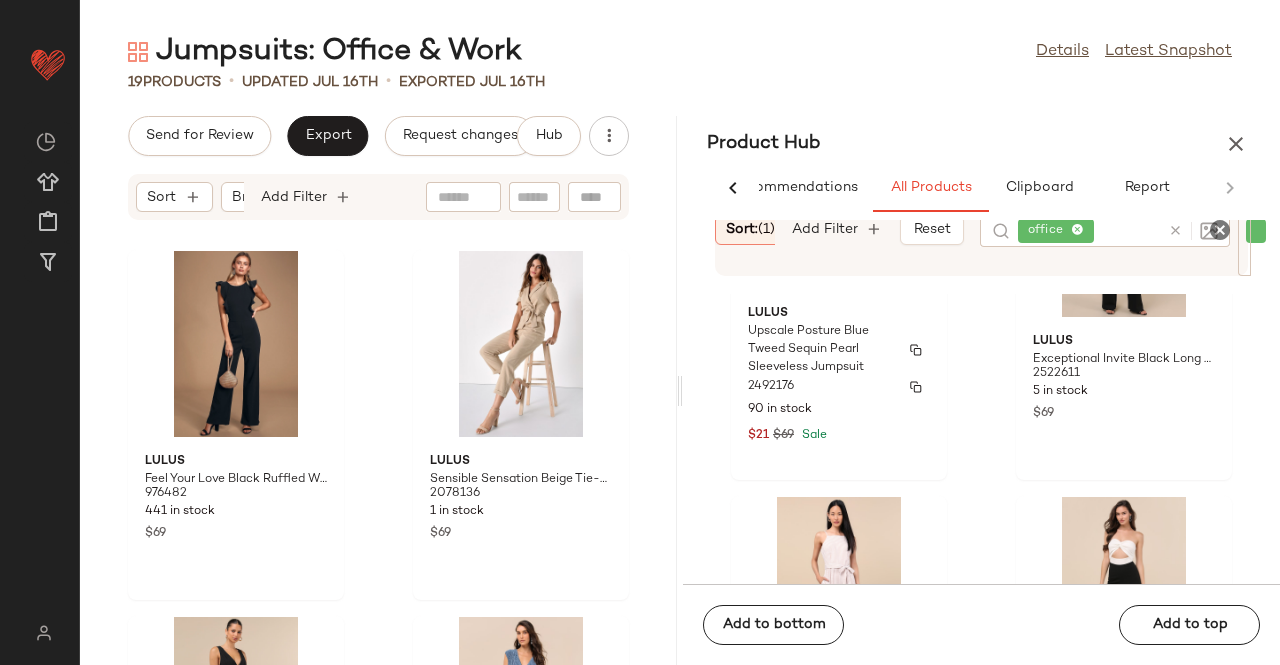 scroll, scrollTop: 8115, scrollLeft: 0, axis: vertical 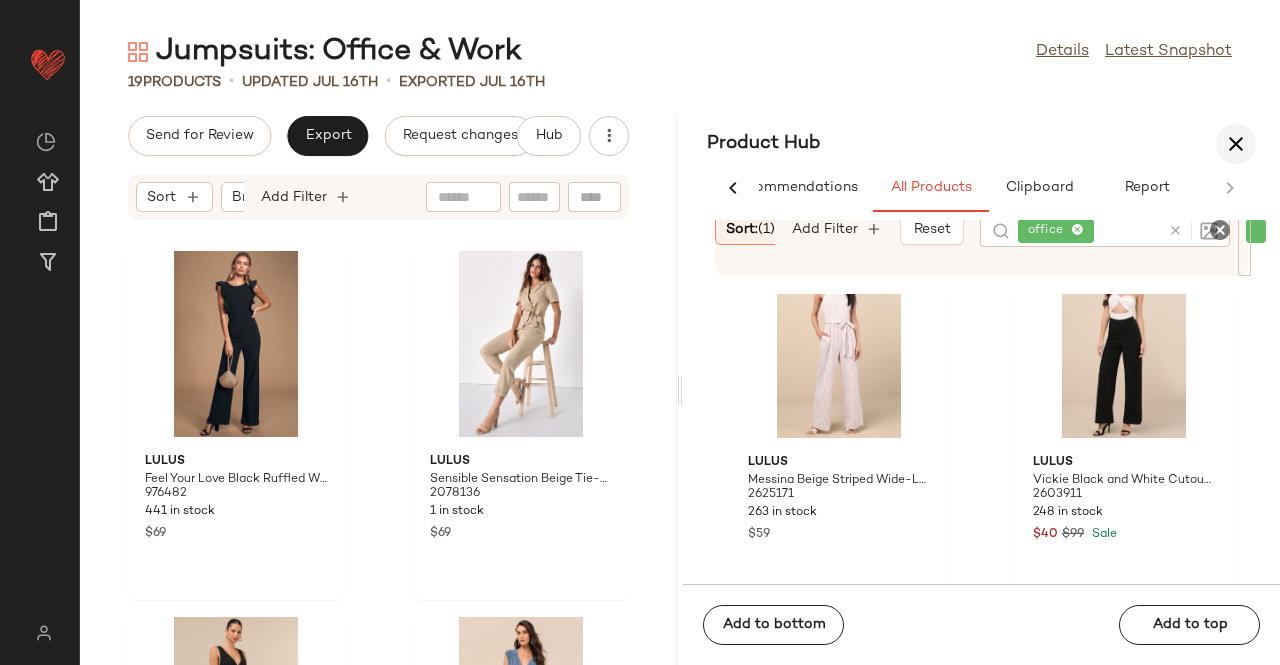 click on "Product Hub" at bounding box center (981, 144) 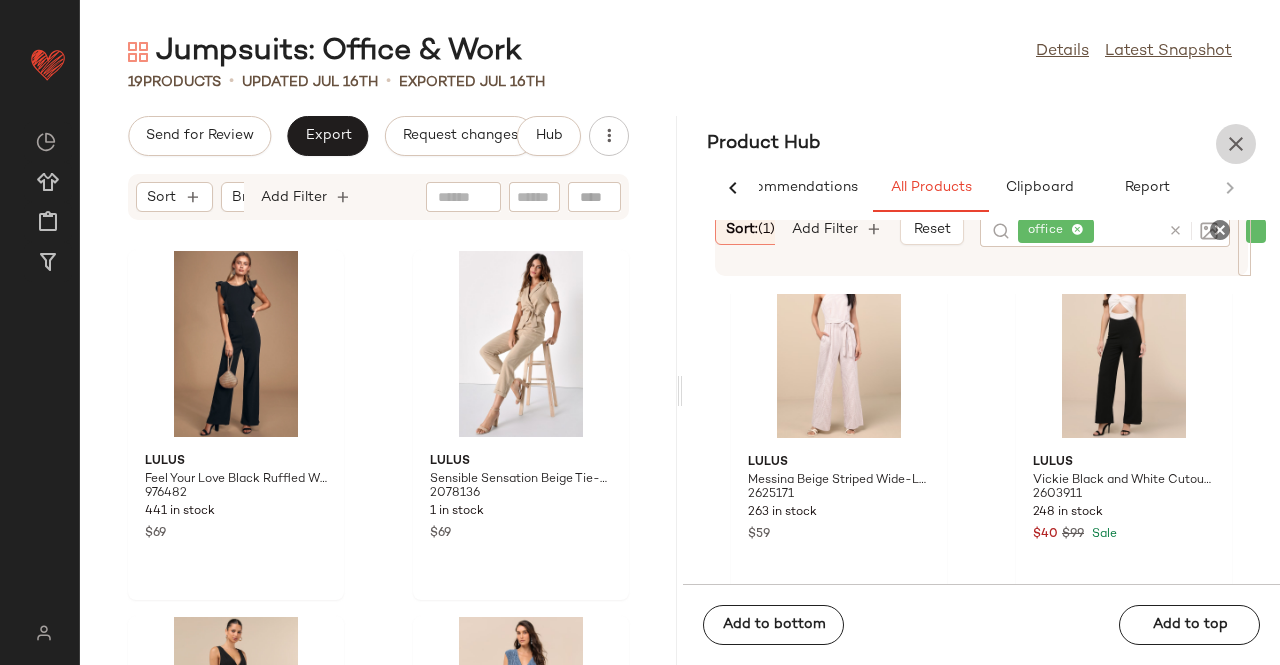click at bounding box center [1236, 144] 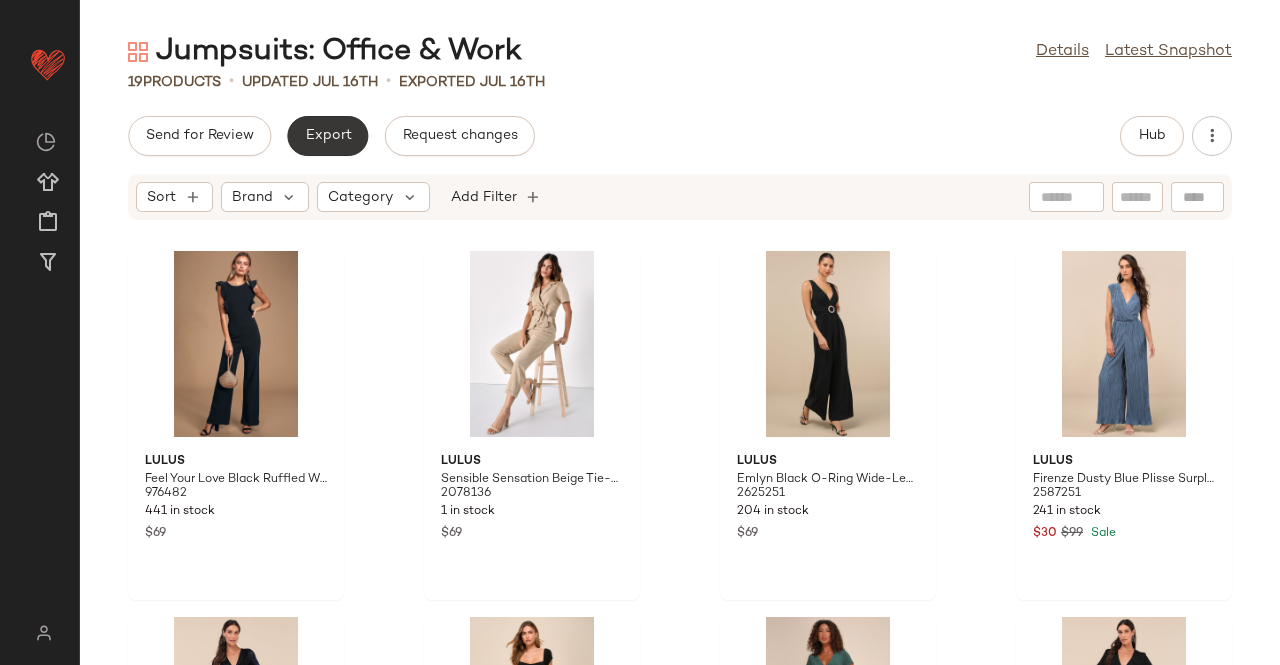 click on "Export" 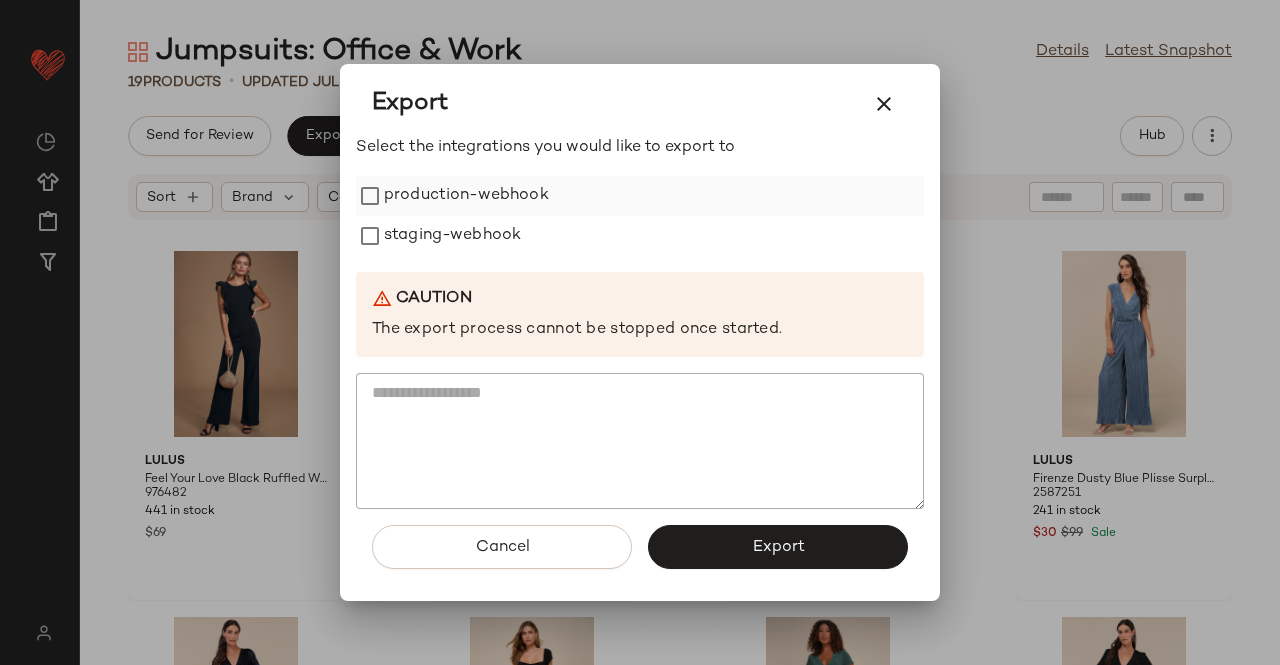 drag, startPoint x: 421, startPoint y: 172, endPoint x: 428, endPoint y: 206, distance: 34.713108 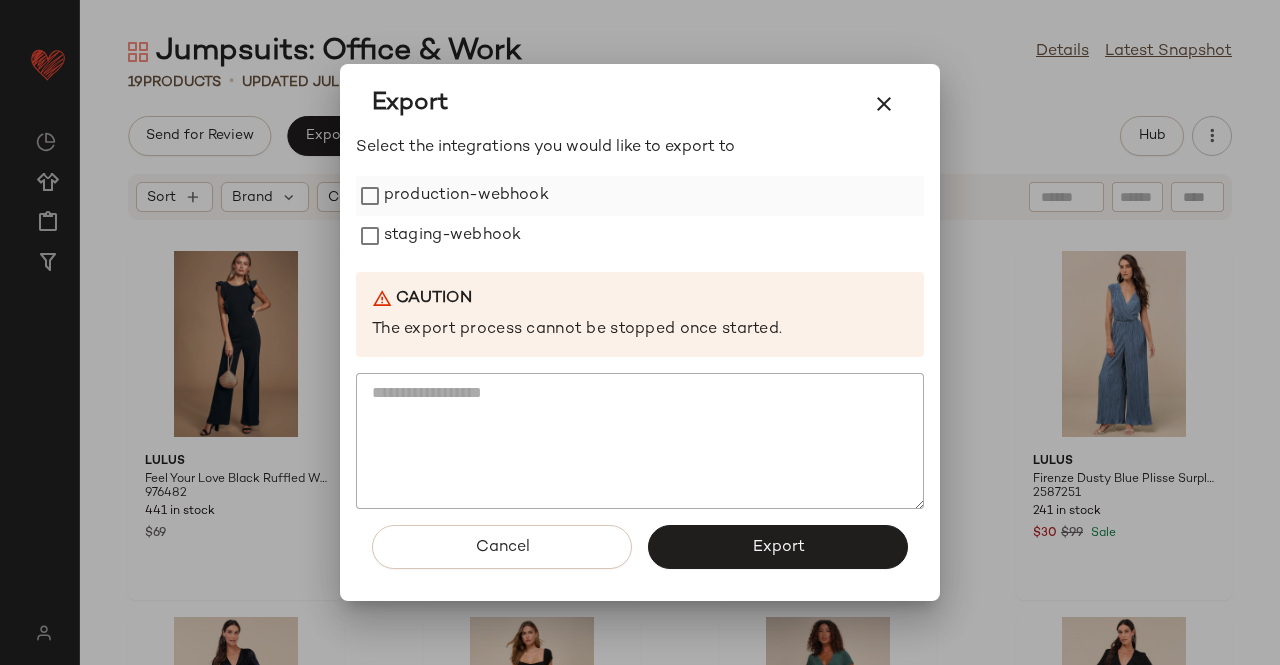 click on "Select the integrations you would like to export to production-webhook staging-webhook Caution The export process cannot be stopped once started." at bounding box center (640, 323) 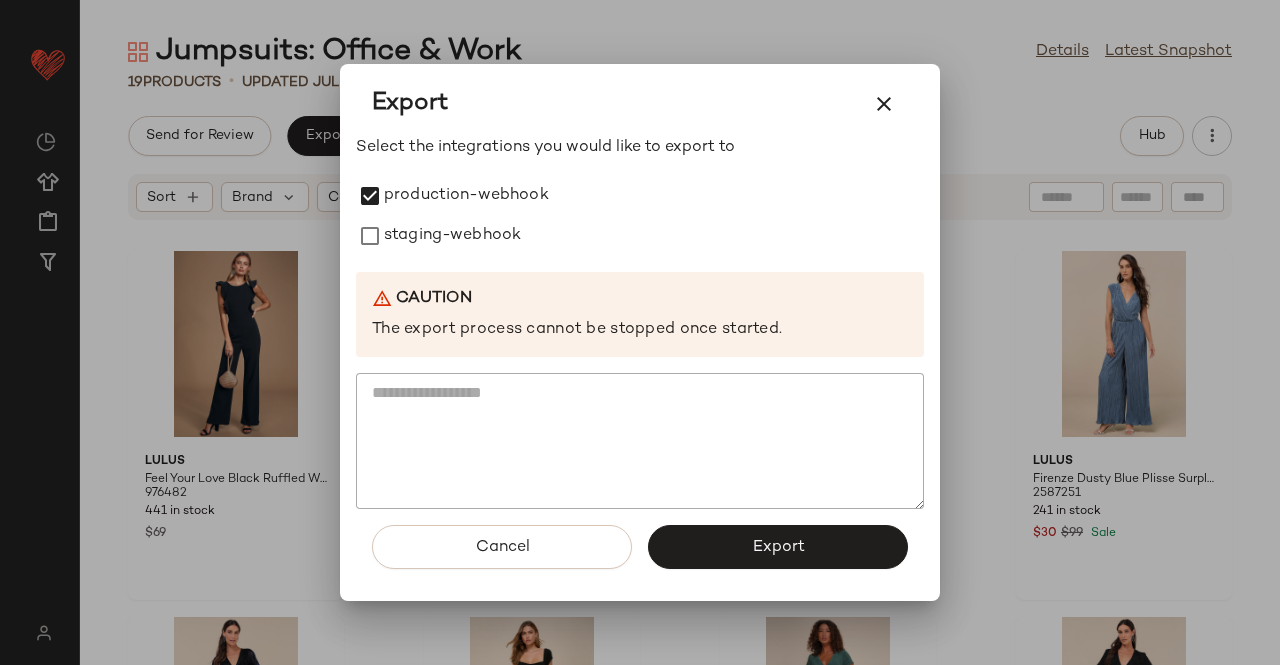 click on "staging-webhook" at bounding box center [452, 236] 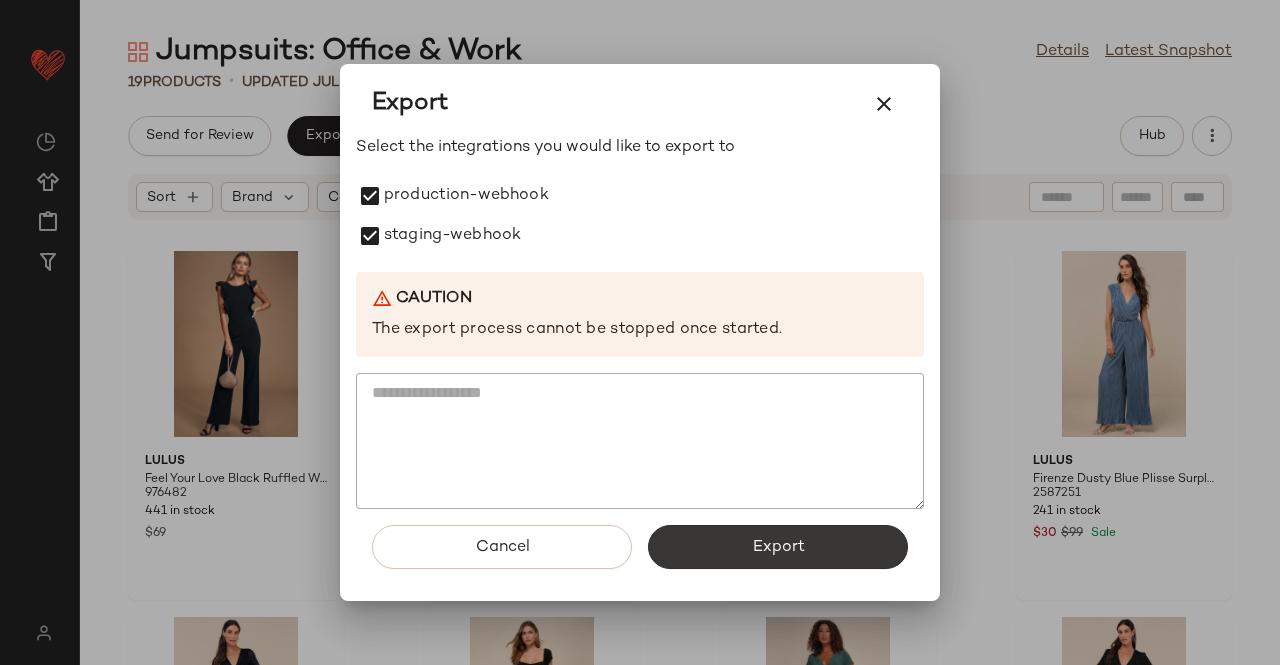 click on "Export" 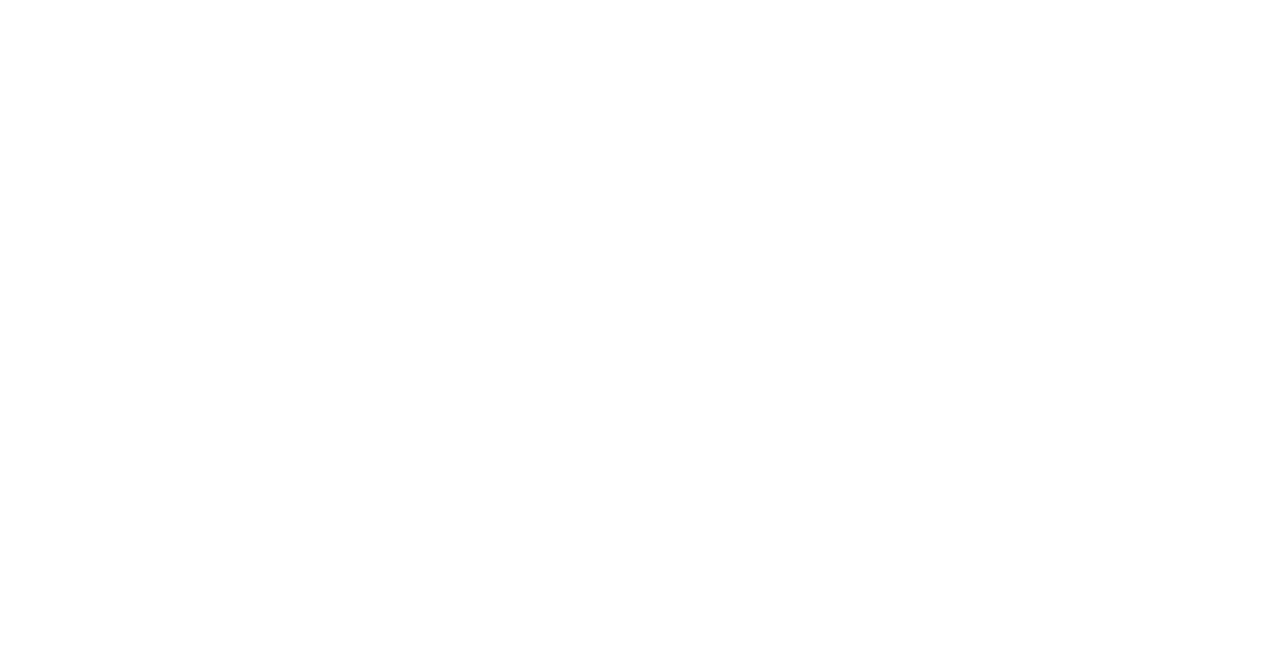 scroll, scrollTop: 0, scrollLeft: 0, axis: both 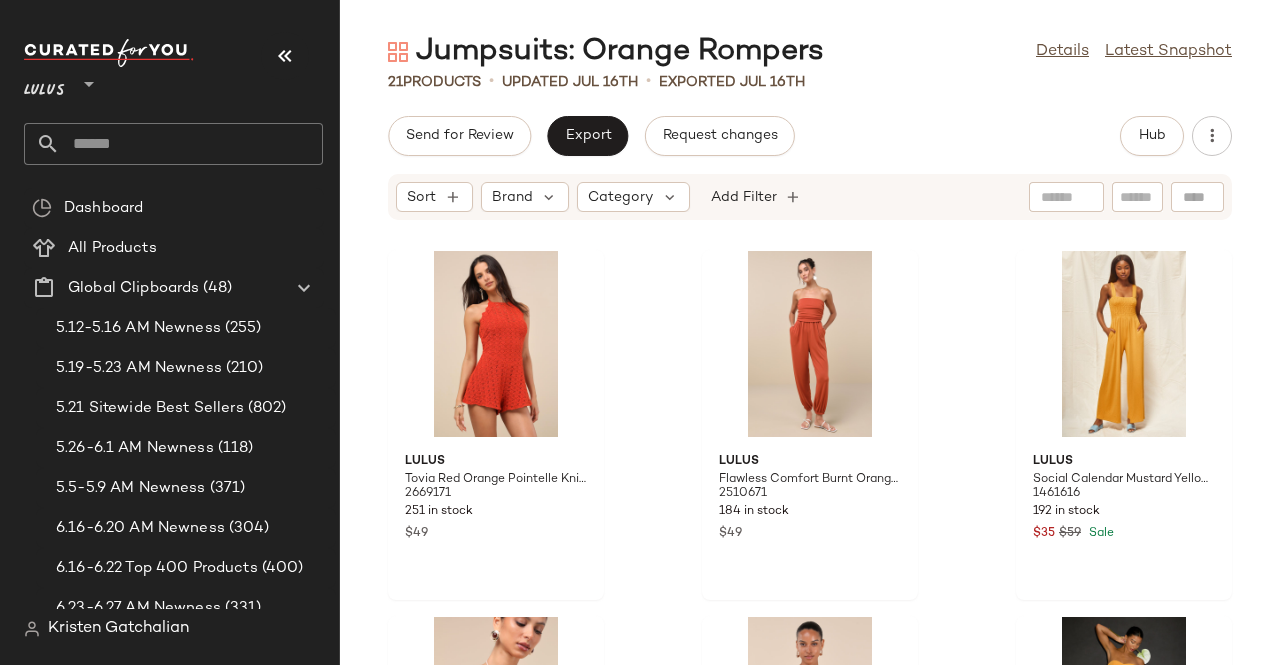 drag, startPoint x: 276, startPoint y: 36, endPoint x: 711, endPoint y: 45, distance: 435.09308 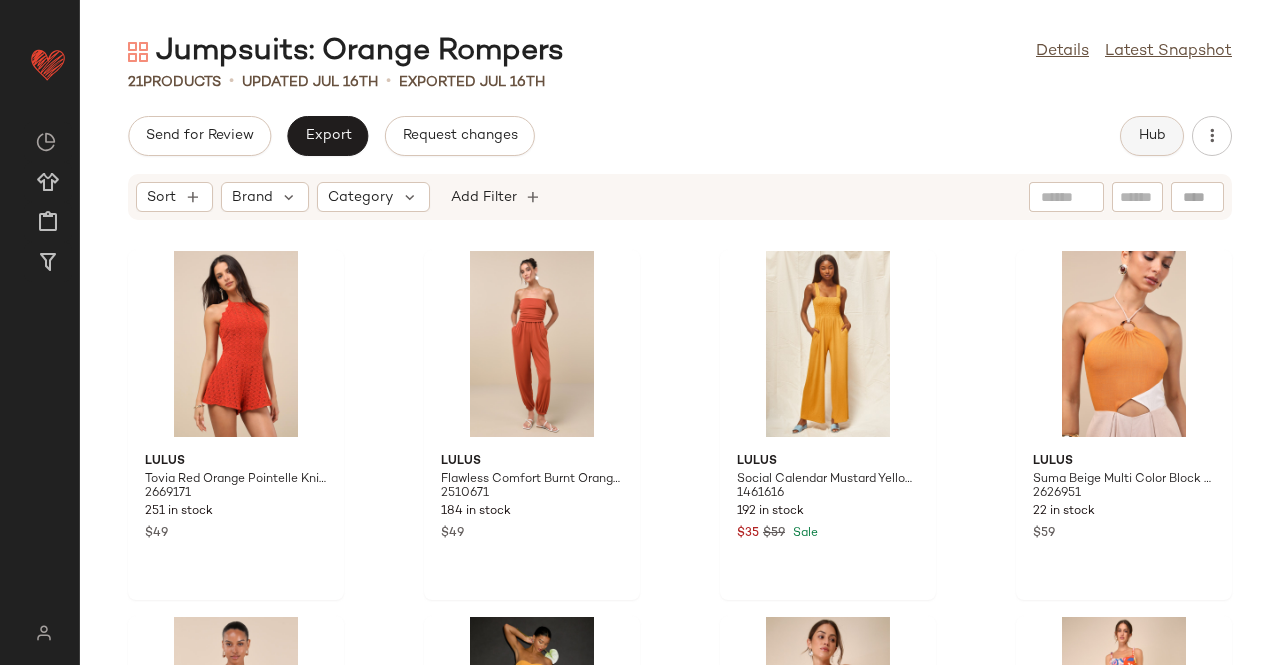 click on "Hub" at bounding box center (1152, 136) 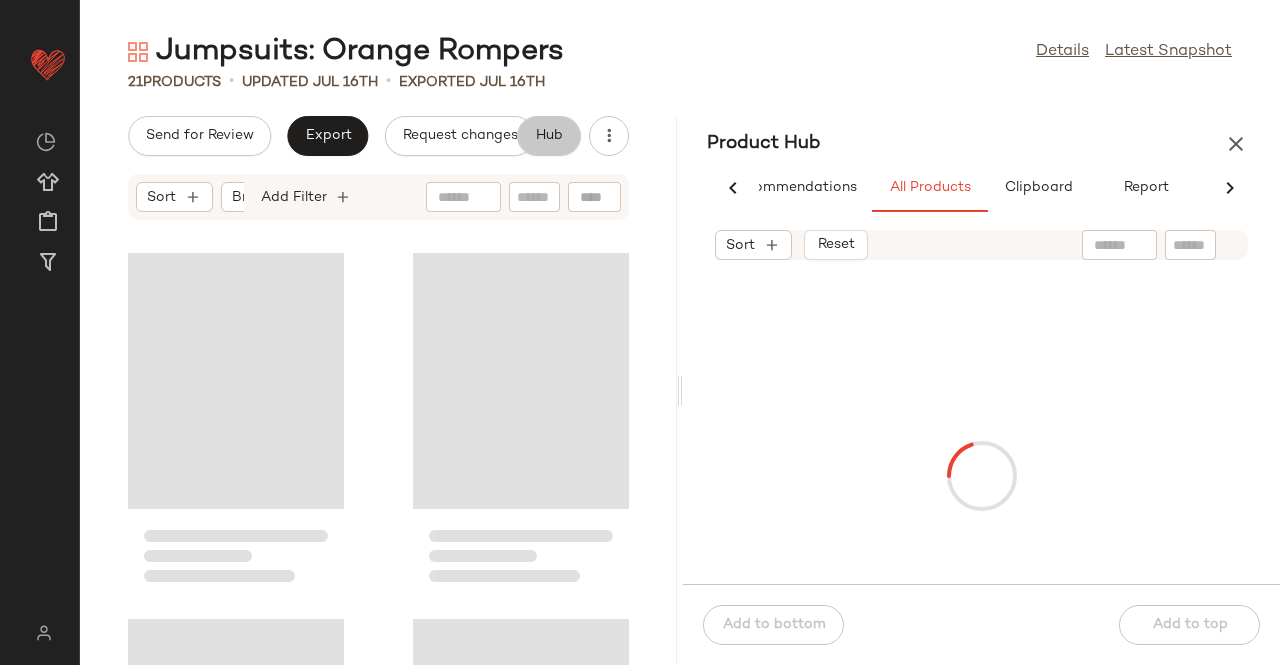 scroll, scrollTop: 0, scrollLeft: 62, axis: horizontal 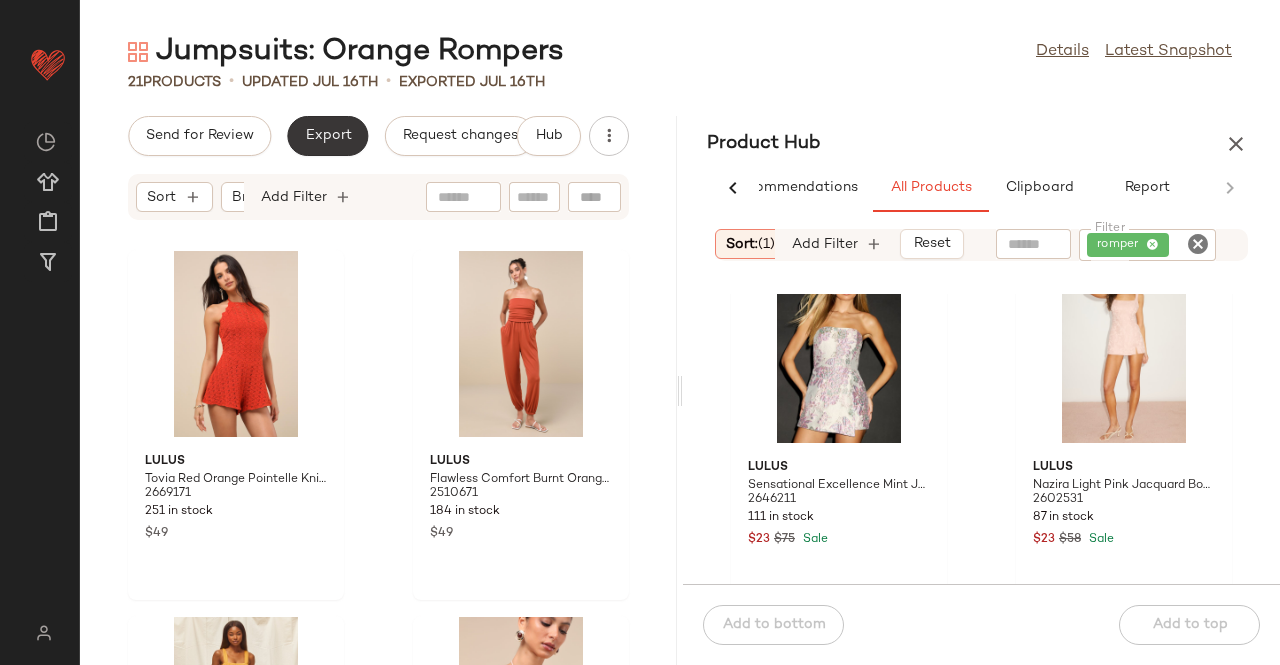 click on "Export" at bounding box center [327, 136] 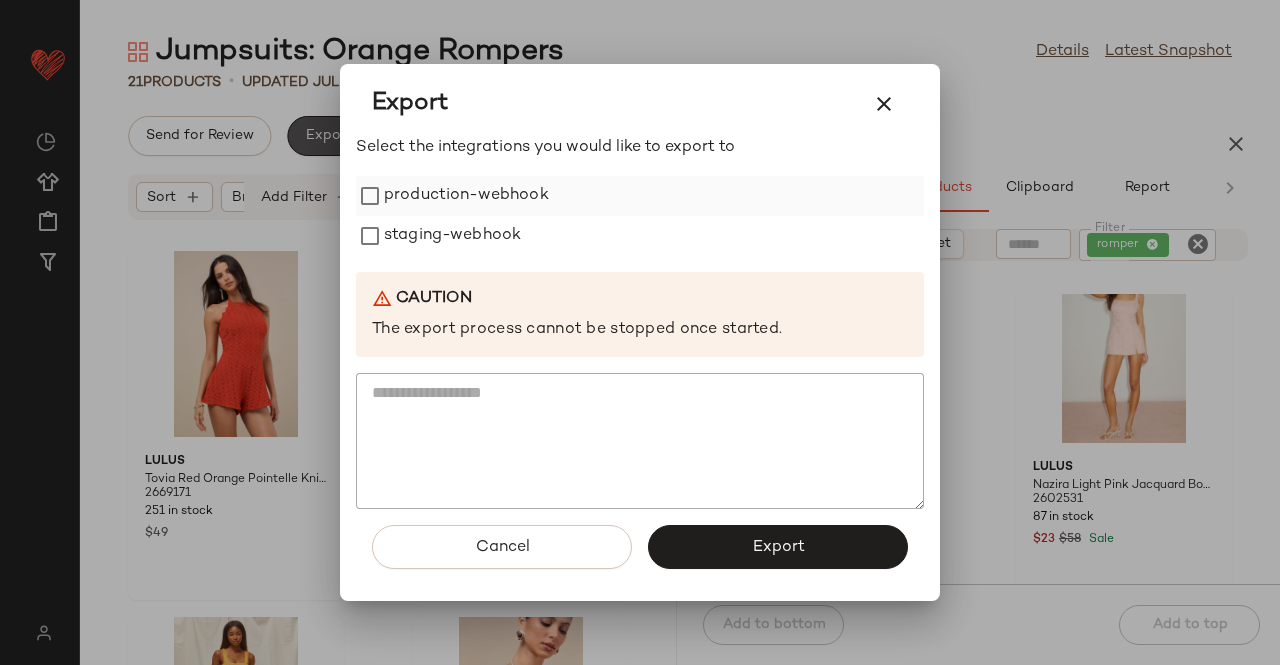 drag, startPoint x: 459, startPoint y: 177, endPoint x: 458, endPoint y: 187, distance: 10.049875 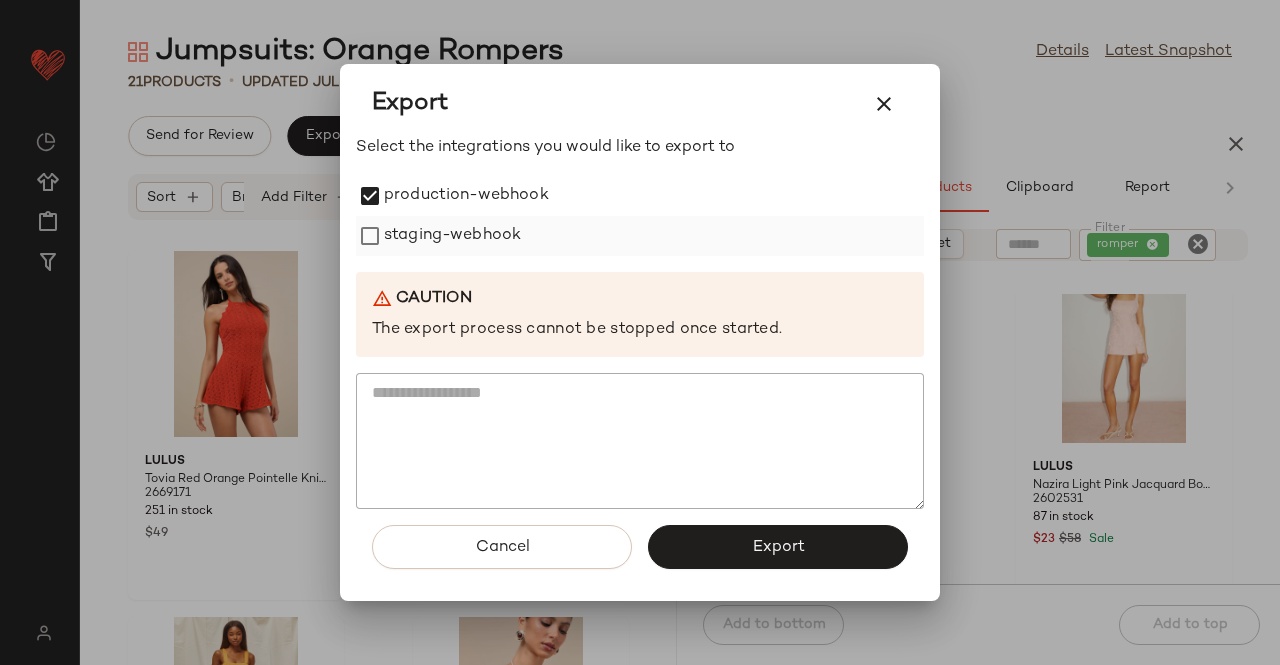 click on "staging-webhook" at bounding box center (452, 236) 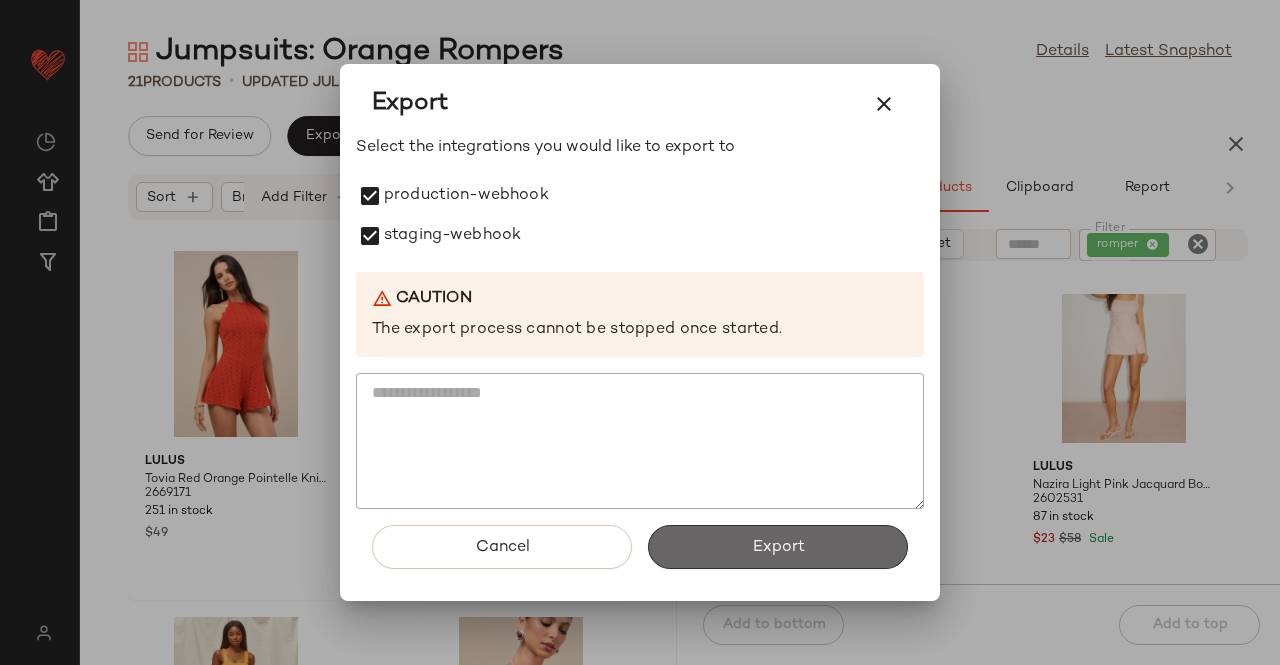 click on "Export" at bounding box center (778, 547) 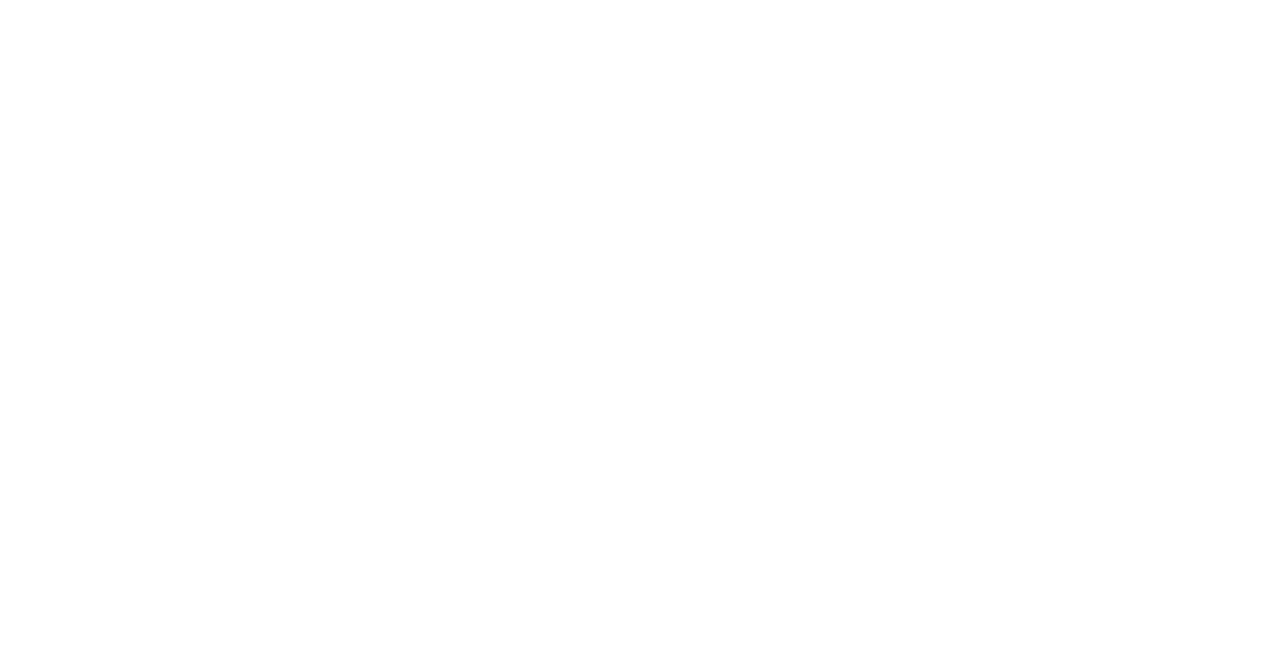 scroll, scrollTop: 0, scrollLeft: 0, axis: both 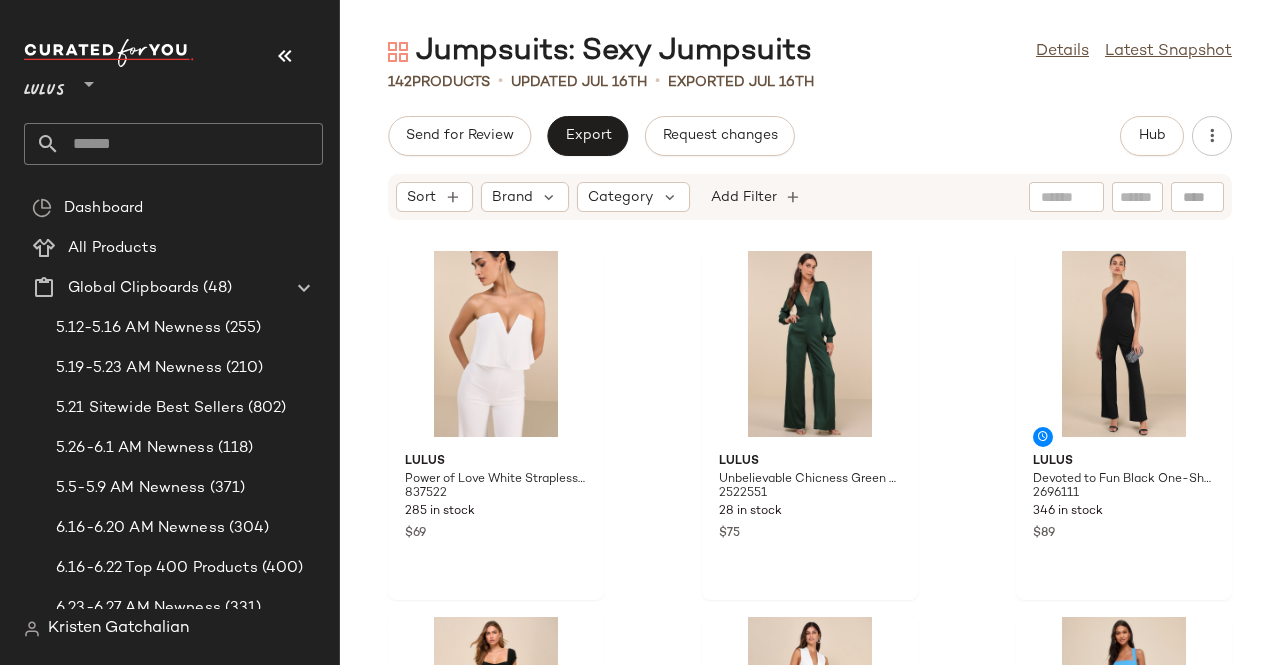 click on "Lulus **" at bounding box center (181, 110) 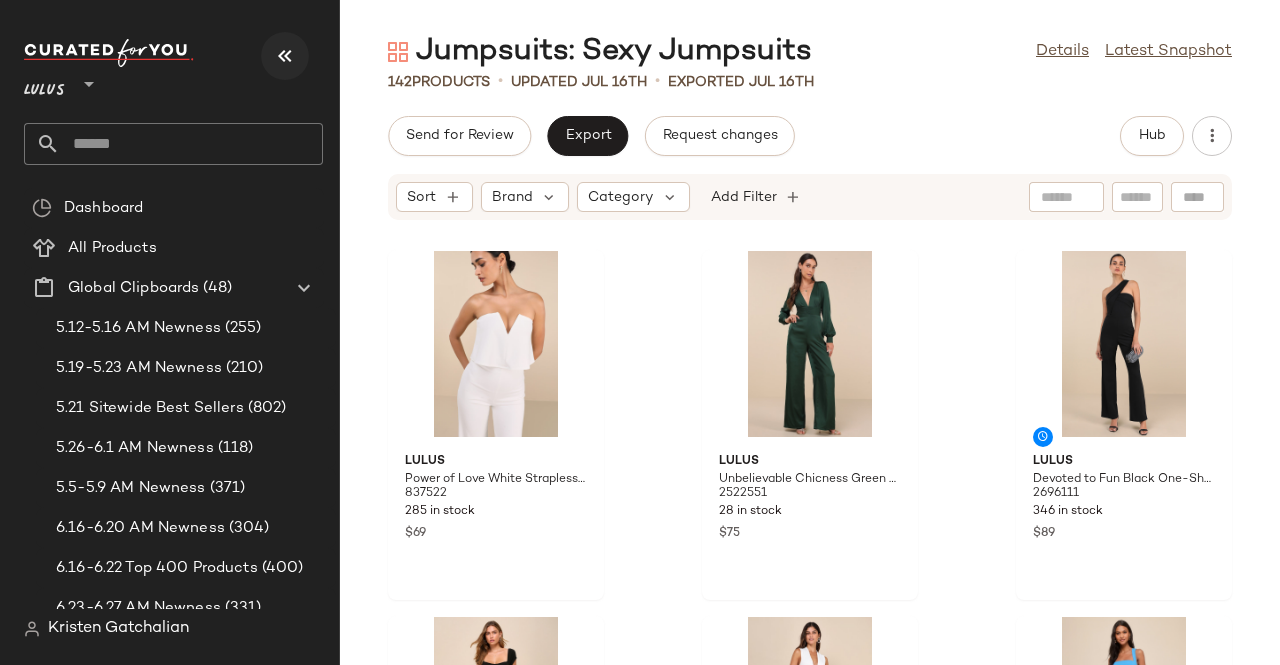 click at bounding box center (285, 56) 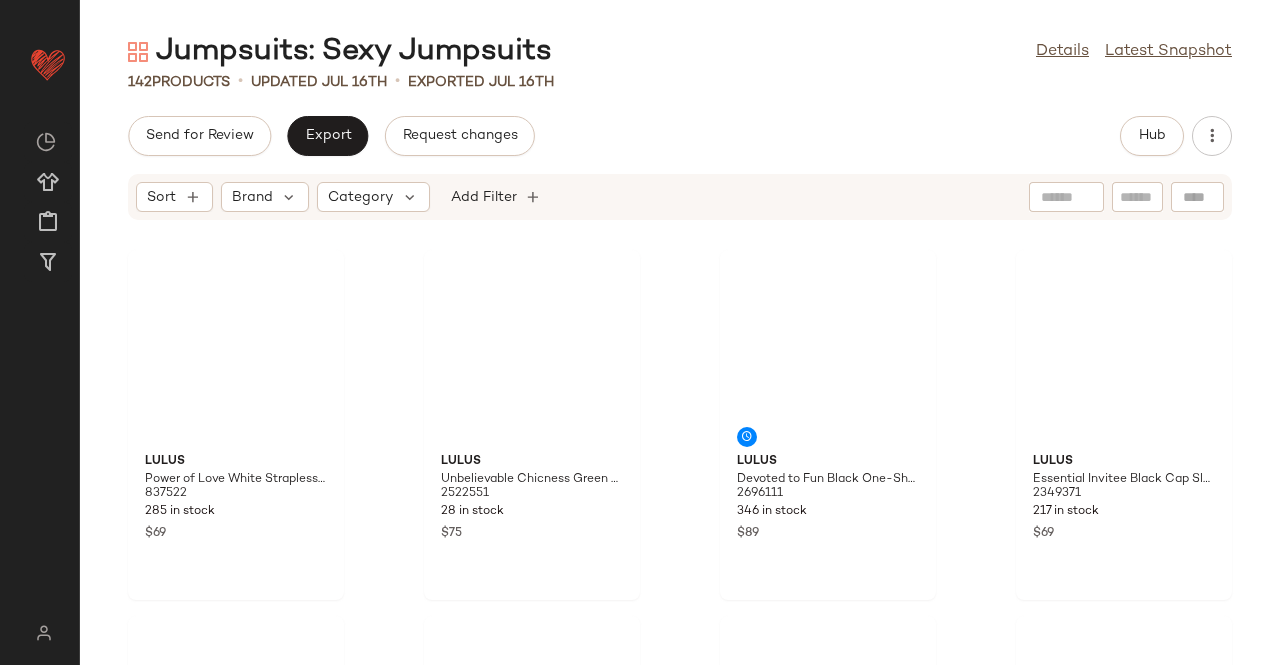 click on "Hub" 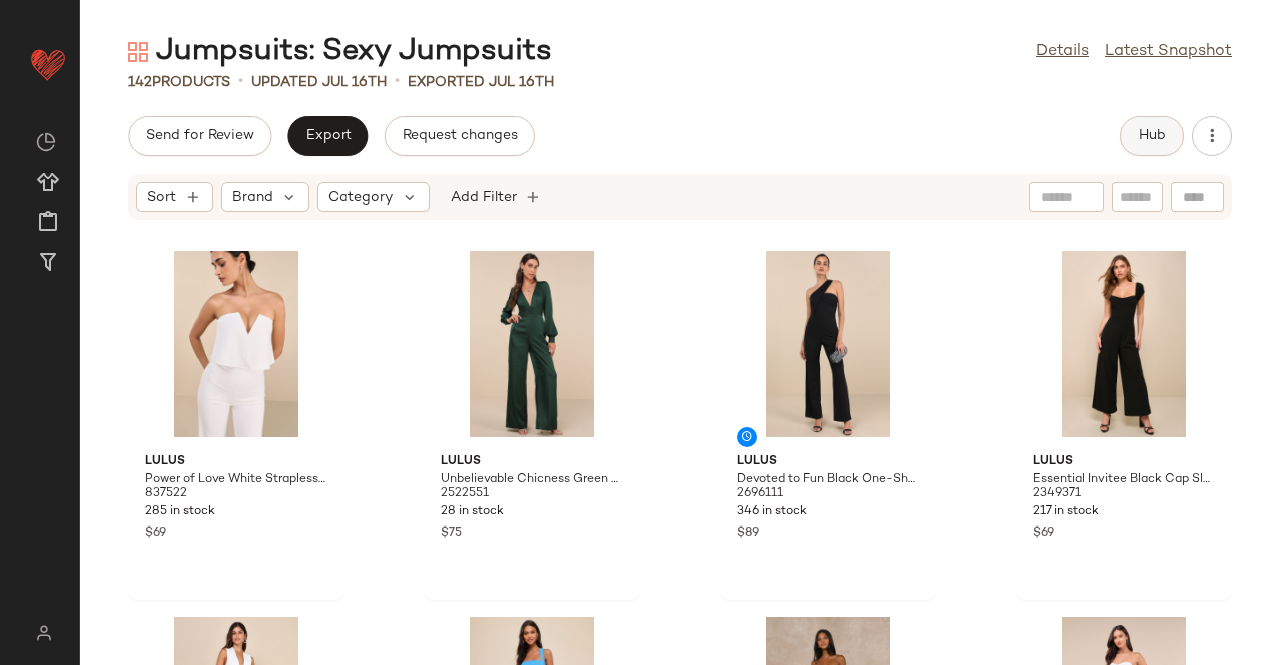 click on "Hub" at bounding box center [1152, 136] 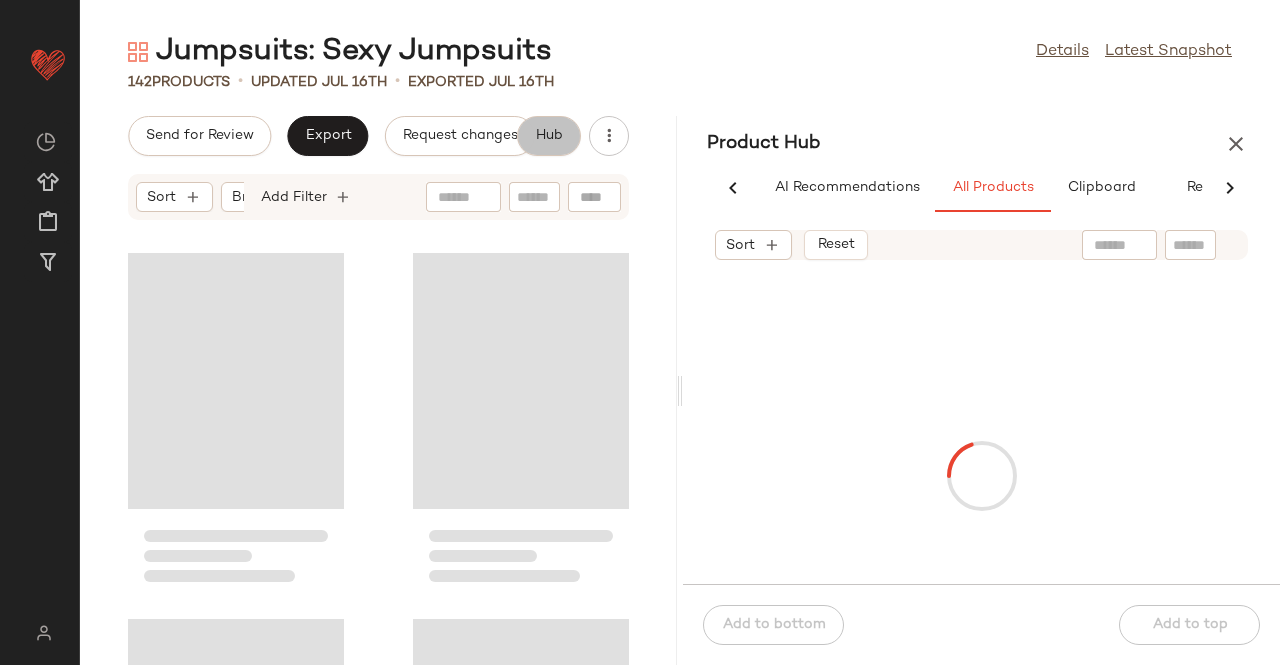 scroll, scrollTop: 0, scrollLeft: 54, axis: horizontal 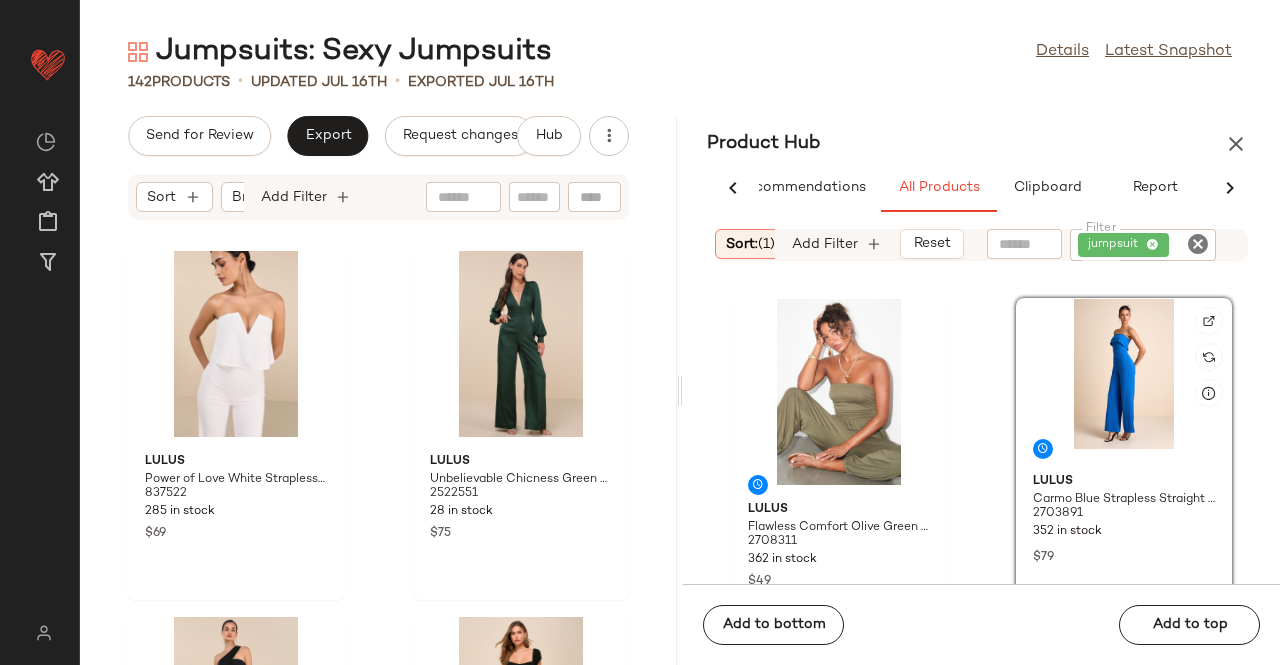 click 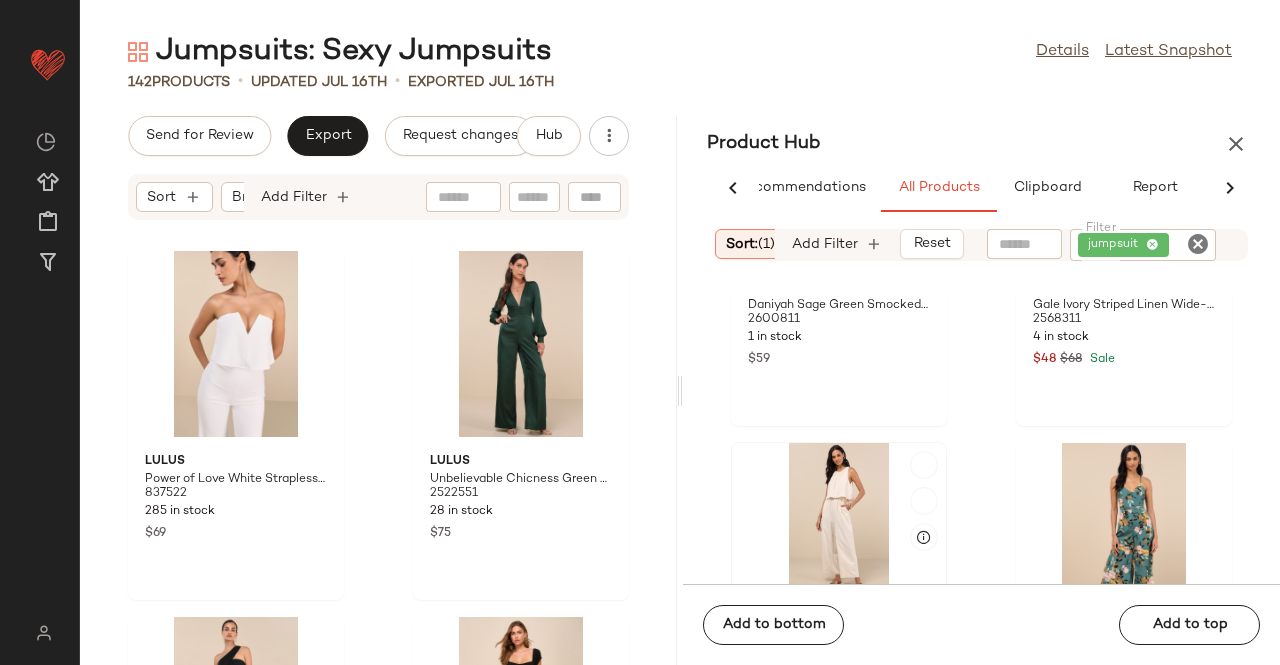 scroll, scrollTop: 3016, scrollLeft: 0, axis: vertical 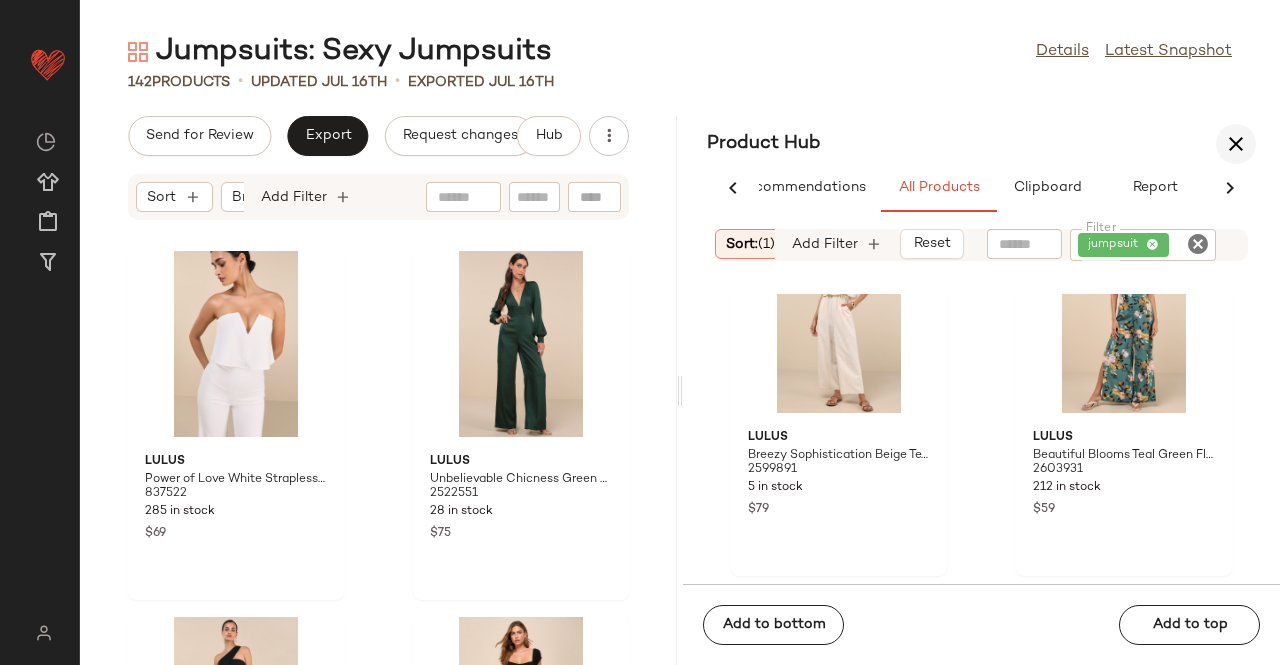 drag, startPoint x: 1238, startPoint y: 133, endPoint x: 882, endPoint y: 200, distance: 362.2499 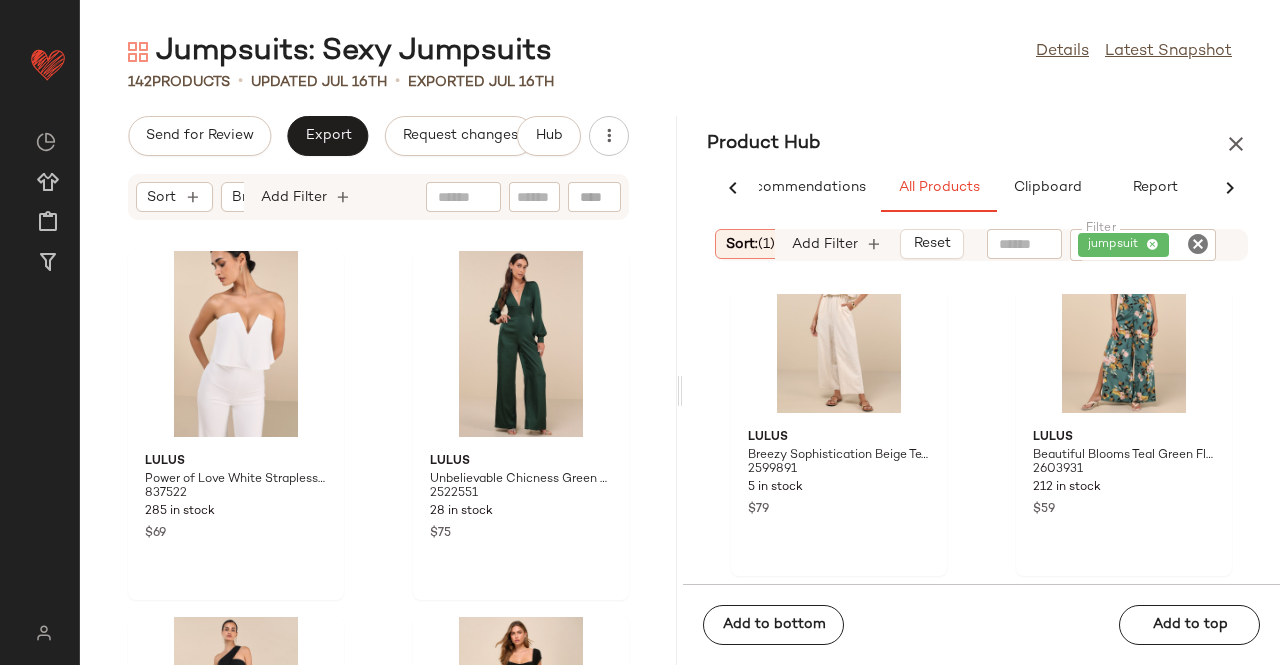 click at bounding box center [1236, 144] 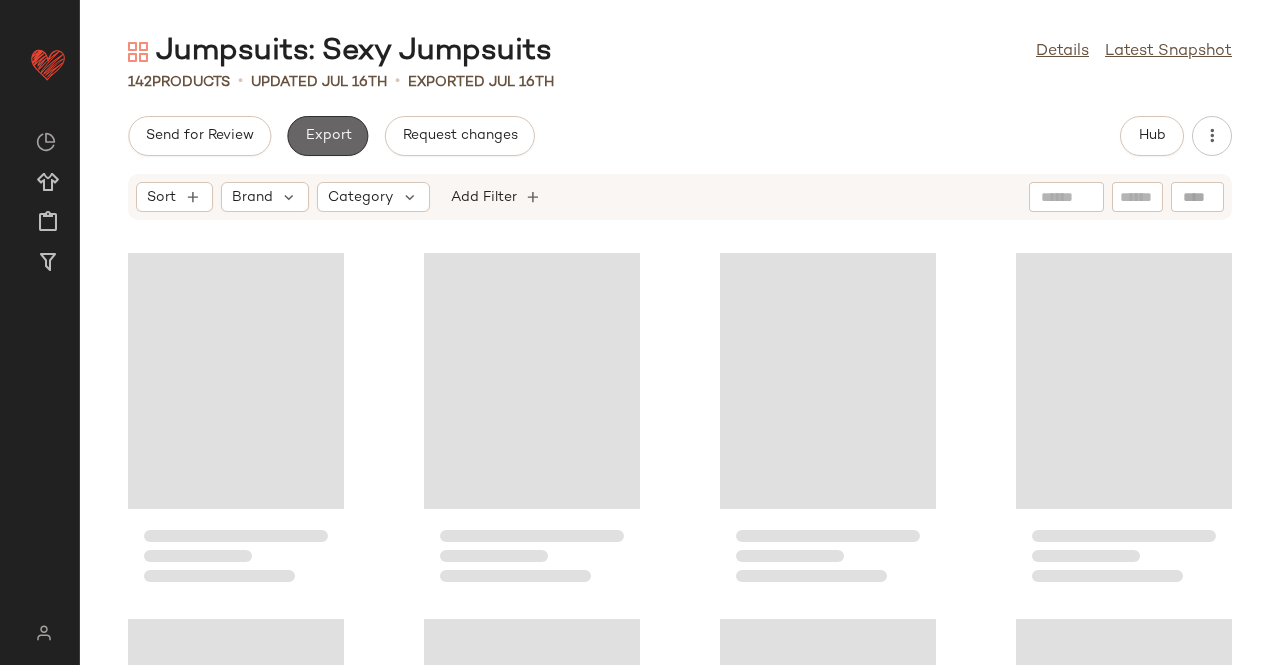 click on "Export" at bounding box center [327, 136] 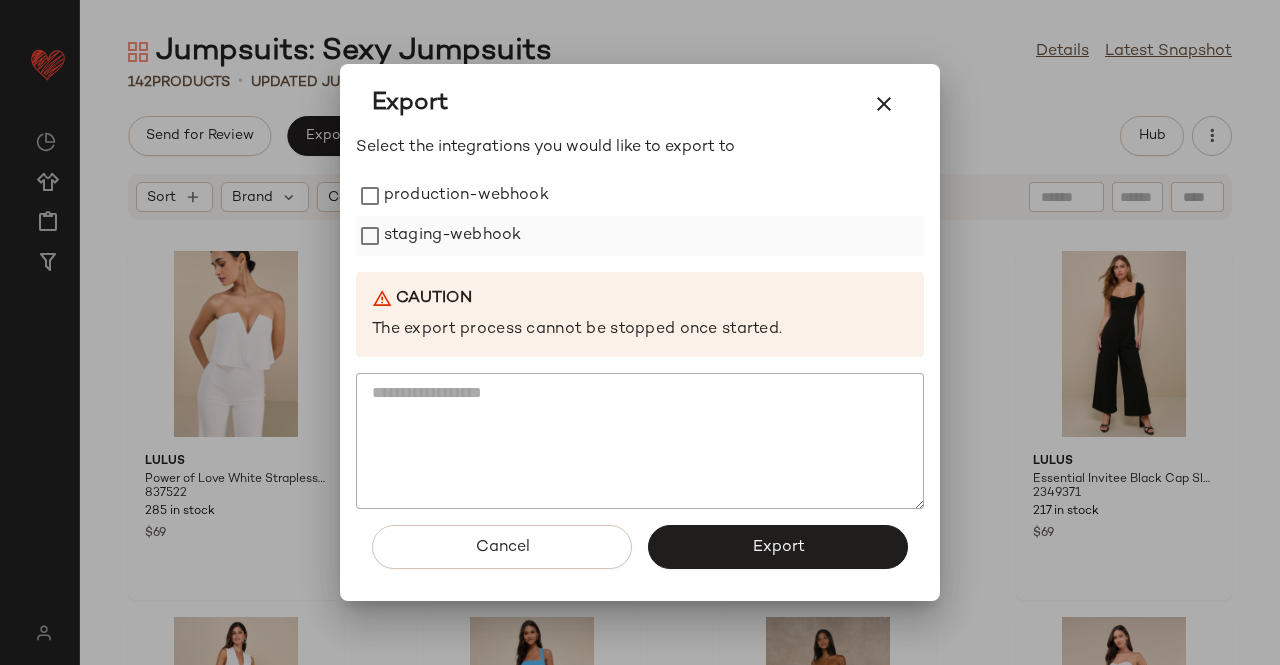 drag, startPoint x: 398, startPoint y: 187, endPoint x: 406, endPoint y: 236, distance: 49.648766 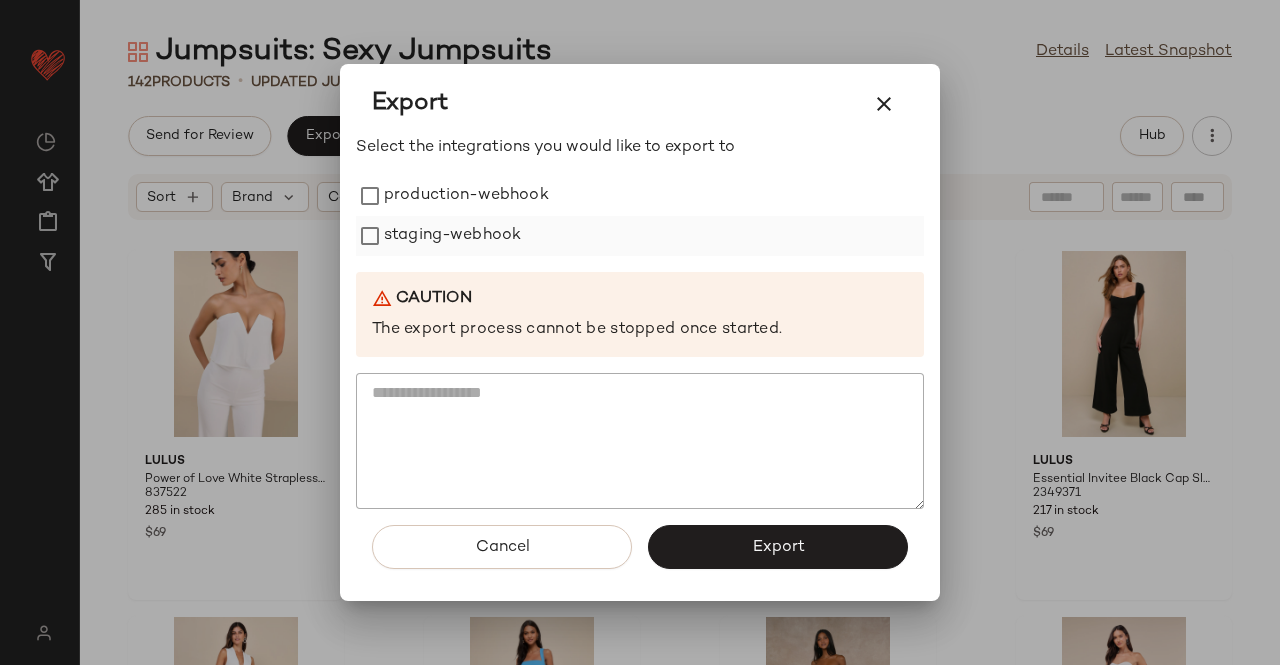 click on "production-webhook" at bounding box center [466, 196] 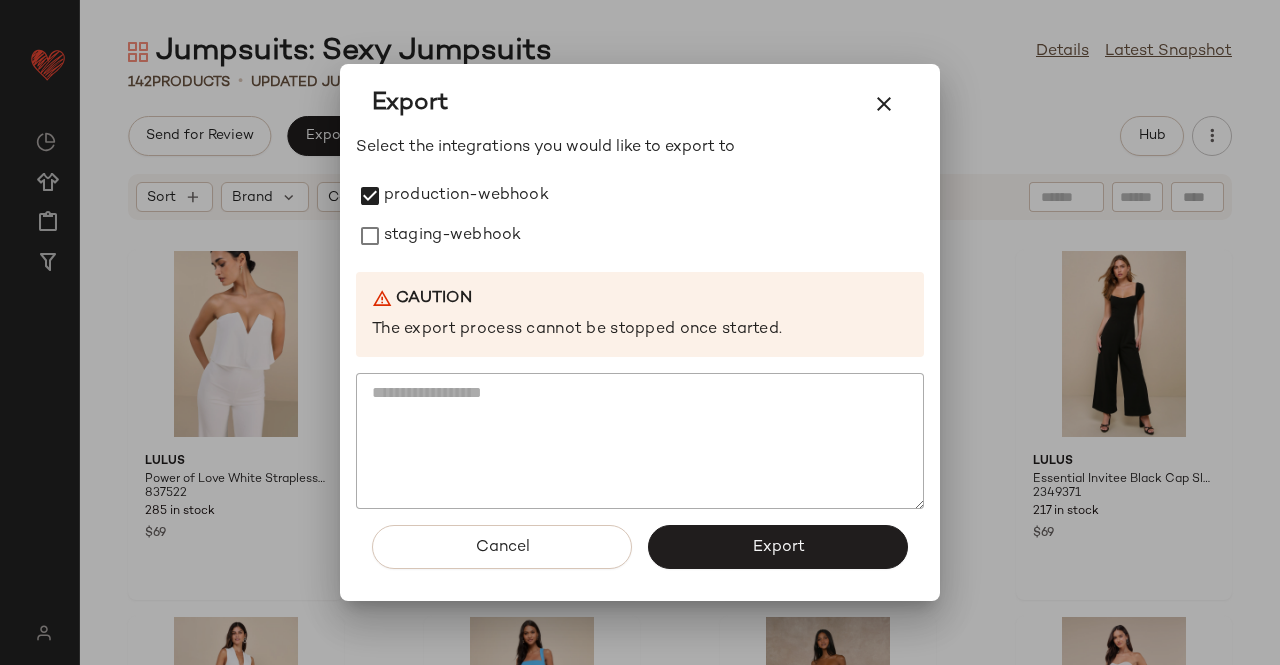 drag, startPoint x: 408, startPoint y: 235, endPoint x: 449, endPoint y: 285, distance: 64.66065 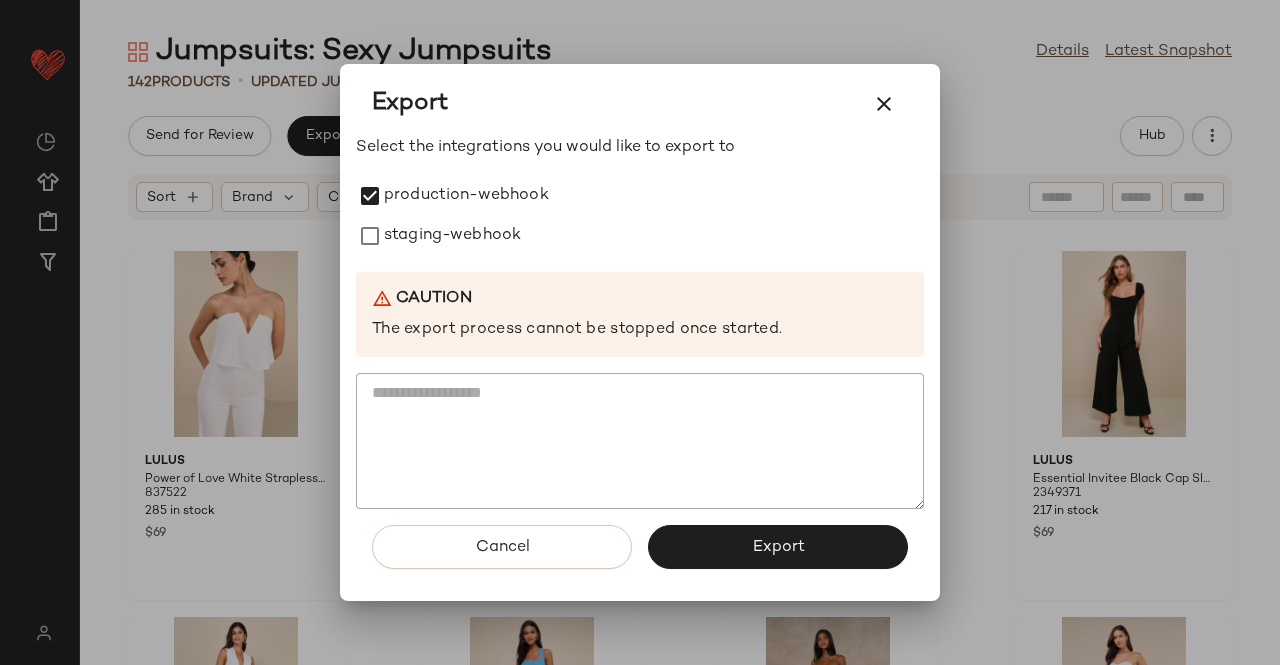 click on "staging-webhook" at bounding box center [452, 236] 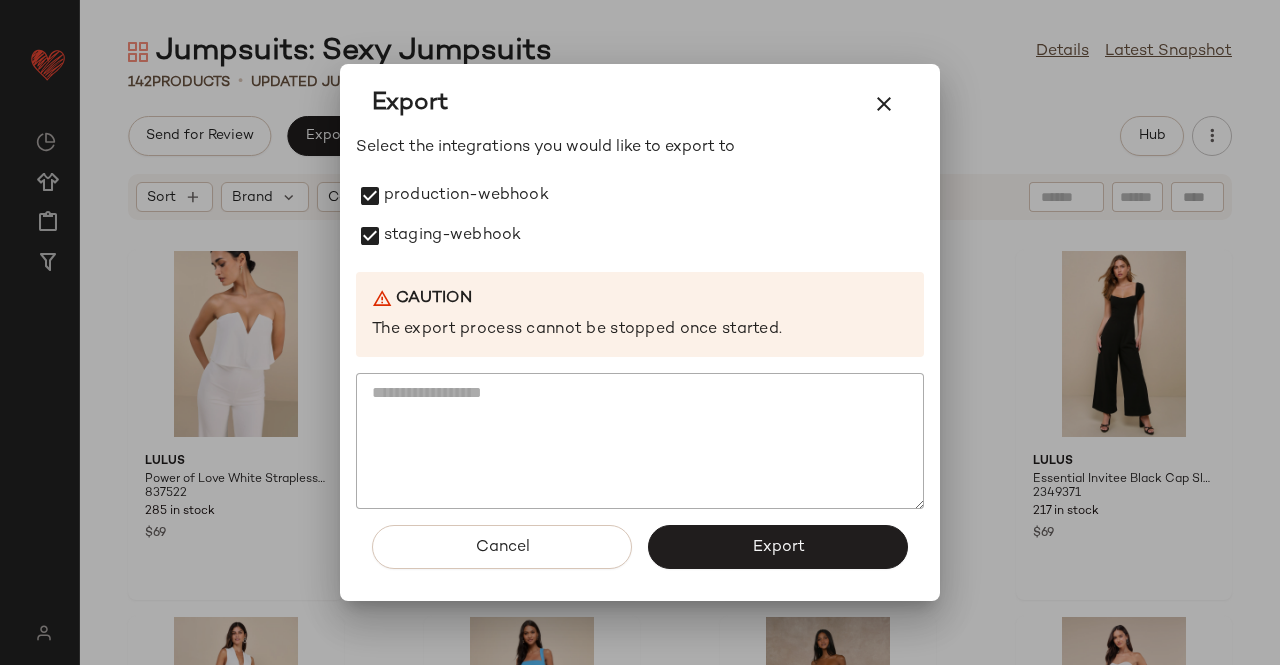 drag, startPoint x: 781, startPoint y: 557, endPoint x: 767, endPoint y: 539, distance: 22.803509 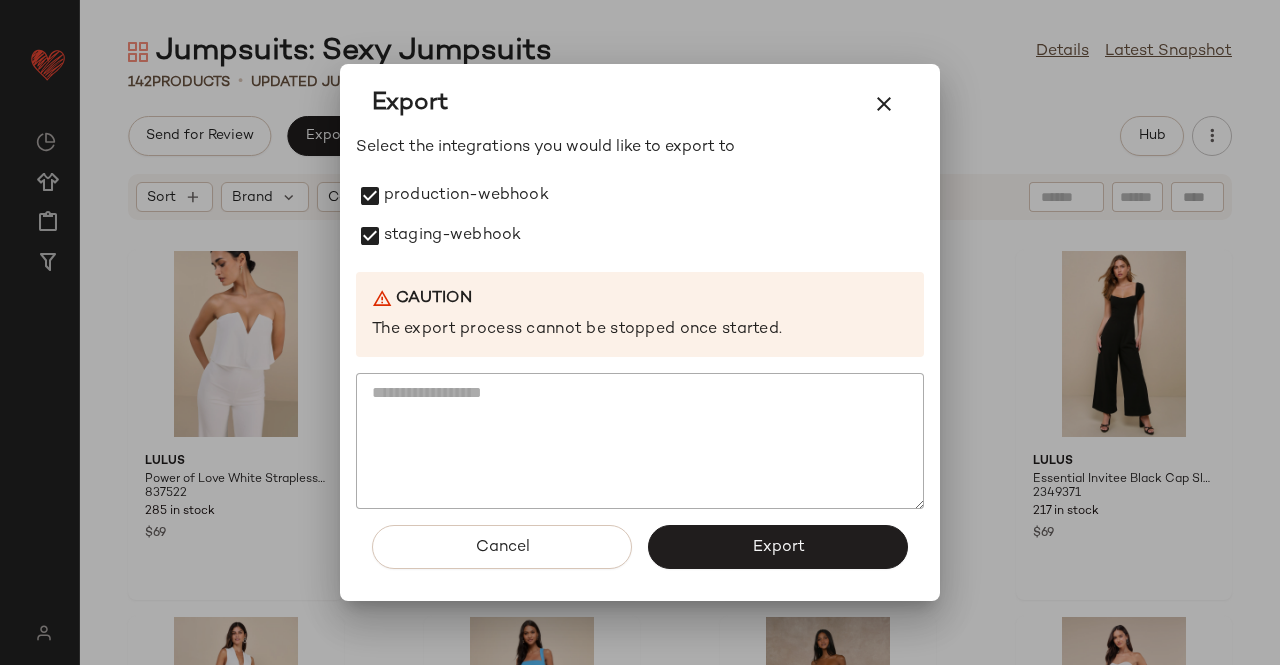 click on "Export" 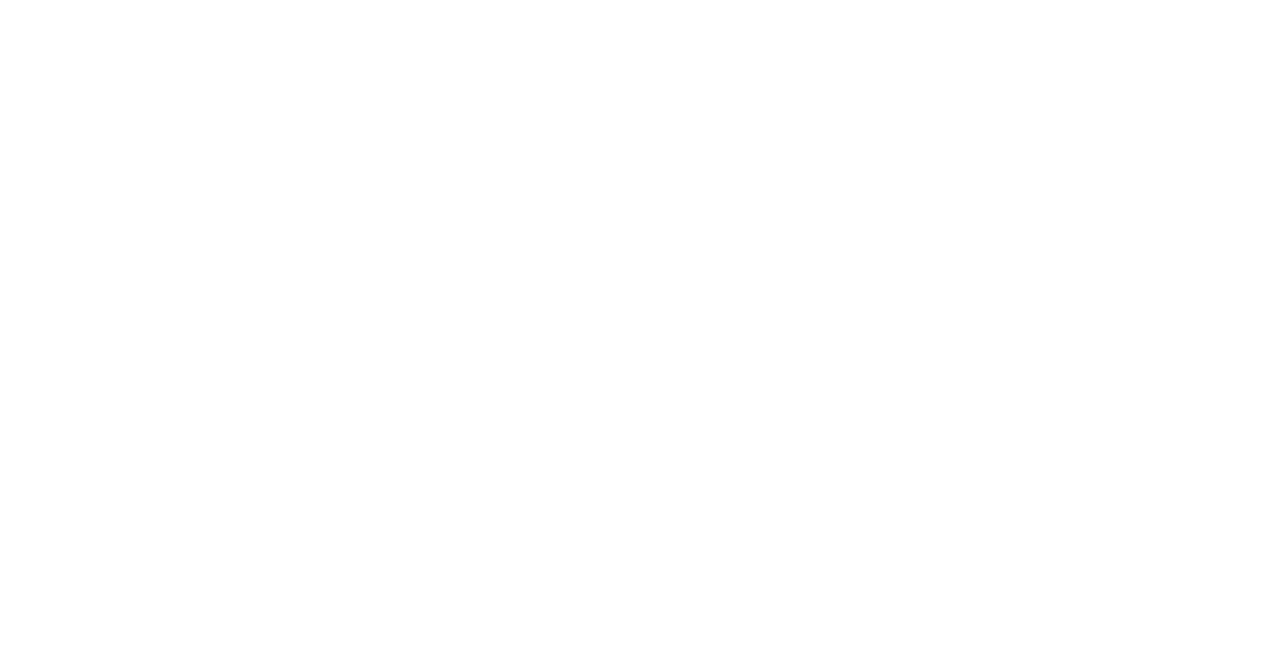 scroll, scrollTop: 0, scrollLeft: 0, axis: both 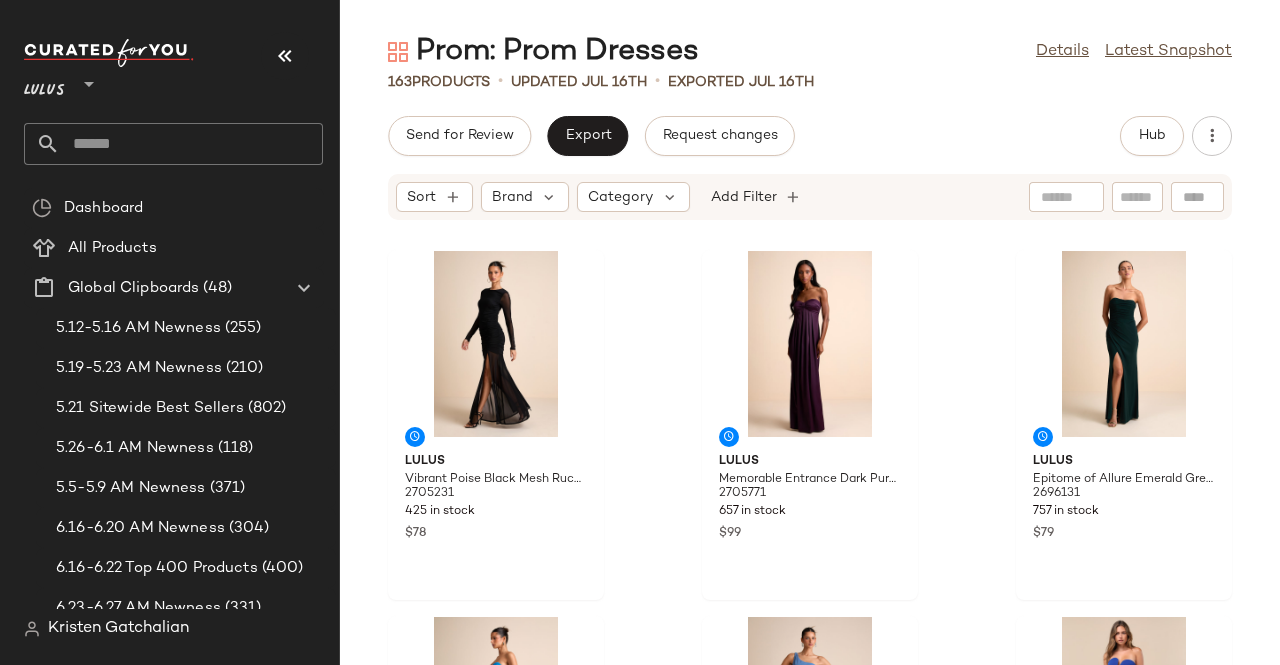 click at bounding box center (285, 56) 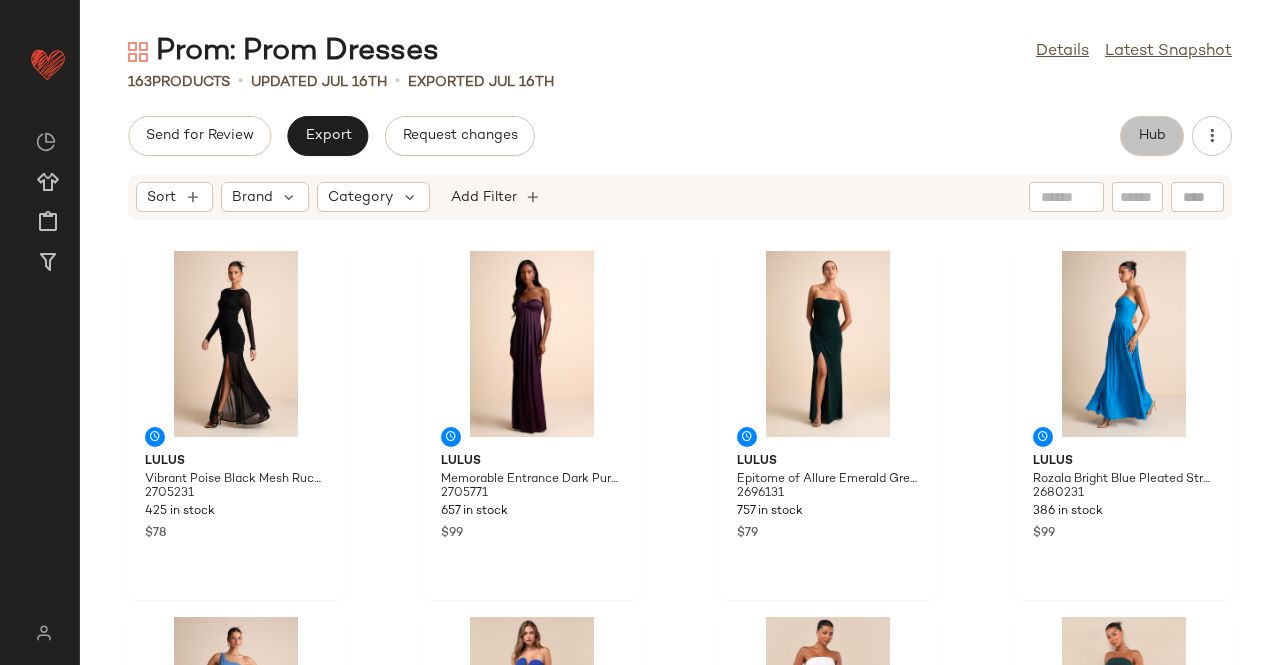 click on "Hub" at bounding box center [1152, 136] 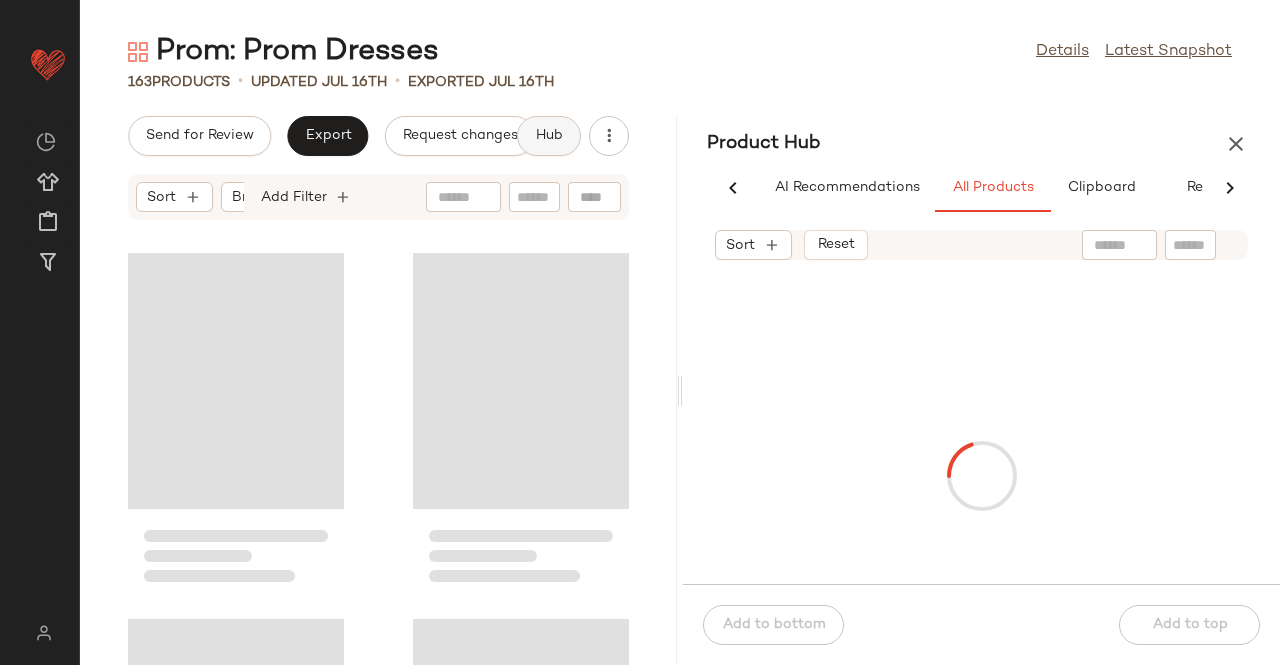 scroll, scrollTop: 0, scrollLeft: 62, axis: horizontal 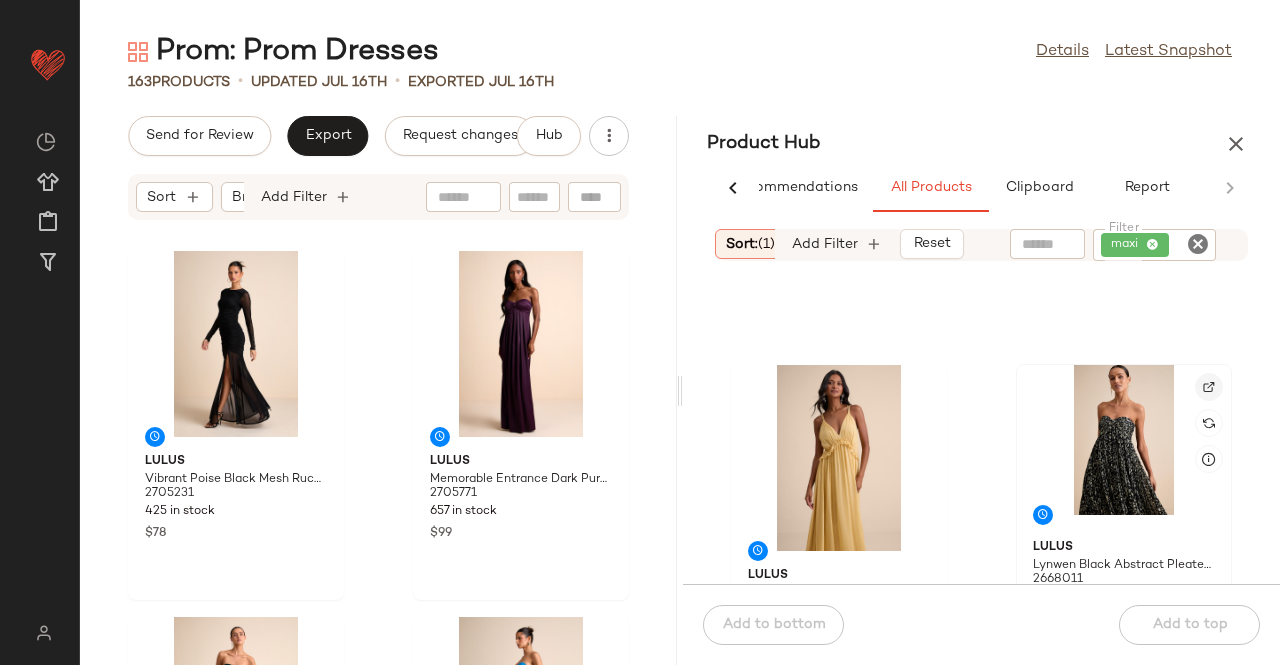 click 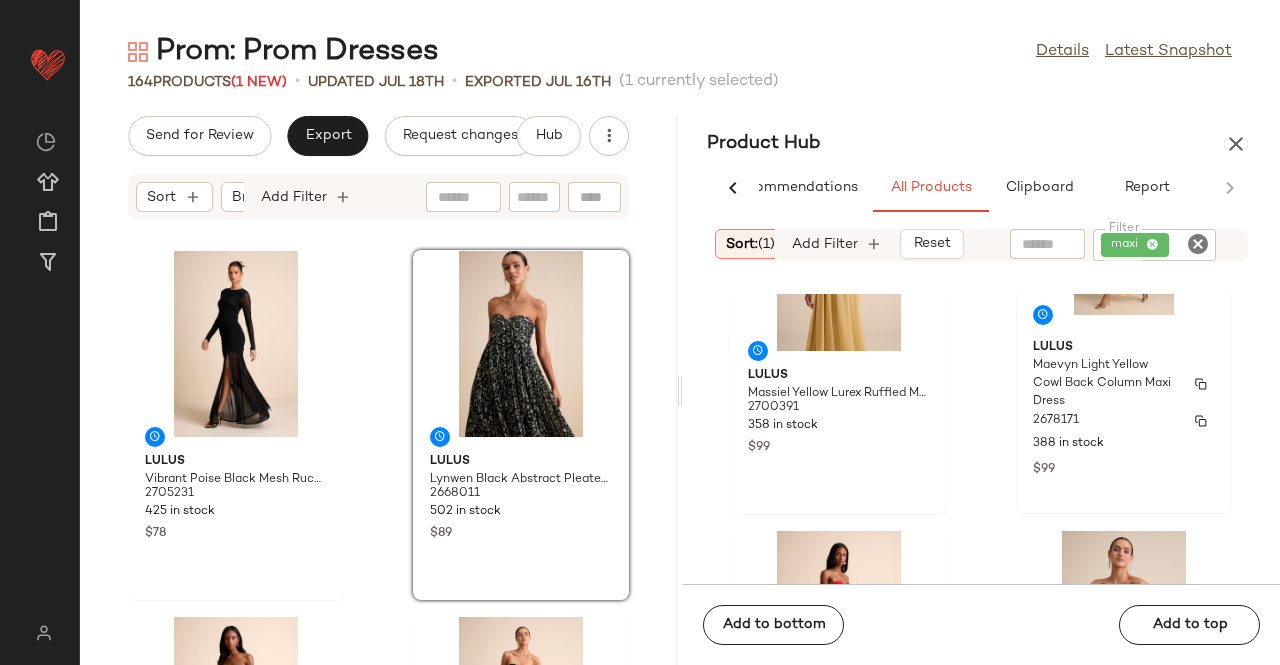 scroll, scrollTop: 316, scrollLeft: 0, axis: vertical 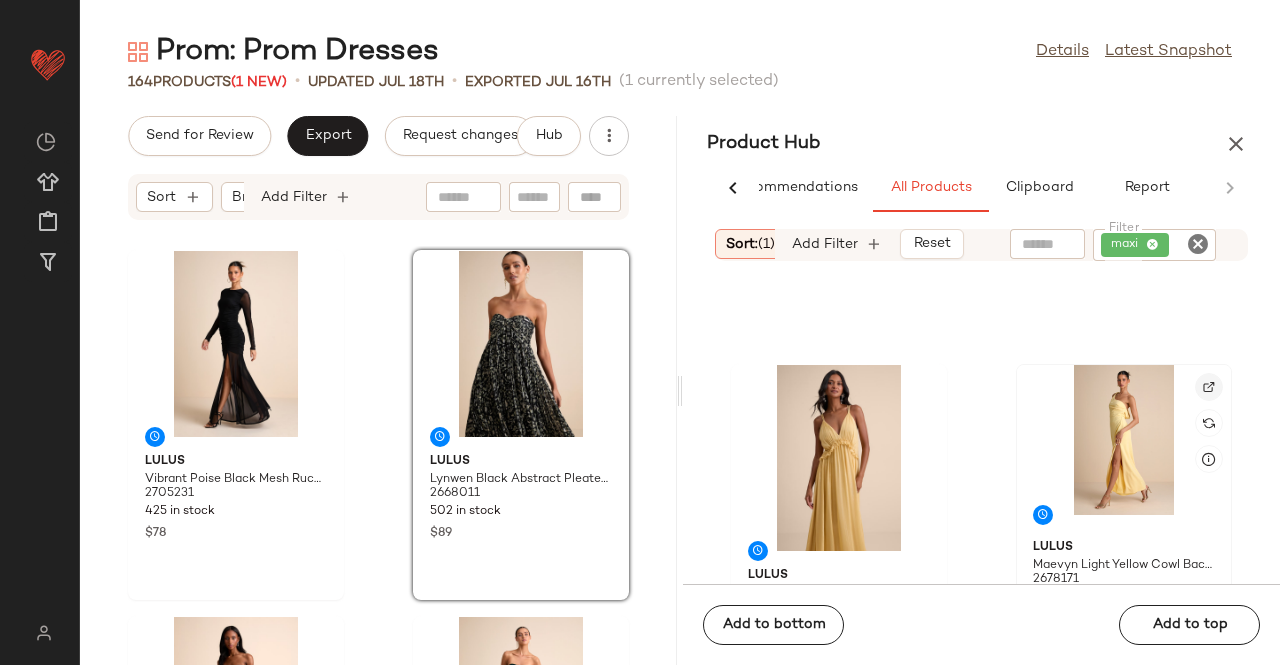 drag, startPoint x: 1208, startPoint y: 367, endPoint x: 1198, endPoint y: 388, distance: 23.259407 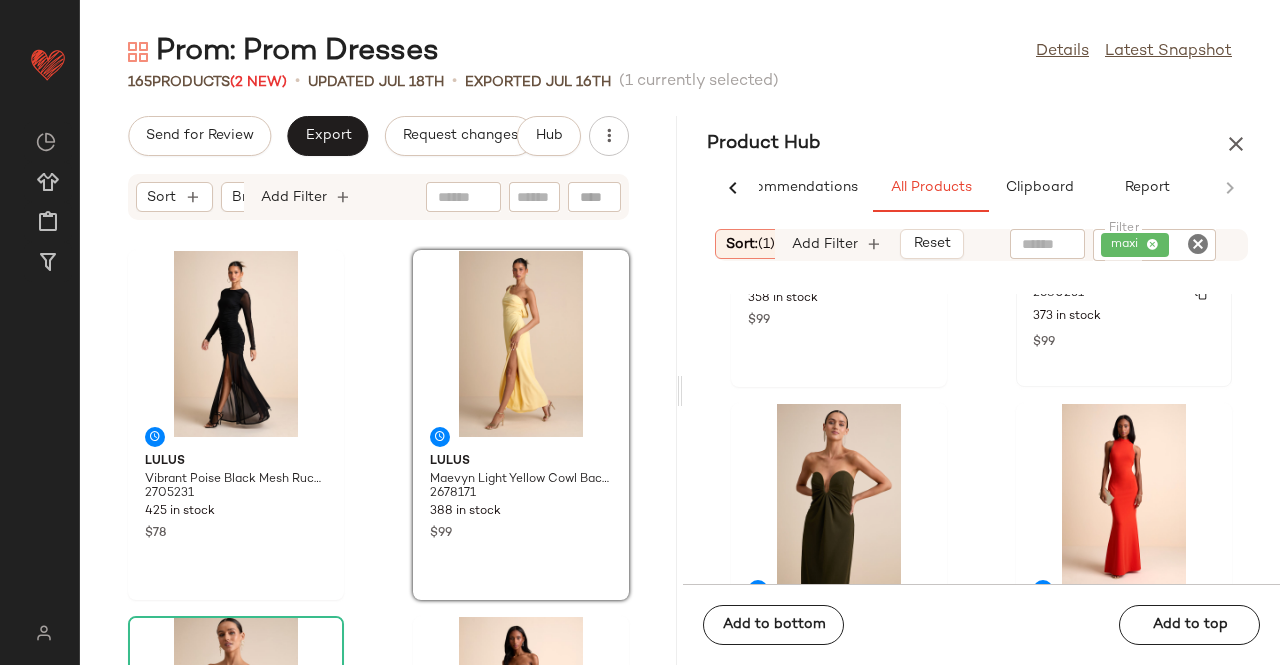 scroll, scrollTop: 416, scrollLeft: 0, axis: vertical 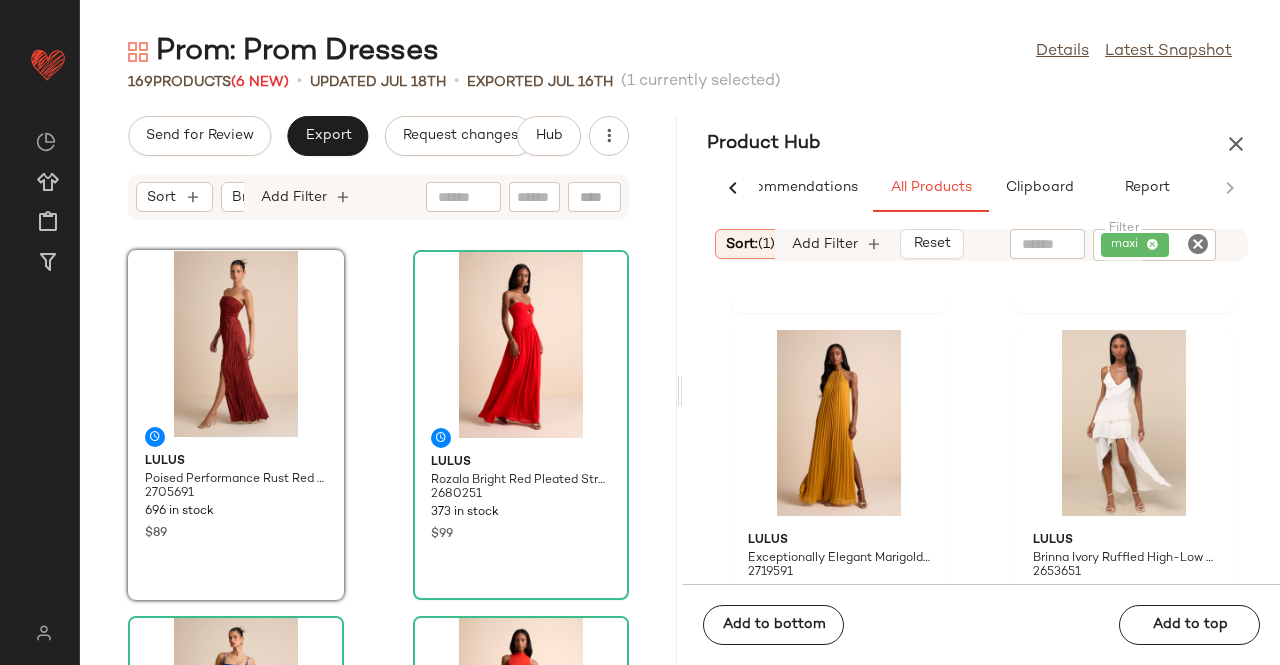 click at bounding box center [1236, 144] 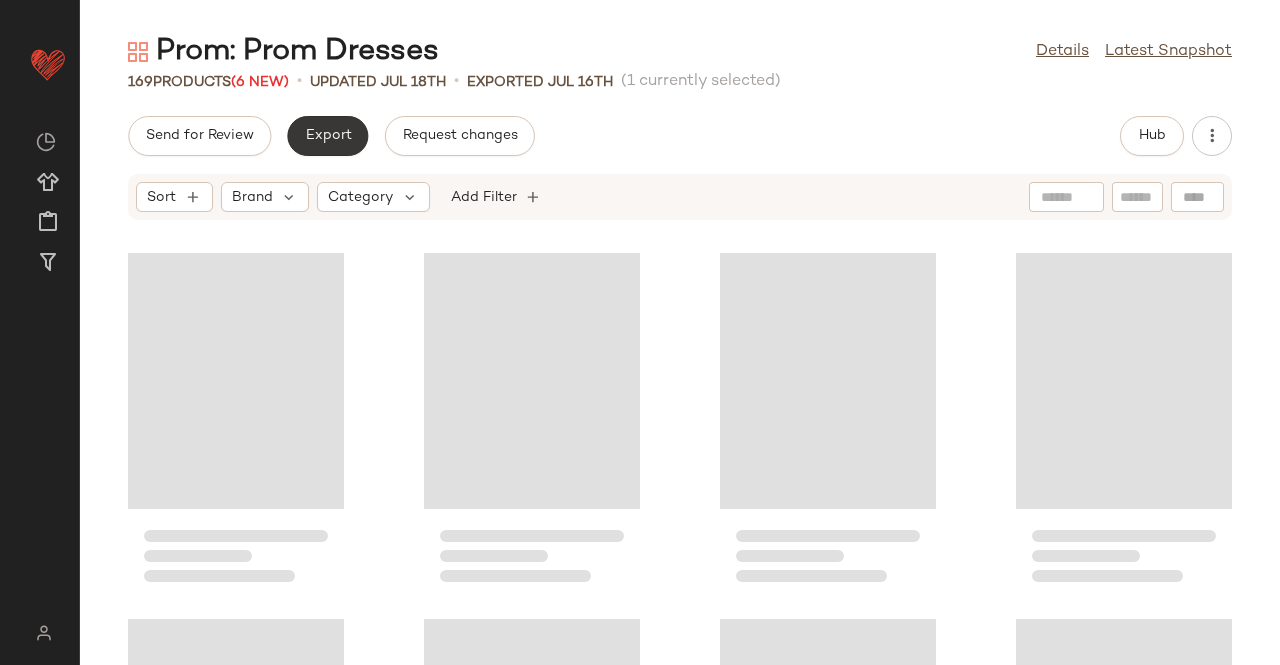 click on "Export" at bounding box center (327, 136) 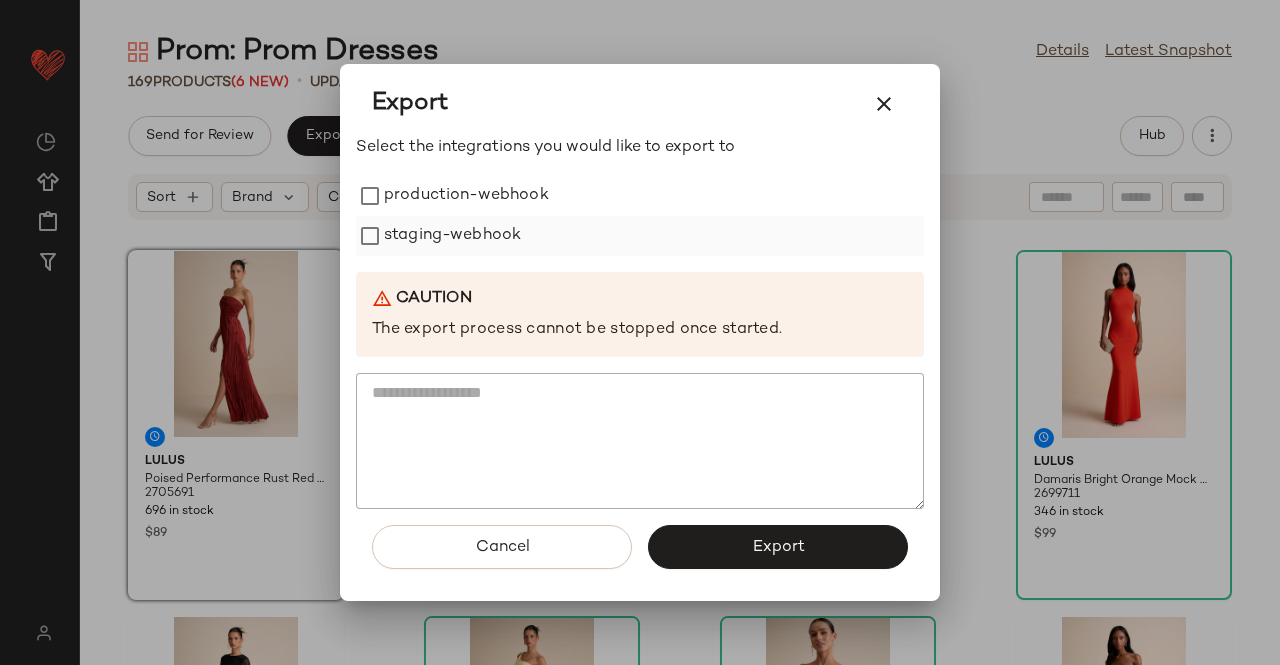 click on "staging-webhook" at bounding box center [452, 236] 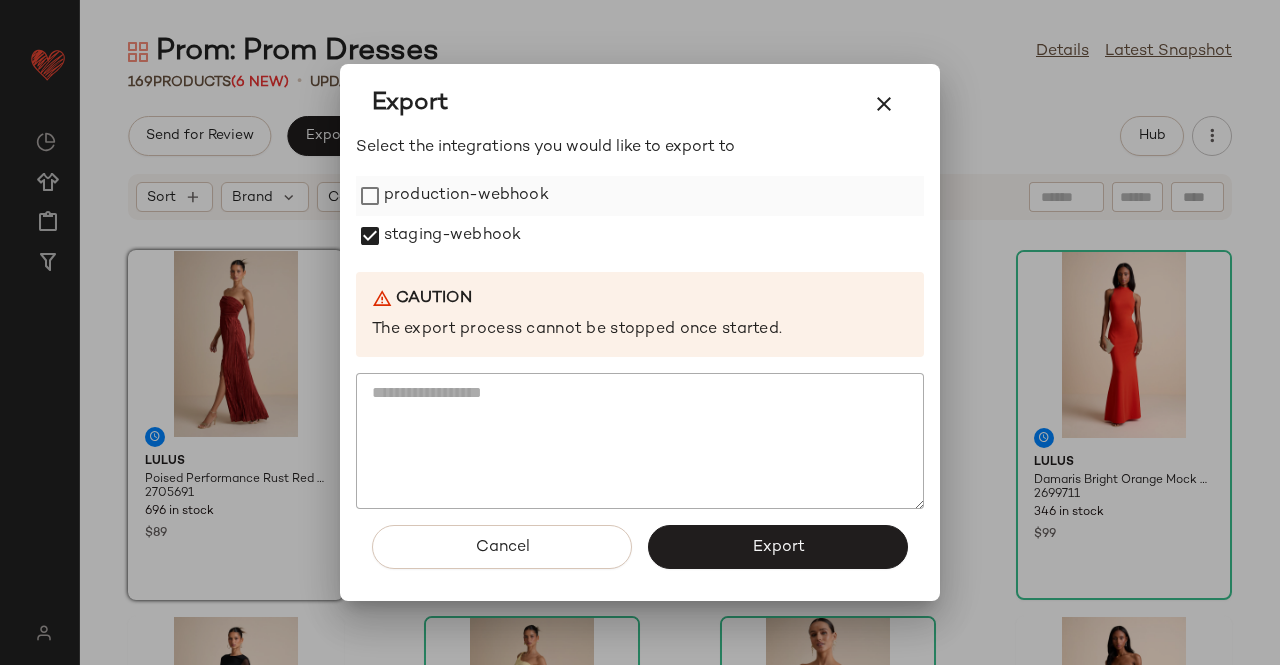 click on "production-webhook" at bounding box center (466, 196) 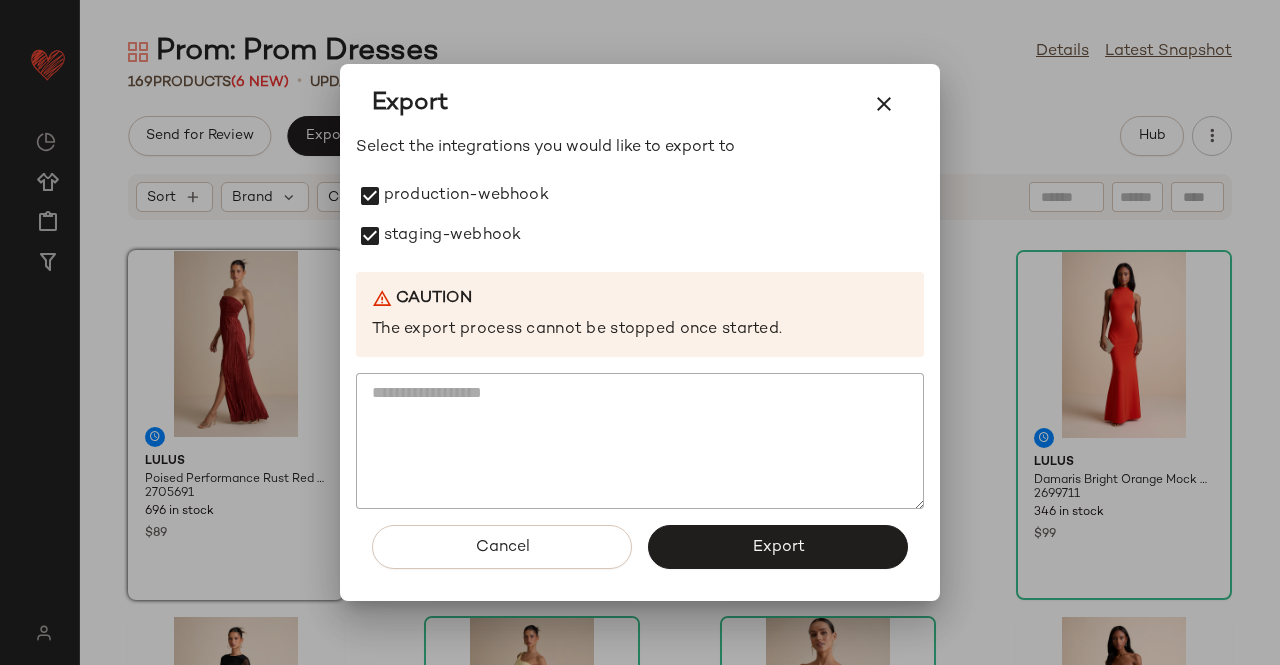 click on "Export" at bounding box center (778, 547) 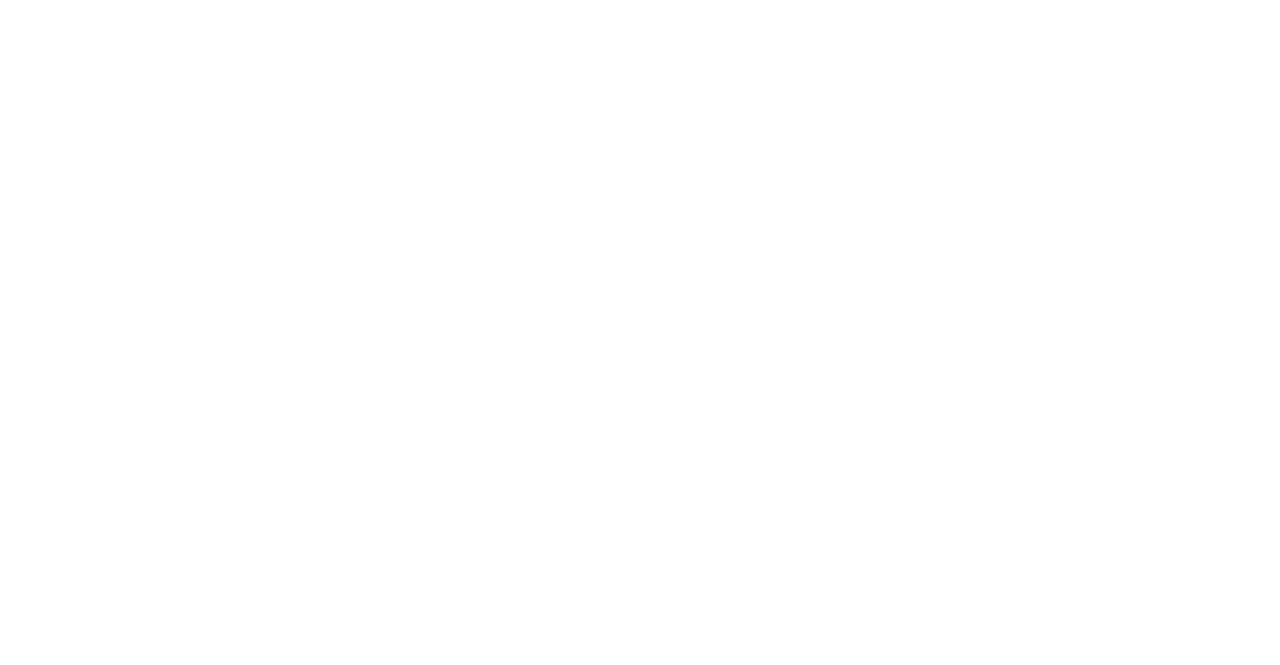 scroll, scrollTop: 0, scrollLeft: 0, axis: both 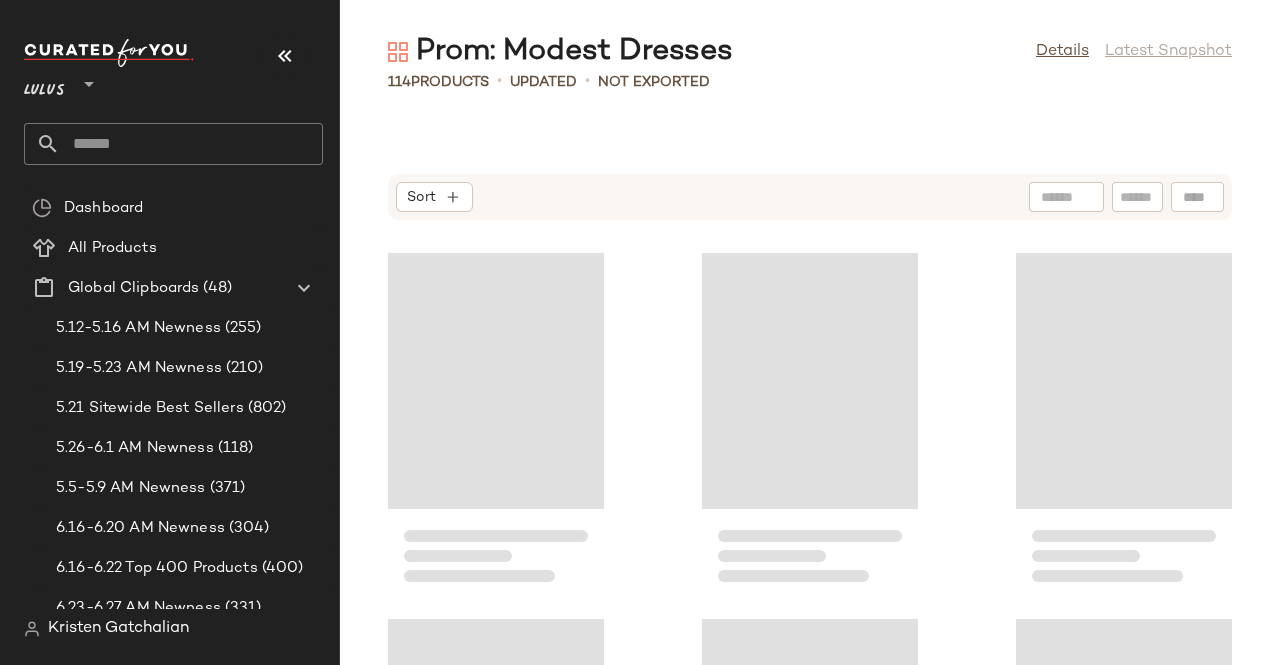 click at bounding box center (285, 56) 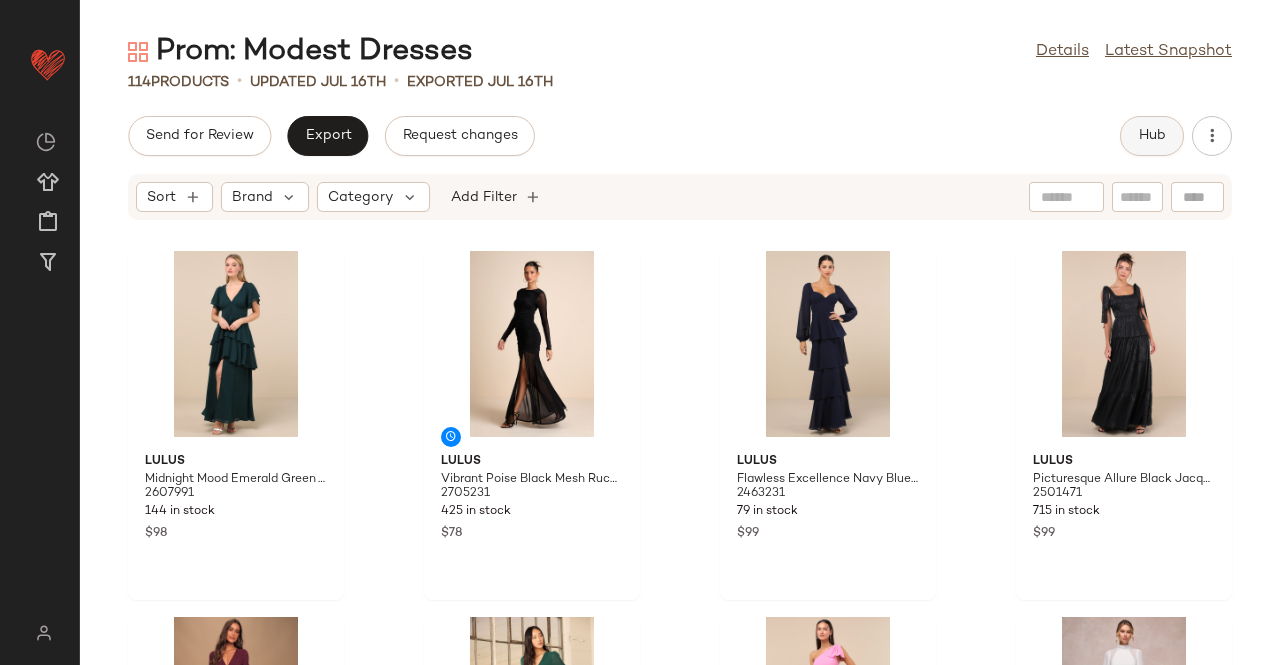 click on "Hub" 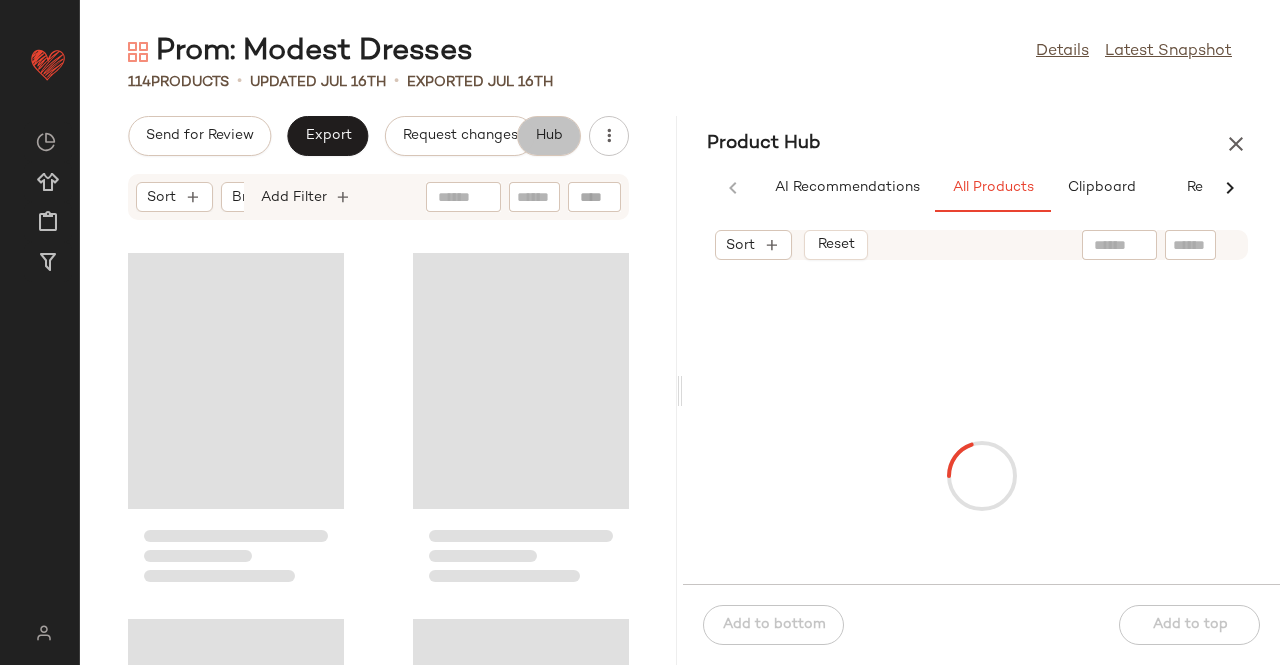 scroll, scrollTop: 0, scrollLeft: 62, axis: horizontal 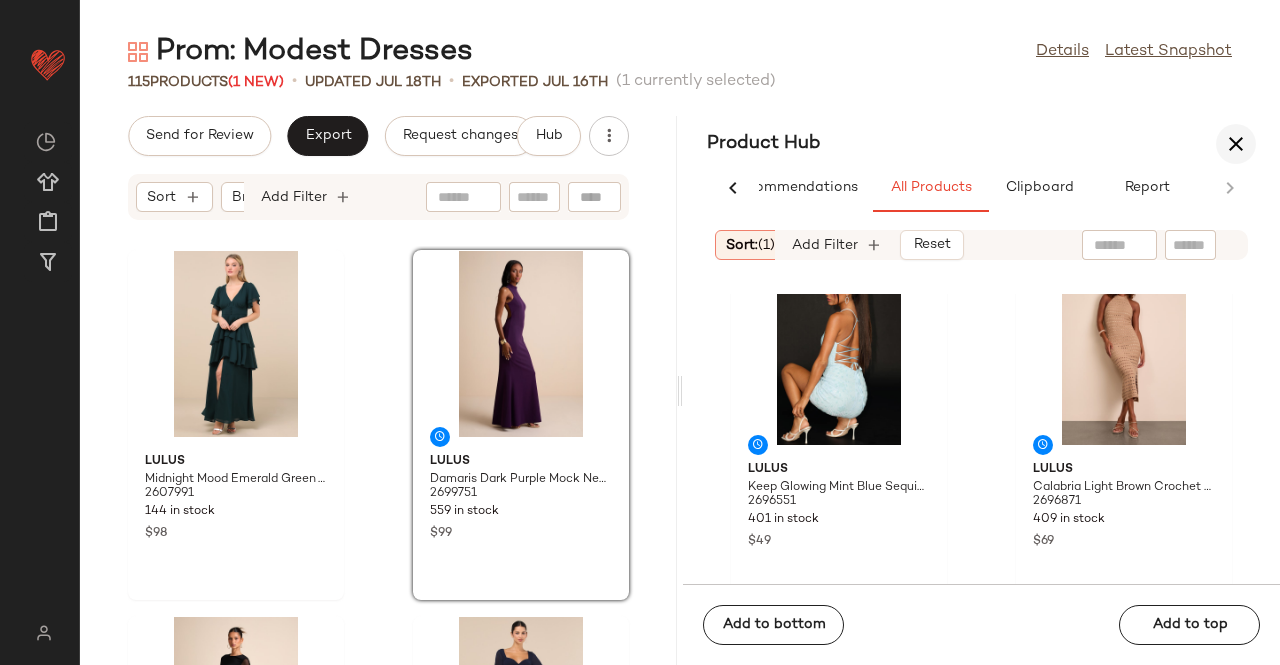 click at bounding box center [1236, 144] 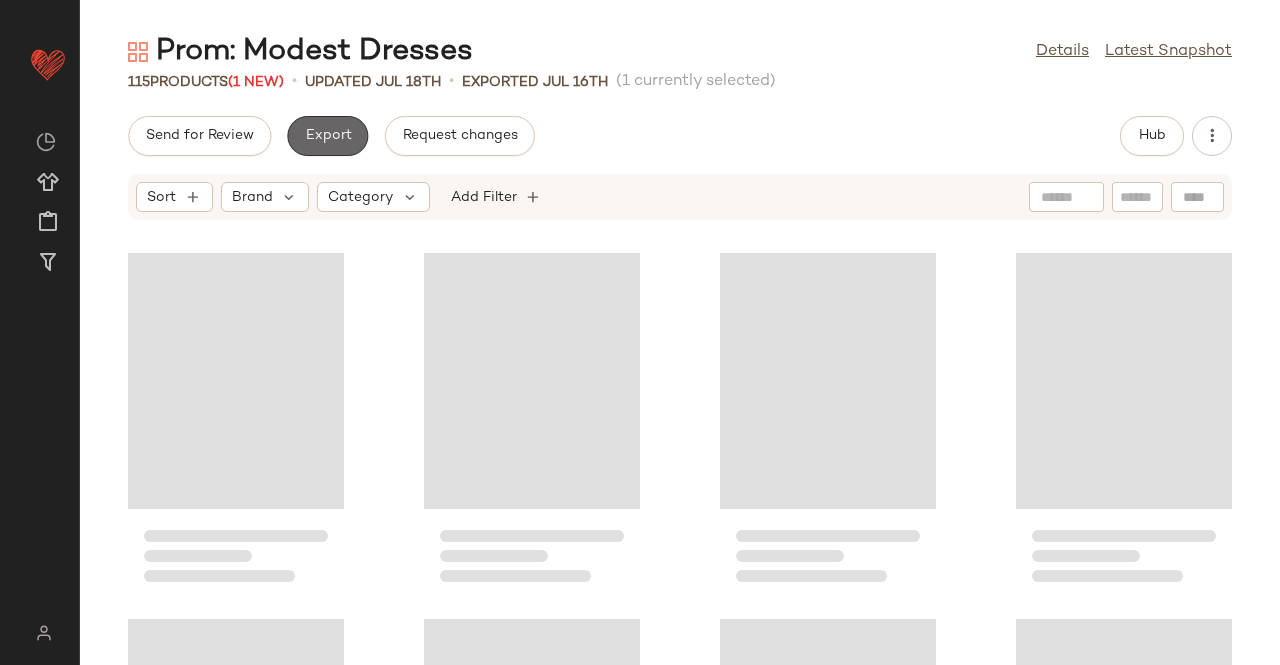 click on "Export" at bounding box center (327, 136) 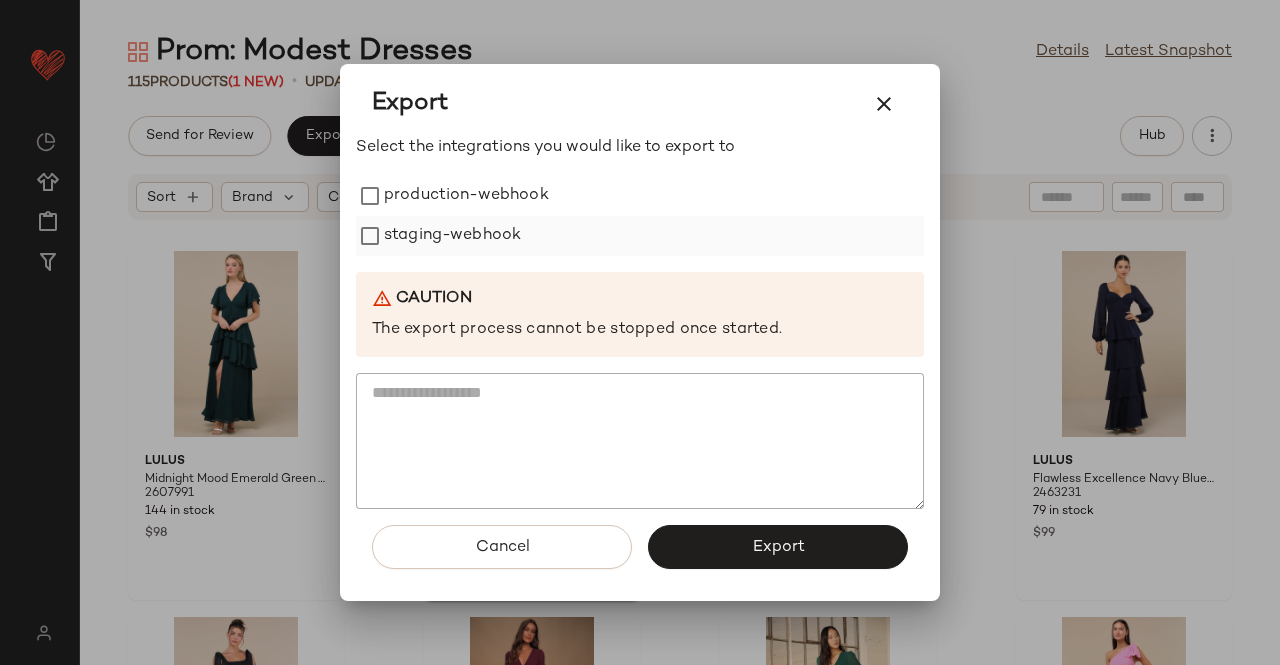 drag, startPoint x: 345, startPoint y: 145, endPoint x: 442, endPoint y: 234, distance: 131.64346 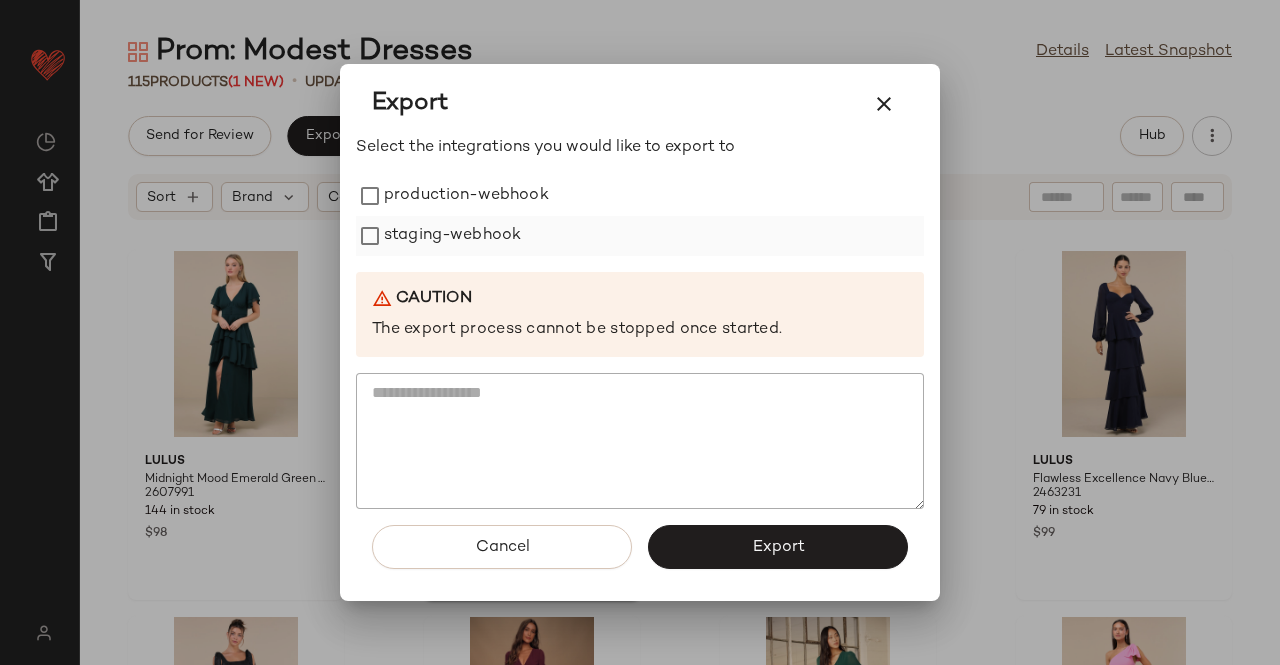 click on "staging-webhook" at bounding box center [452, 236] 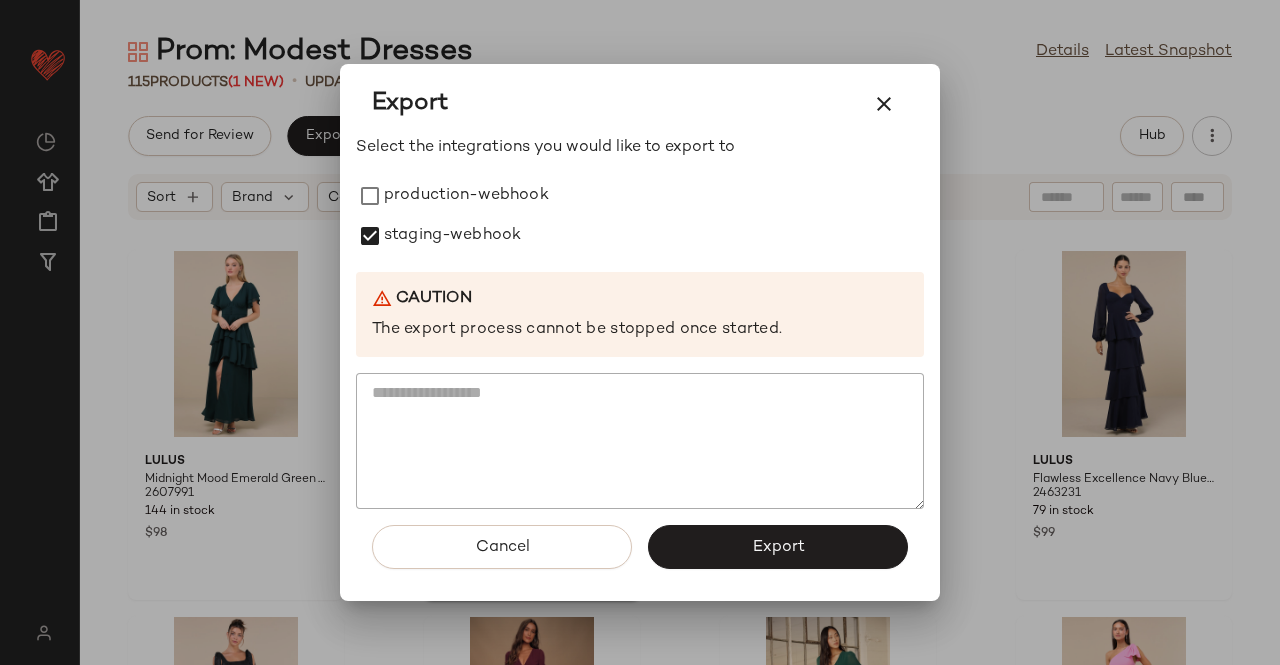drag, startPoint x: 444, startPoint y: 192, endPoint x: 772, endPoint y: 571, distance: 501.2235 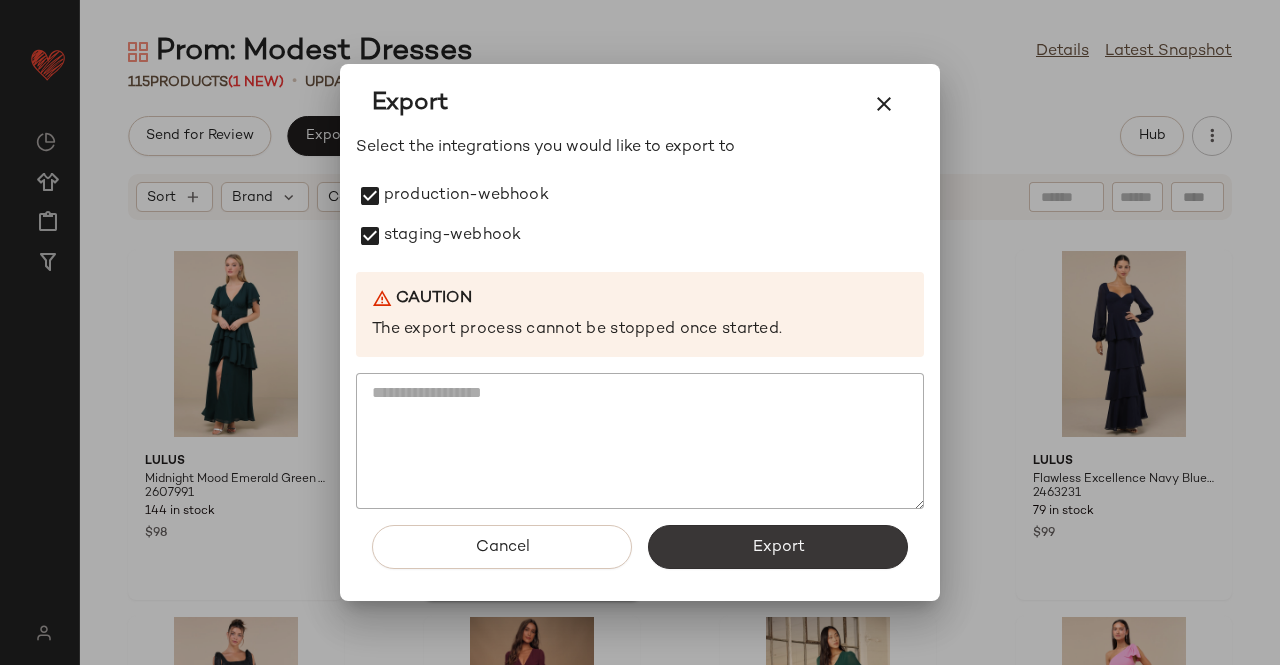 click on "Cancel   Export" at bounding box center (640, 555) 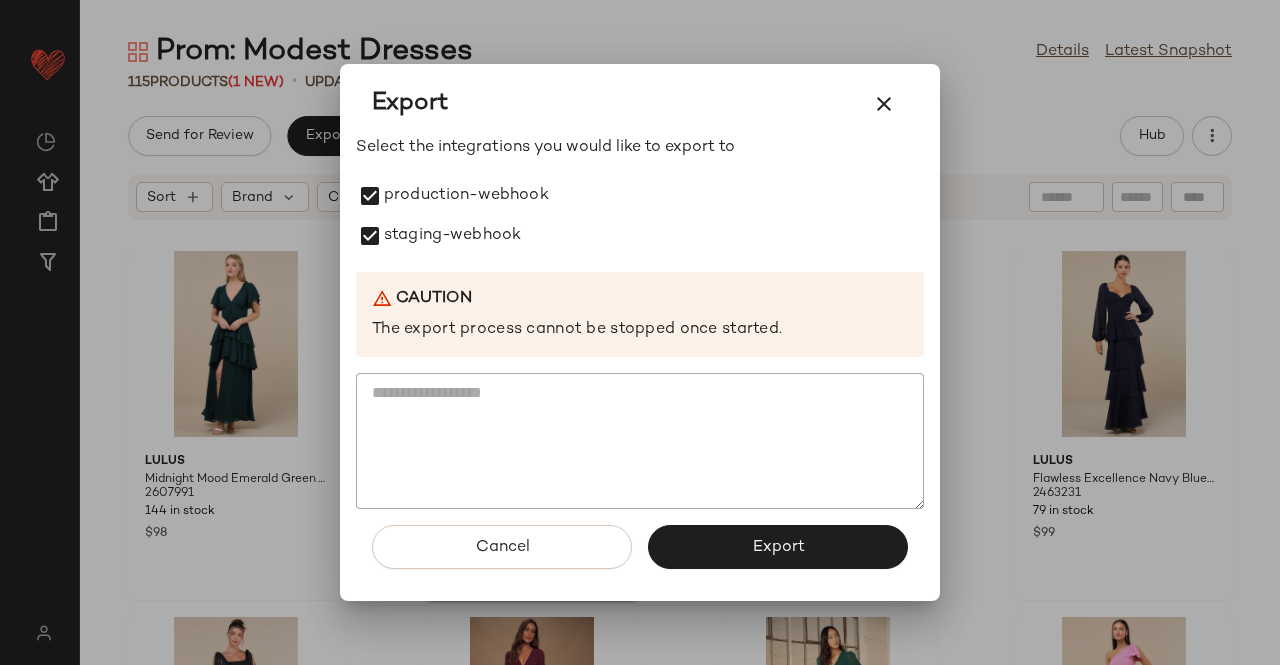 click on "Select the integrations you would like to export to production-webhook staging-webhook Caution The export process cannot be stopped once started.  Cancel   Export" 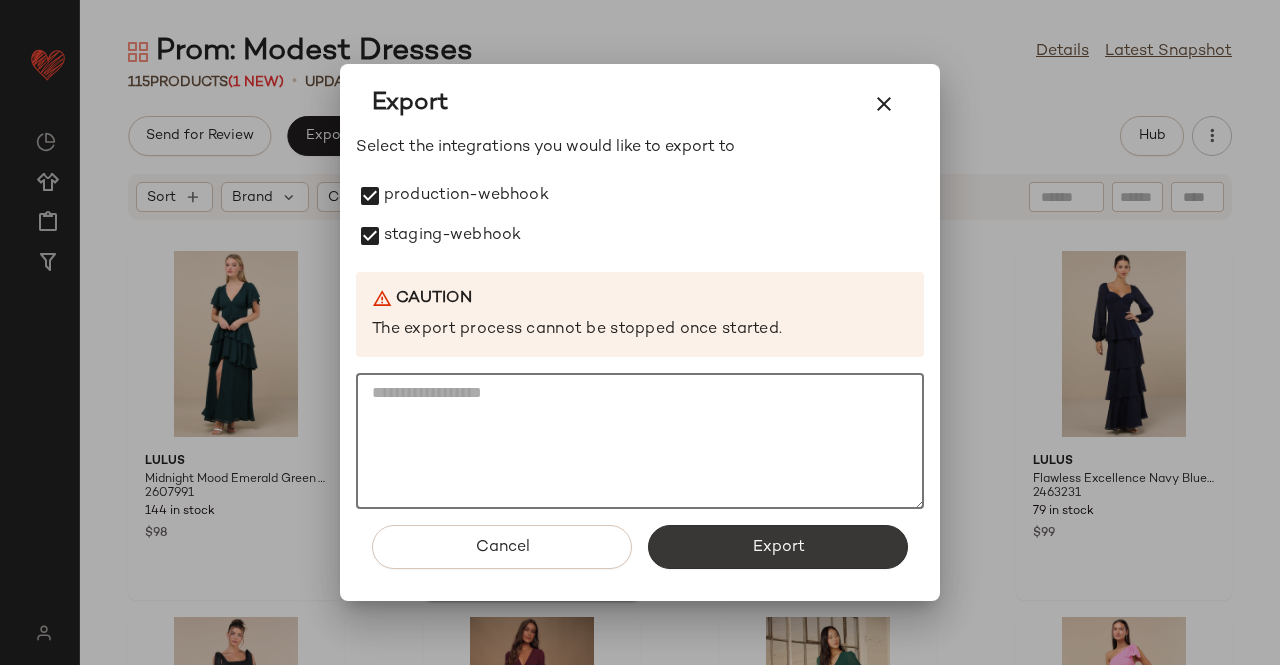click on "Export" at bounding box center (778, 547) 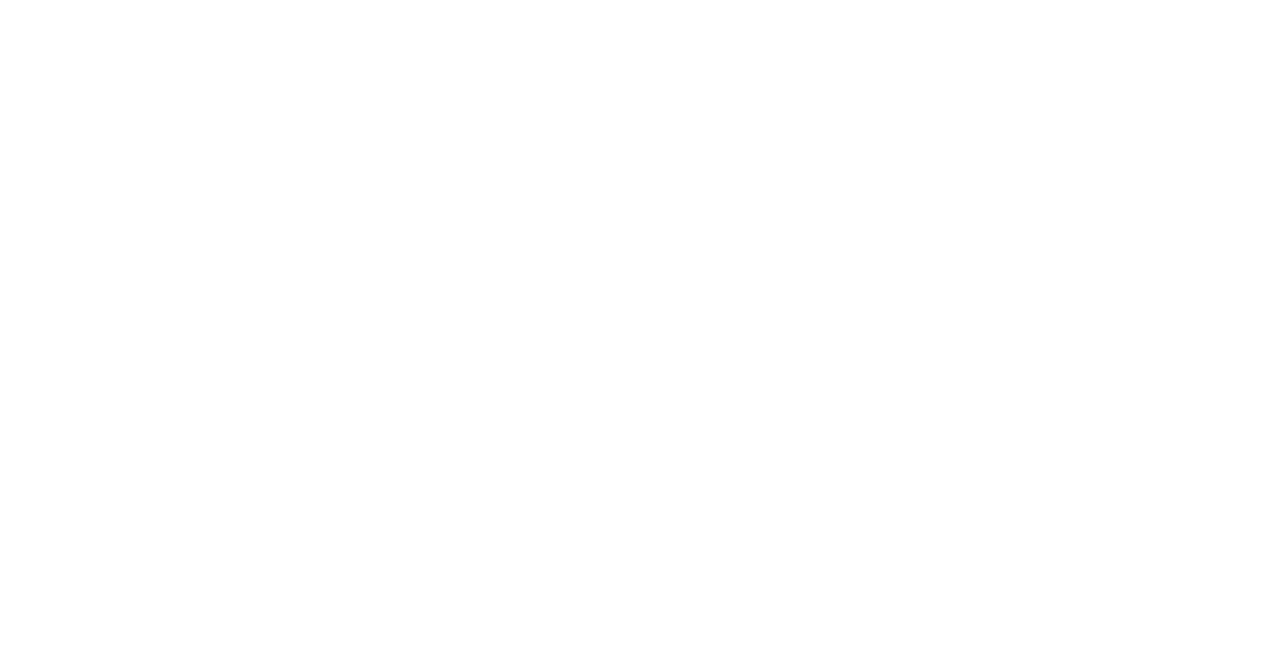 scroll, scrollTop: 0, scrollLeft: 0, axis: both 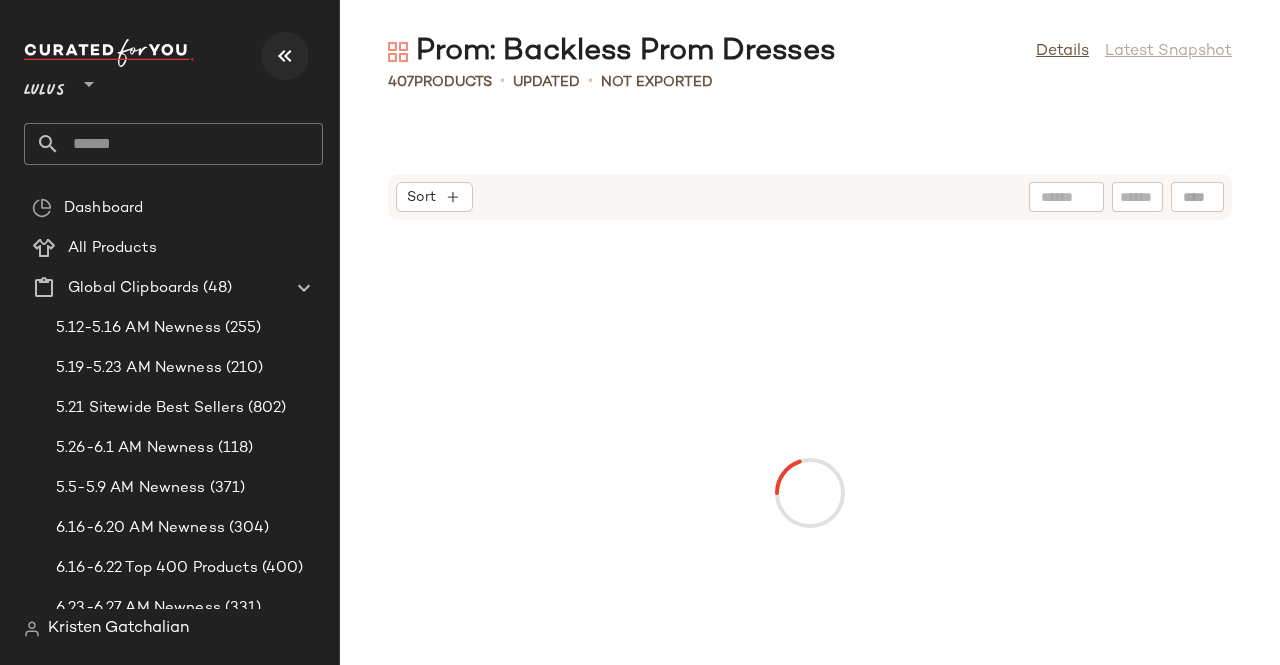click at bounding box center (285, 56) 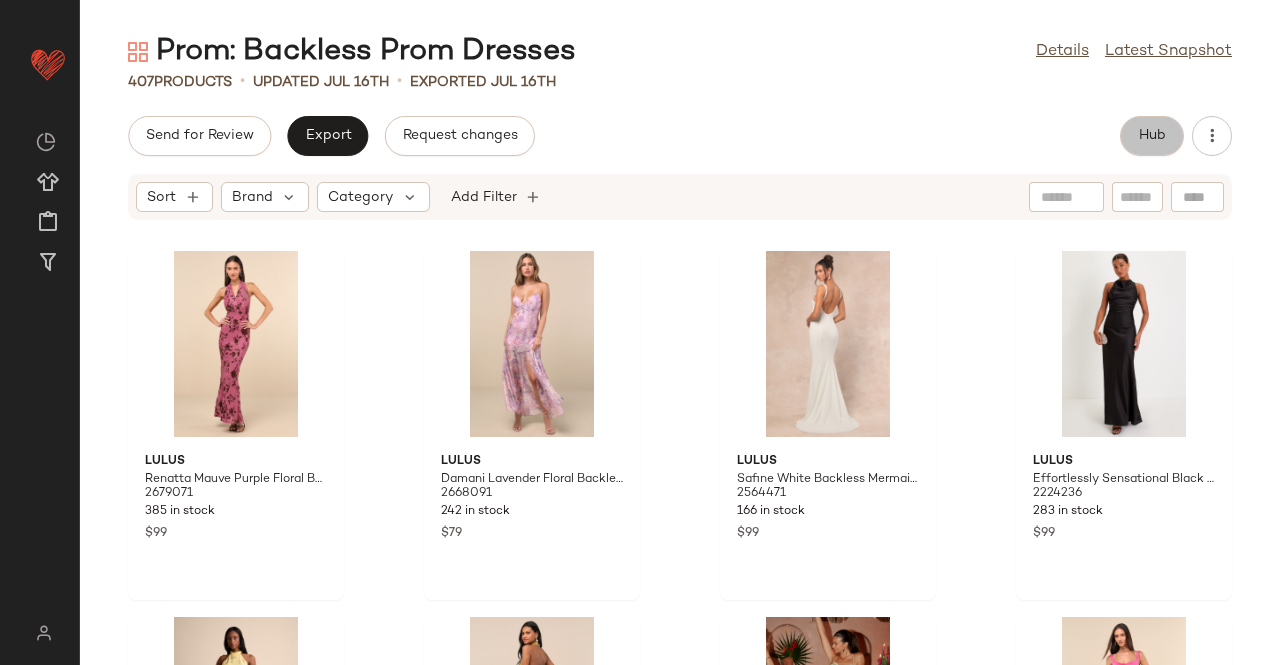 click on "Hub" at bounding box center [1152, 136] 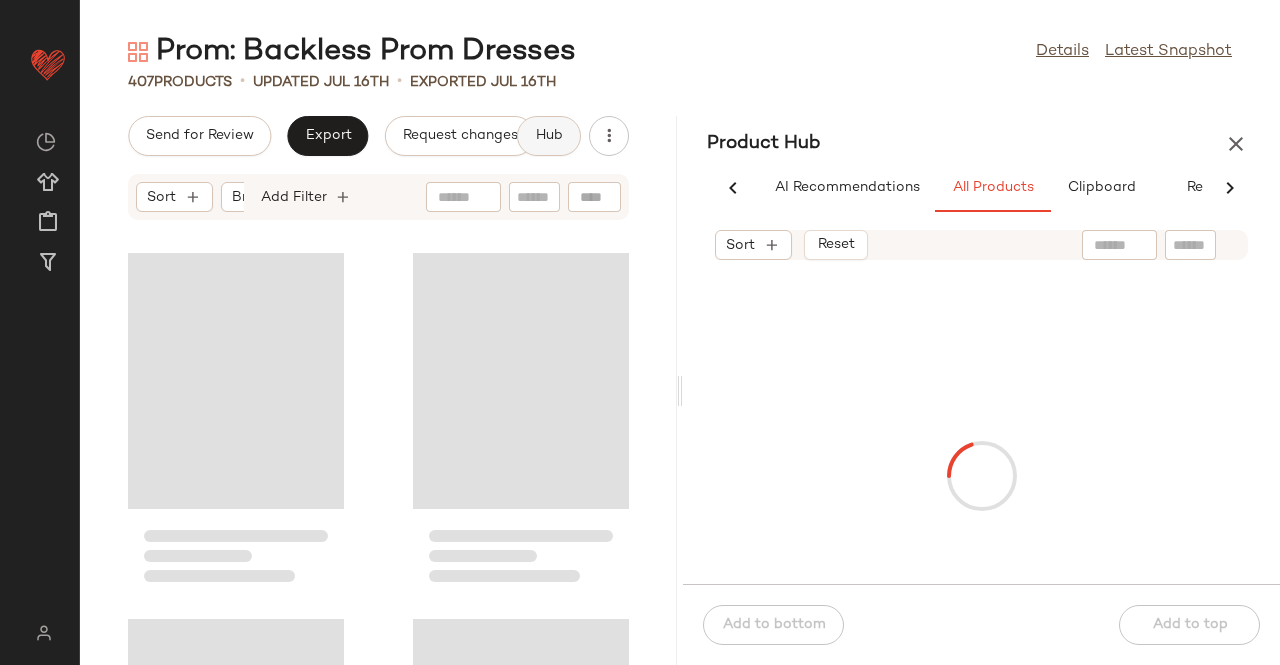 scroll, scrollTop: 0, scrollLeft: 62, axis: horizontal 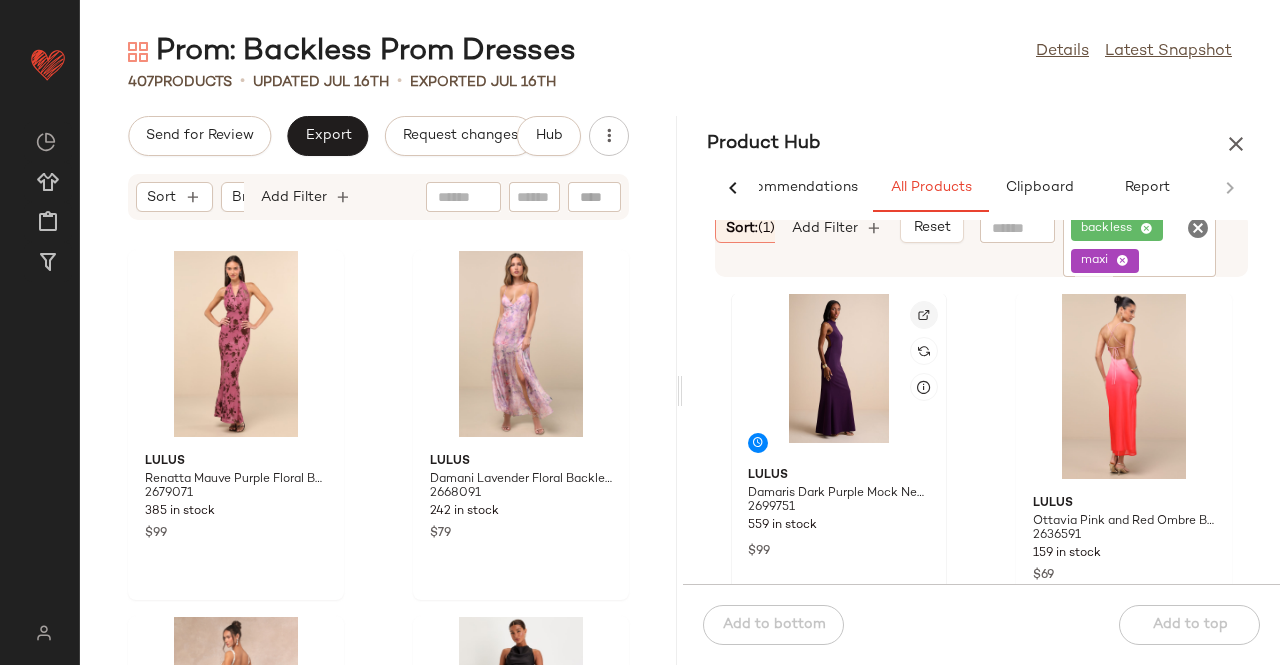 click at bounding box center [924, 315] 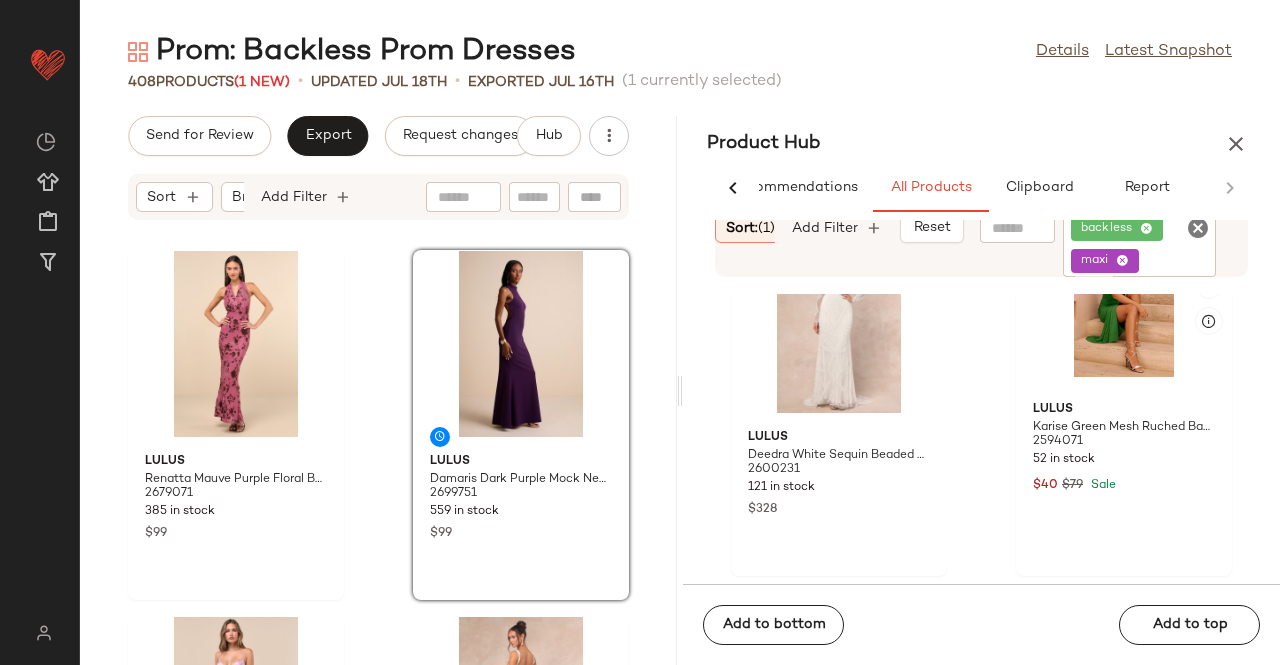 scroll, scrollTop: 1116, scrollLeft: 0, axis: vertical 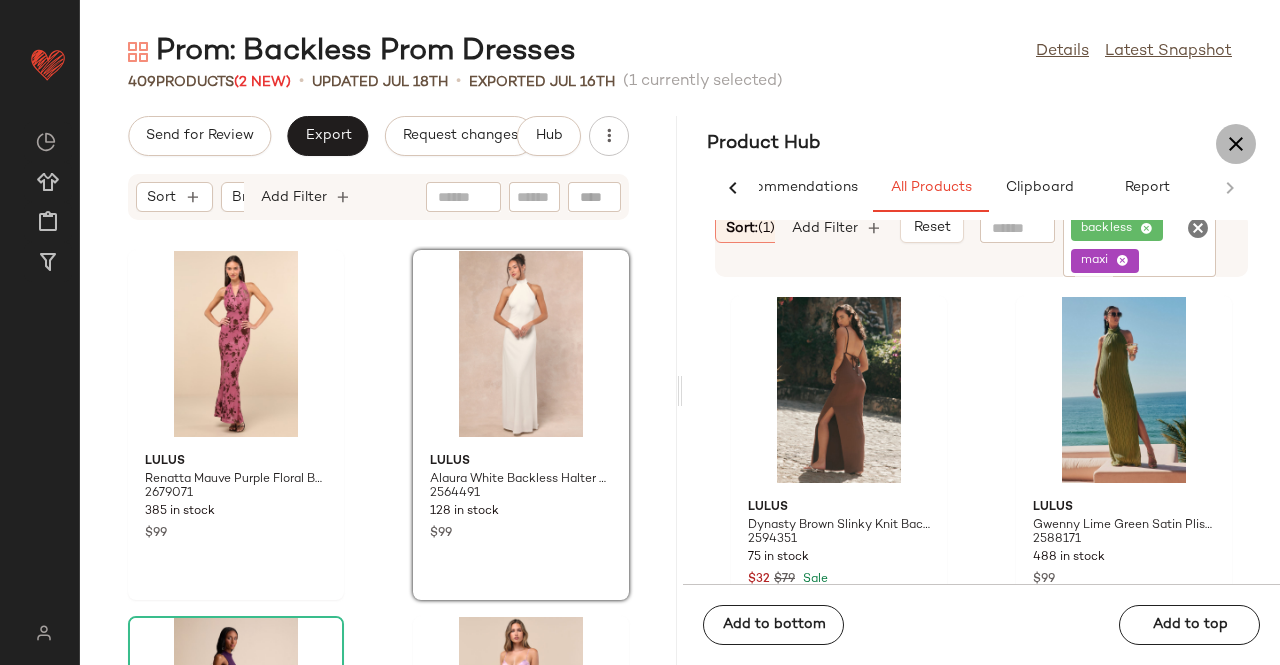 click at bounding box center (1236, 144) 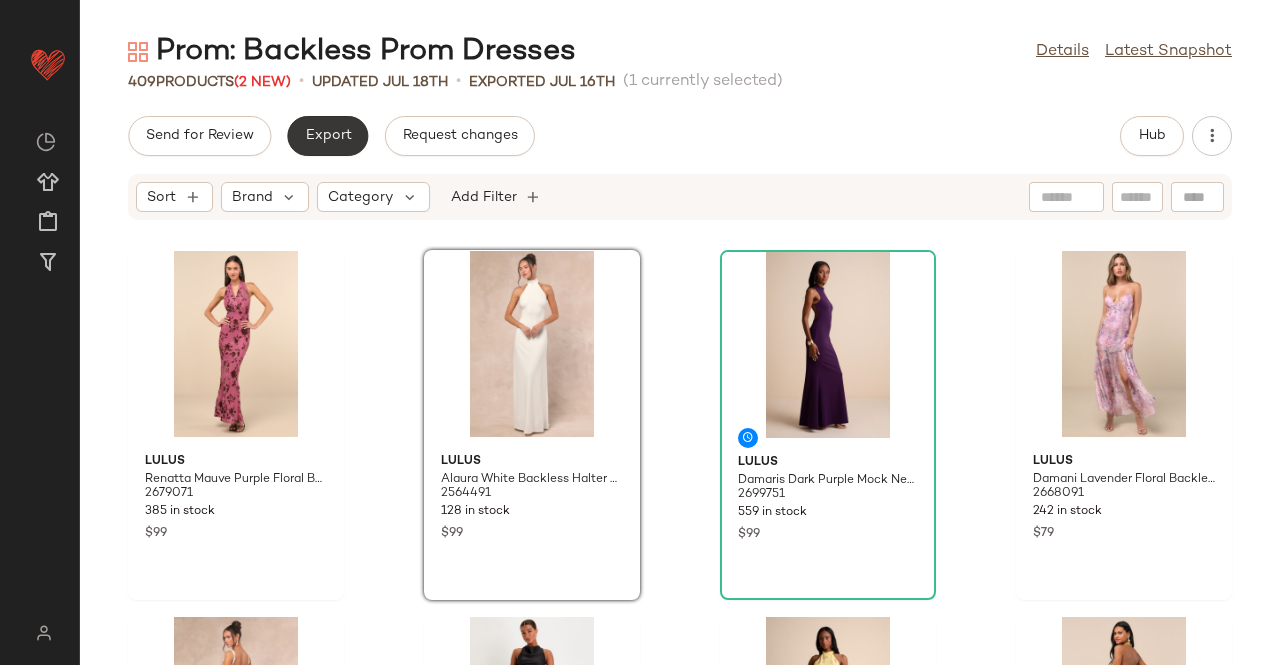 click on "Export" at bounding box center (327, 136) 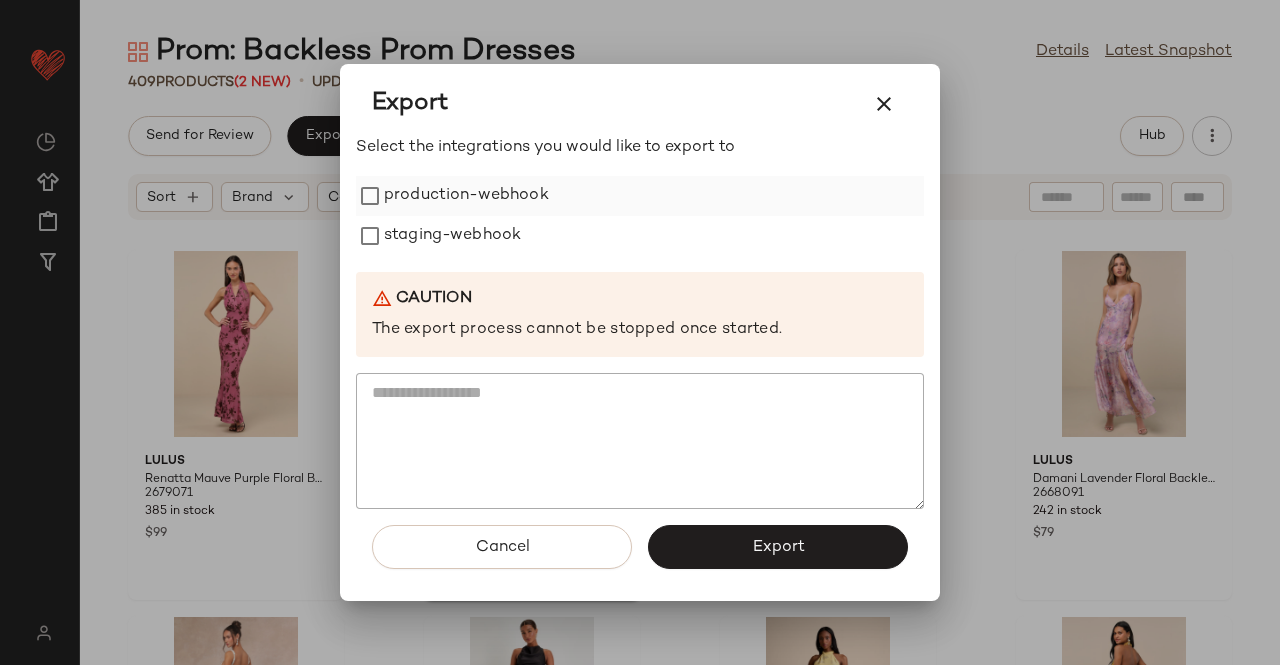 click on "production-webhook" at bounding box center (466, 196) 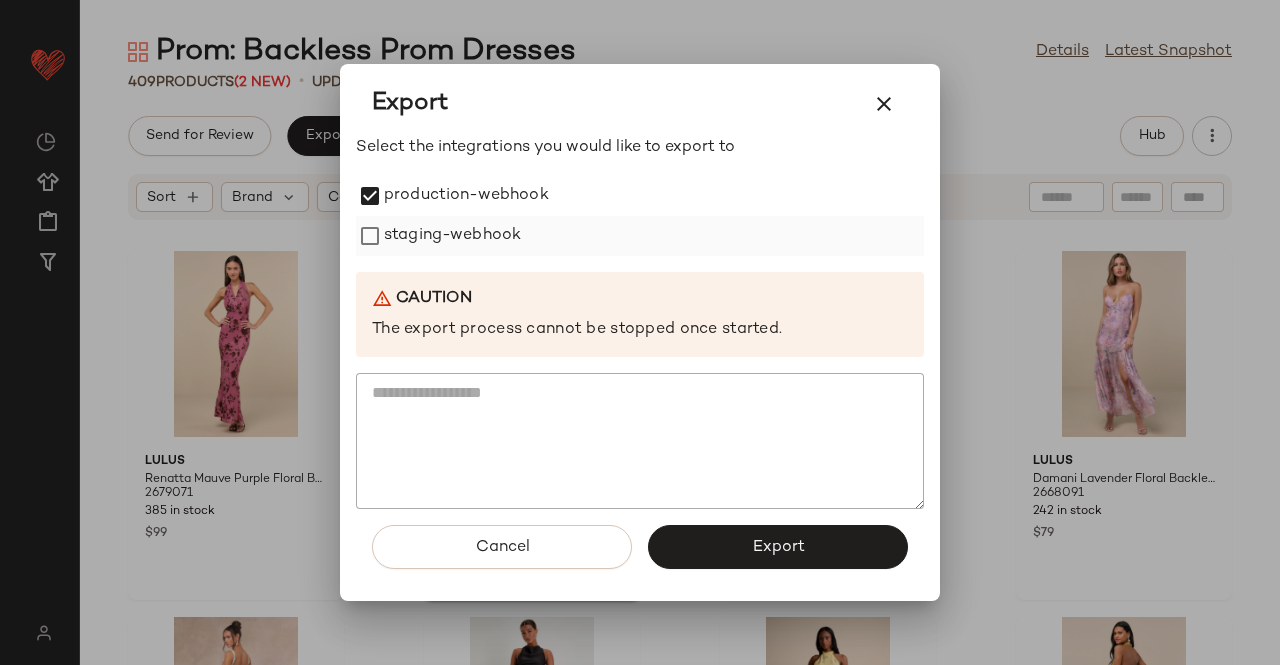 click on "staging-webhook" at bounding box center [452, 236] 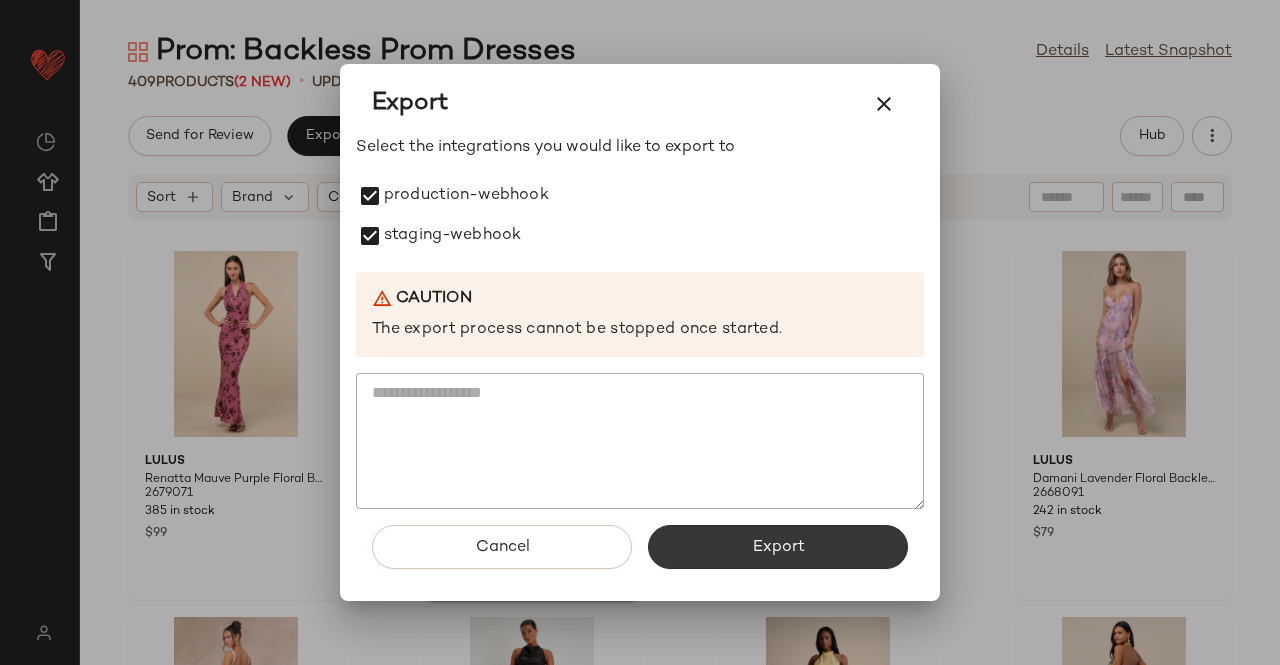 click on "Export" at bounding box center [778, 547] 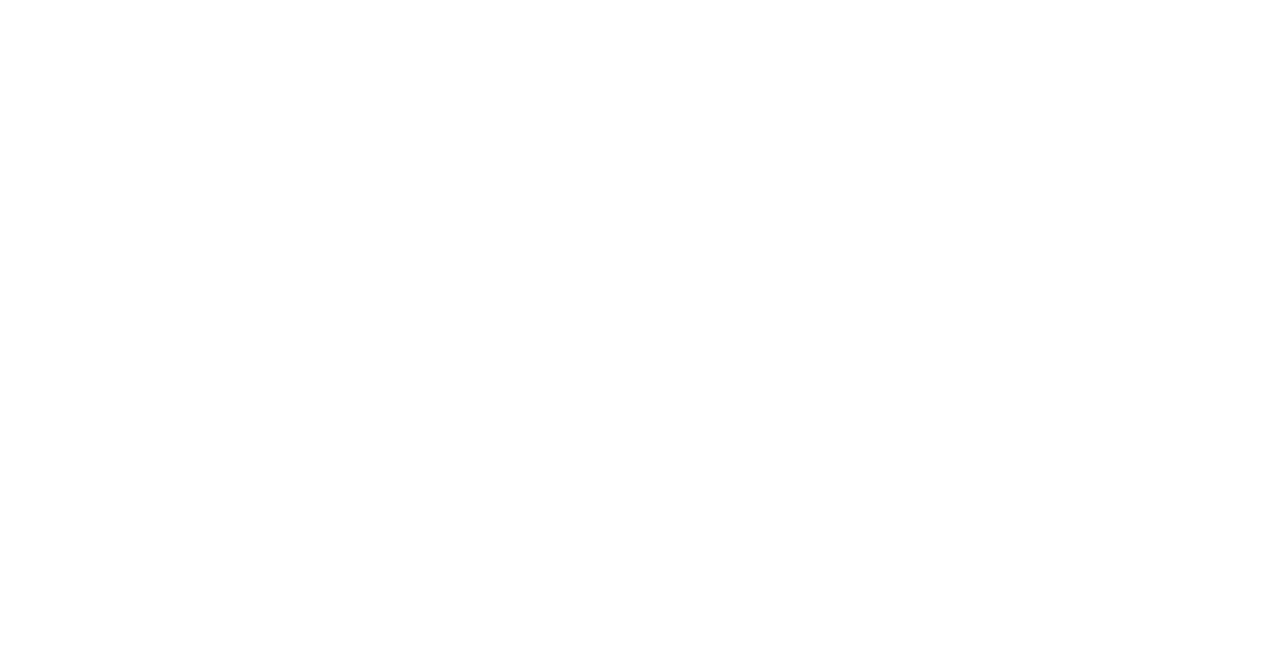scroll, scrollTop: 0, scrollLeft: 0, axis: both 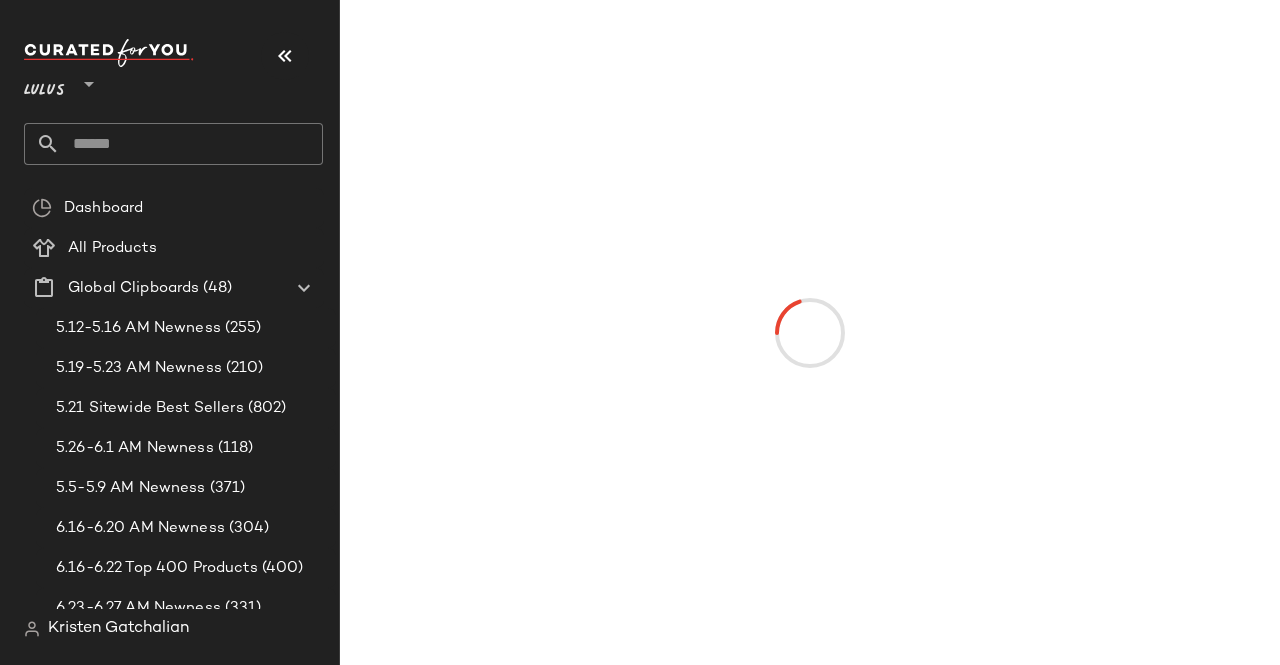 click at bounding box center [285, 56] 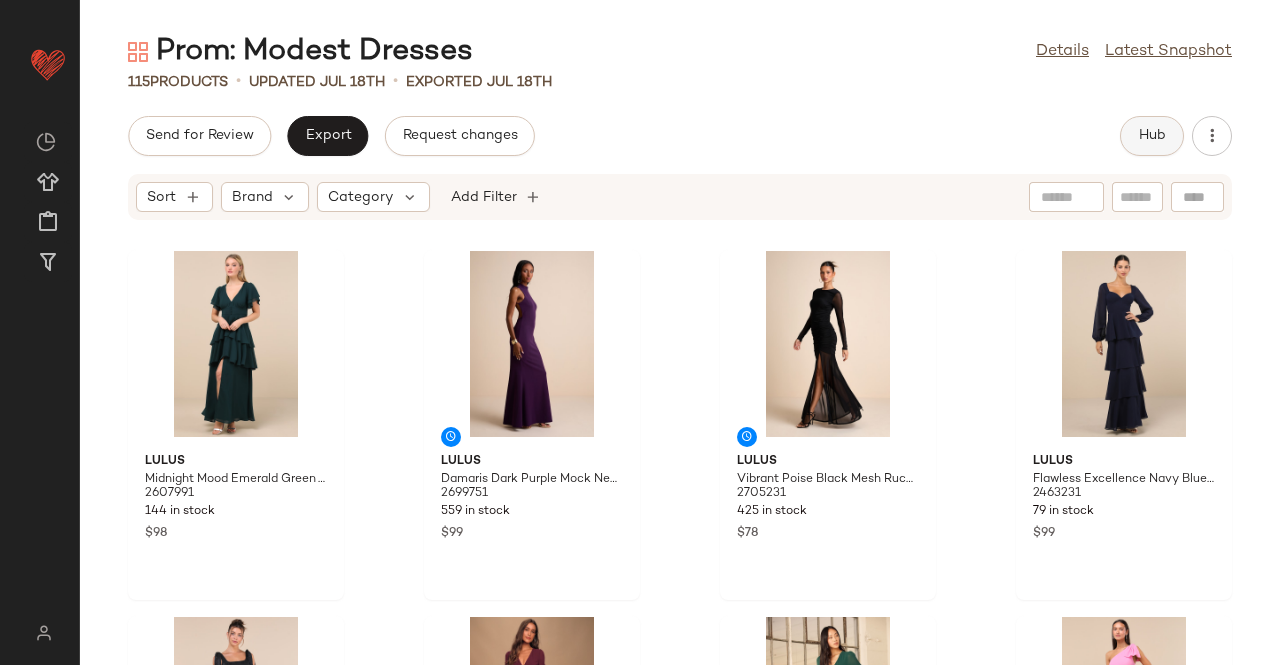 click on "Hub" at bounding box center [1152, 136] 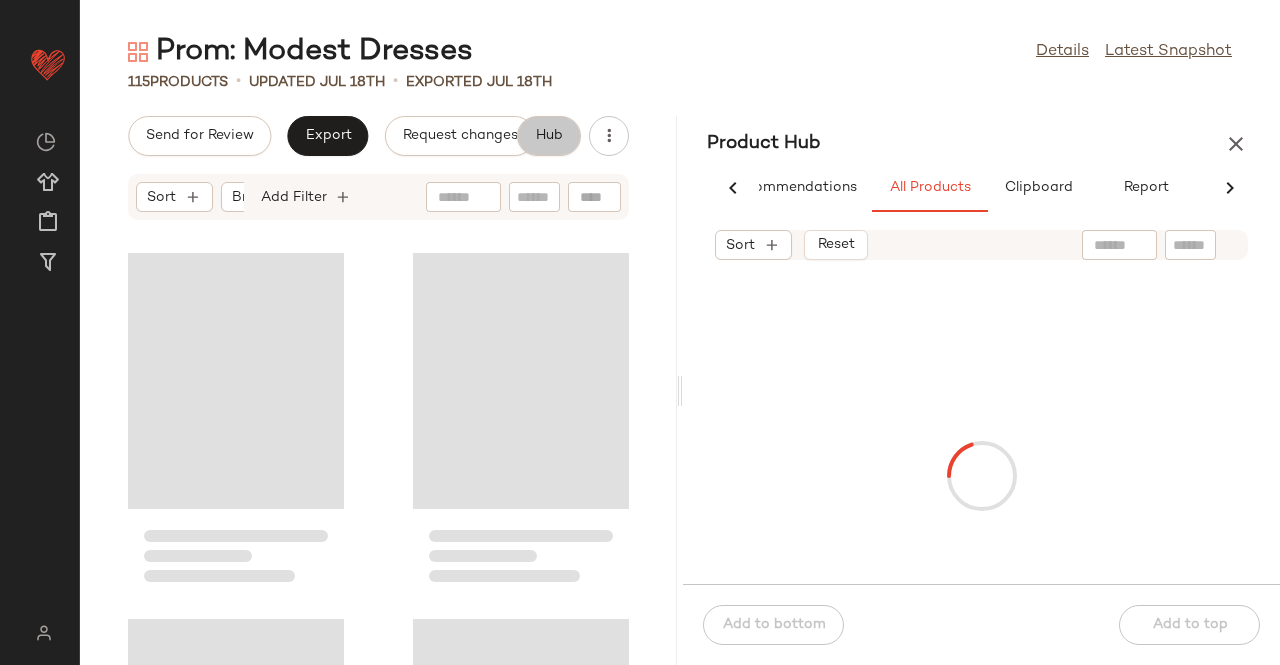 scroll, scrollTop: 0, scrollLeft: 62, axis: horizontal 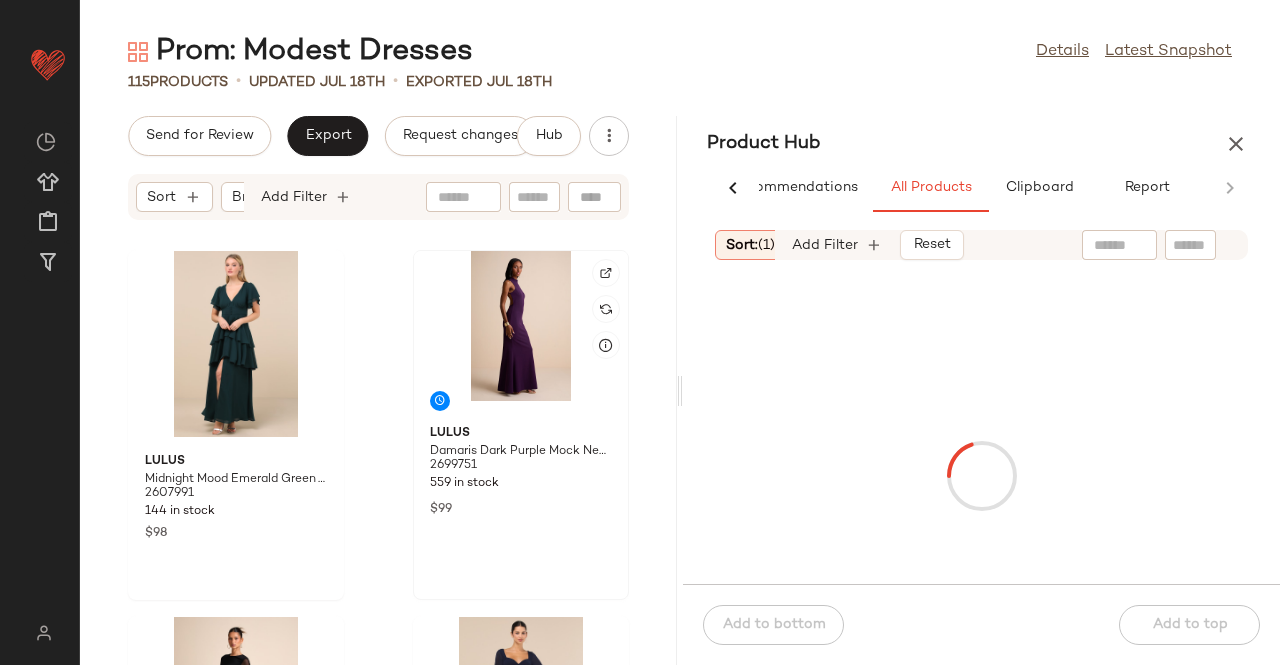 click 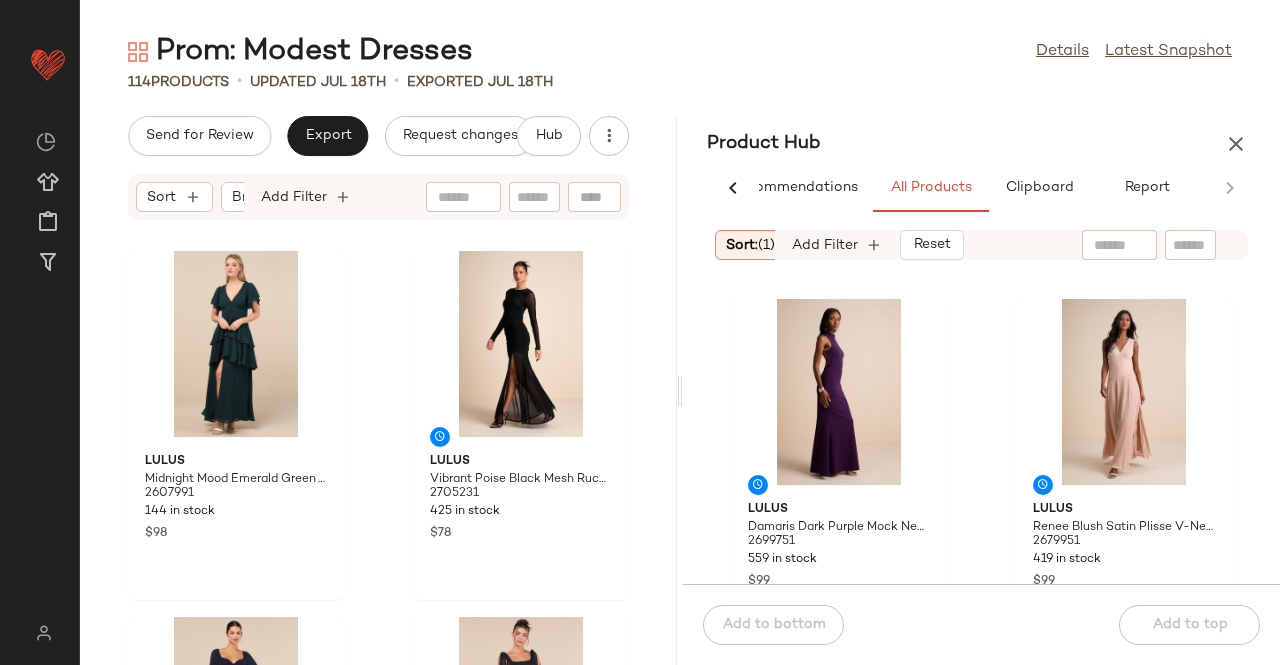 click on "Prom: Modest Dresses  Details   Latest Snapshot  114   Products   •   updated Jul 18th  •  Exported Jul 18th  Send for Review   Export   Request changes   Hub  Sort  Brand  Category  Add Filter  Lulus Midnight Mood Emerald Green Tiered Maxi Dress 2607991 144 in stock $98 Lulus Vibrant Poise Black Mesh Ruched Maxi Dress 2705231 425 in stock $78 Lulus Flawless Excellence Navy Blue Tiered Long Sleeve Maxi Dress 2463231 79 in stock $99 Lulus Picturesque Allure Black Jacquard Tie-Strap Maxi Dress 2501471 715 in stock $99 Lulus My Whole Heart Plum Long Sleeve Wrap Dress 1112462 238 in stock $99 Lulus My Whole Heart Emerald Green Long Sleeve Wrap Dress 673102 229 in stock $99 Lulus Simply Brilliant Pink One-Shoulder Bow Maxi Dress 2655391 411 in stock $99 Lulus Graceful Love White Long Sleeve Backless Mermaid Maxi Dress 2235396 17 in stock $118 Product Hub  AI Recommendations   All Products   Clipboard   Report  Sort:   (1) Brand  Category:   dress In Curation?:   No Add Filter   Reset  Lulus 2699751 $99" at bounding box center (680, 348) 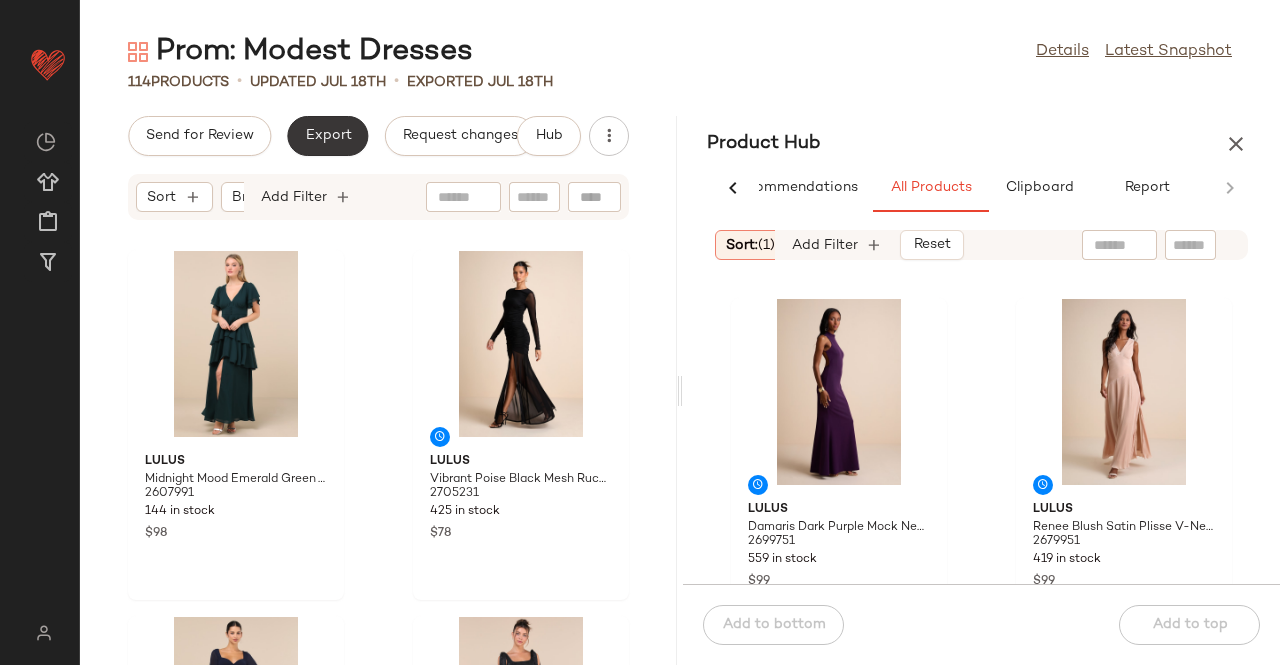 click on "Export" 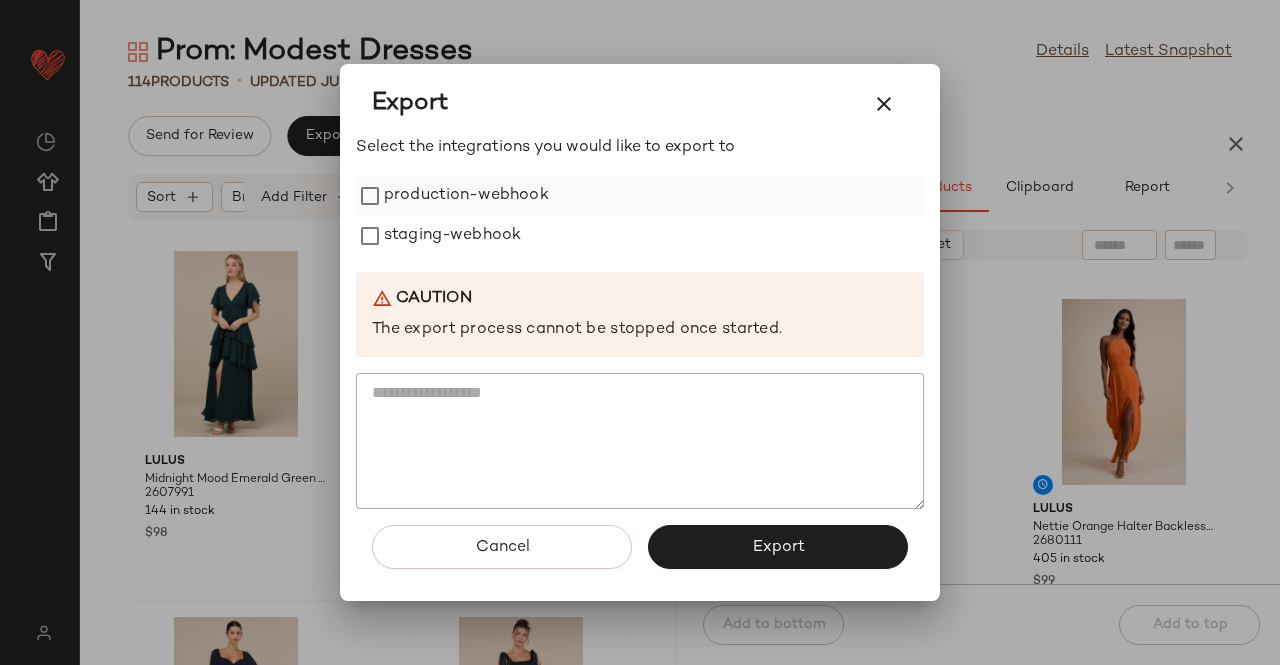 drag, startPoint x: 517, startPoint y: 198, endPoint x: 510, endPoint y: 211, distance: 14.764823 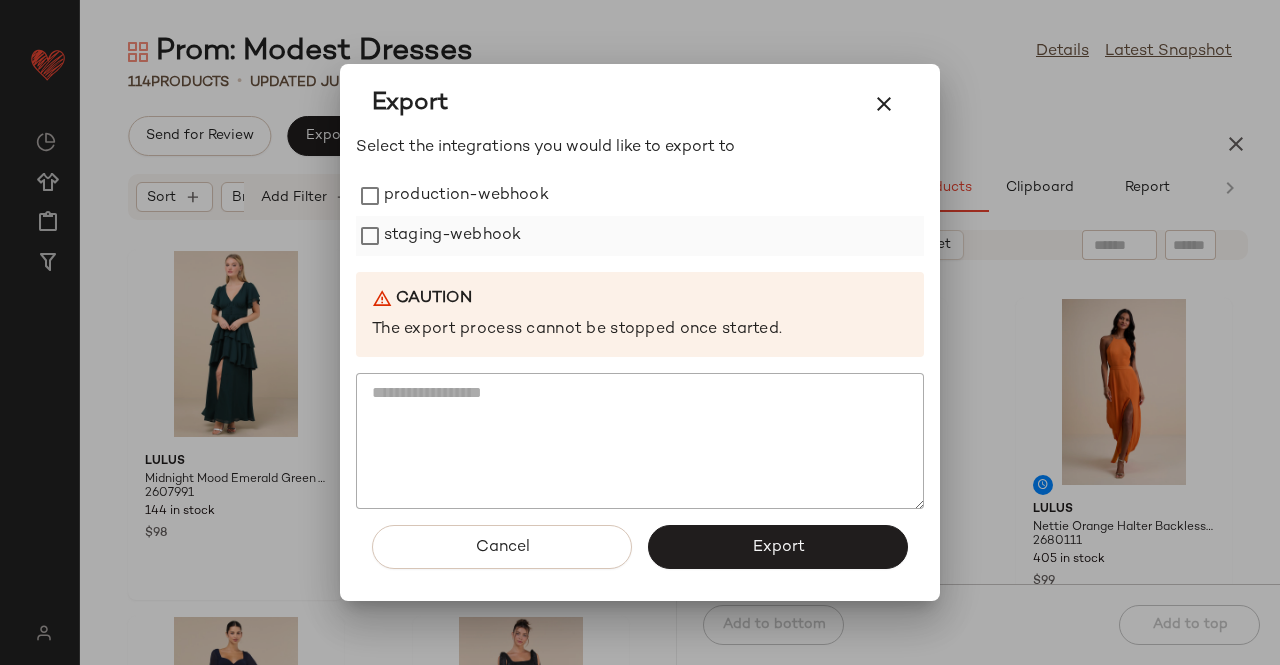 click on "staging-webhook" at bounding box center [452, 236] 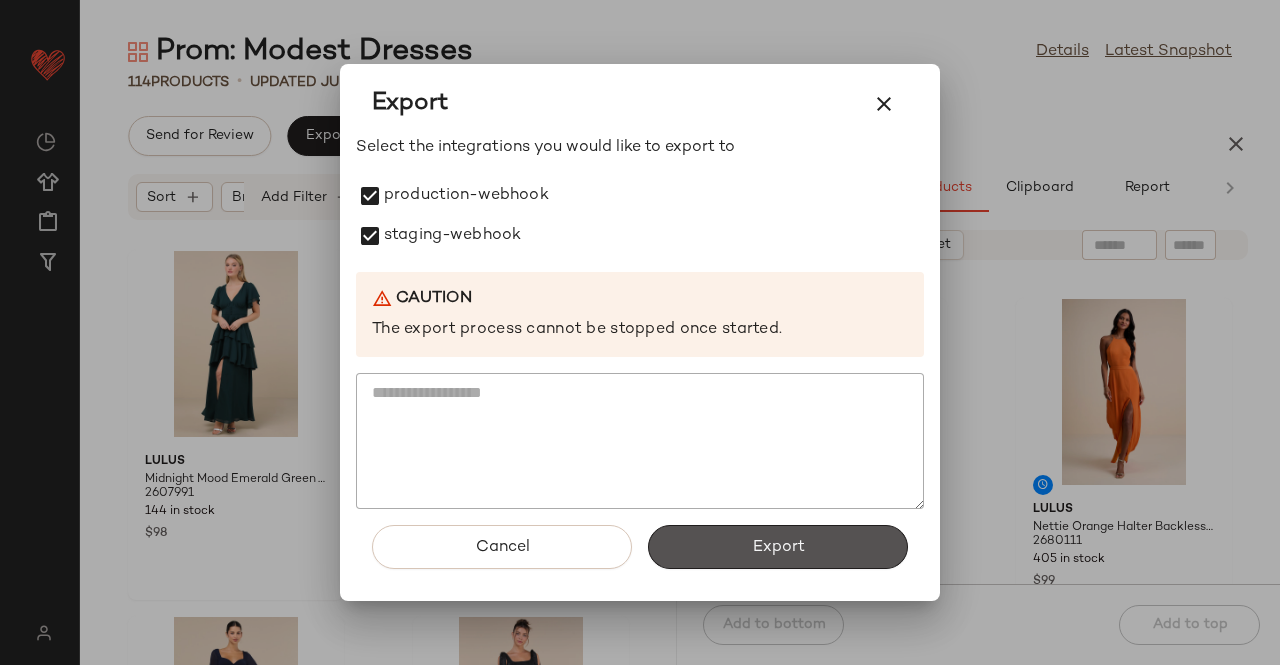 click on "Export" at bounding box center (778, 547) 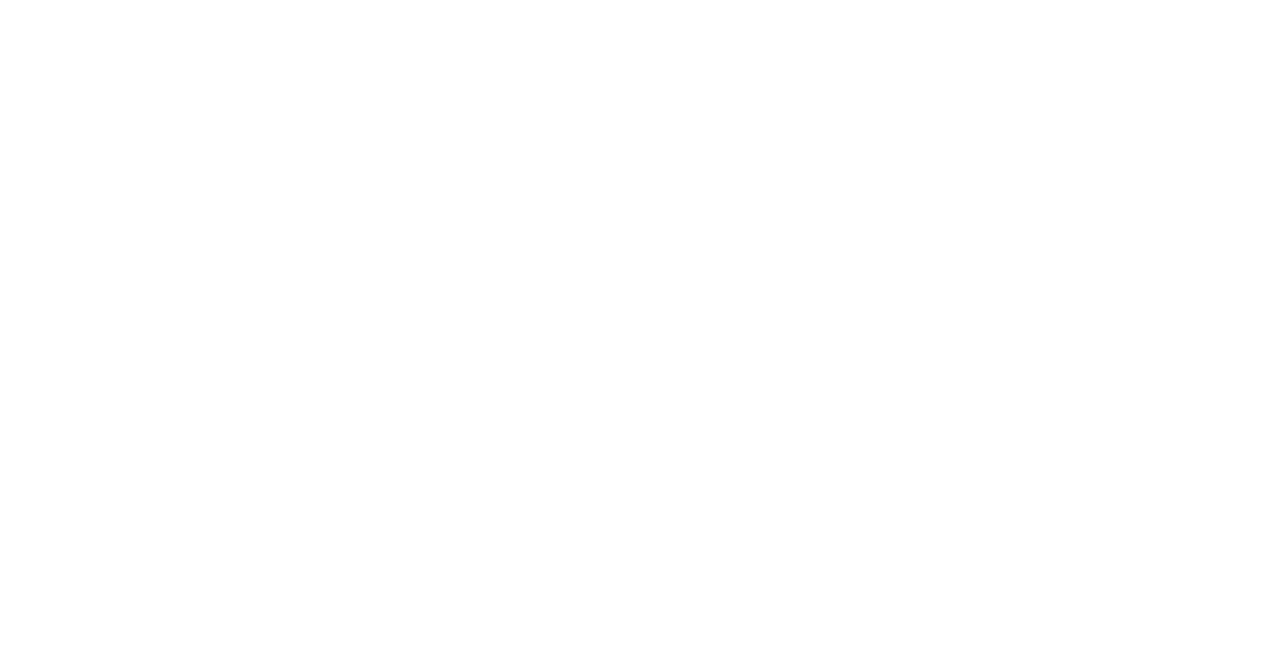 scroll, scrollTop: 0, scrollLeft: 0, axis: both 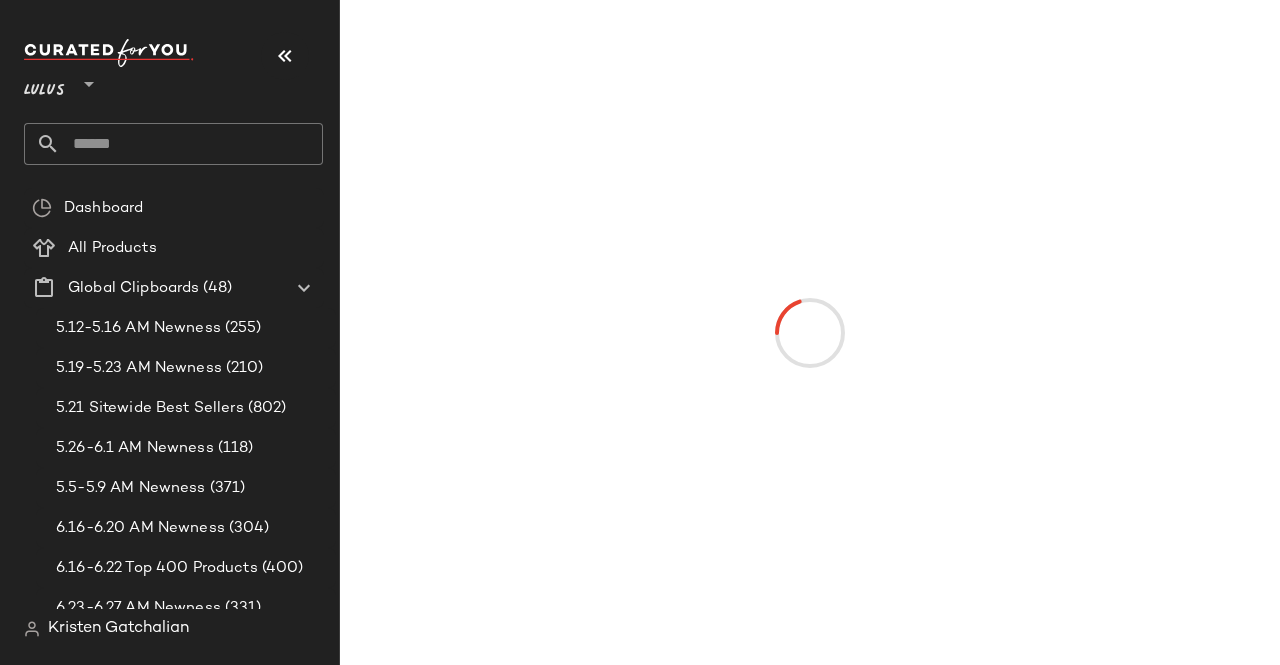 click at bounding box center [285, 56] 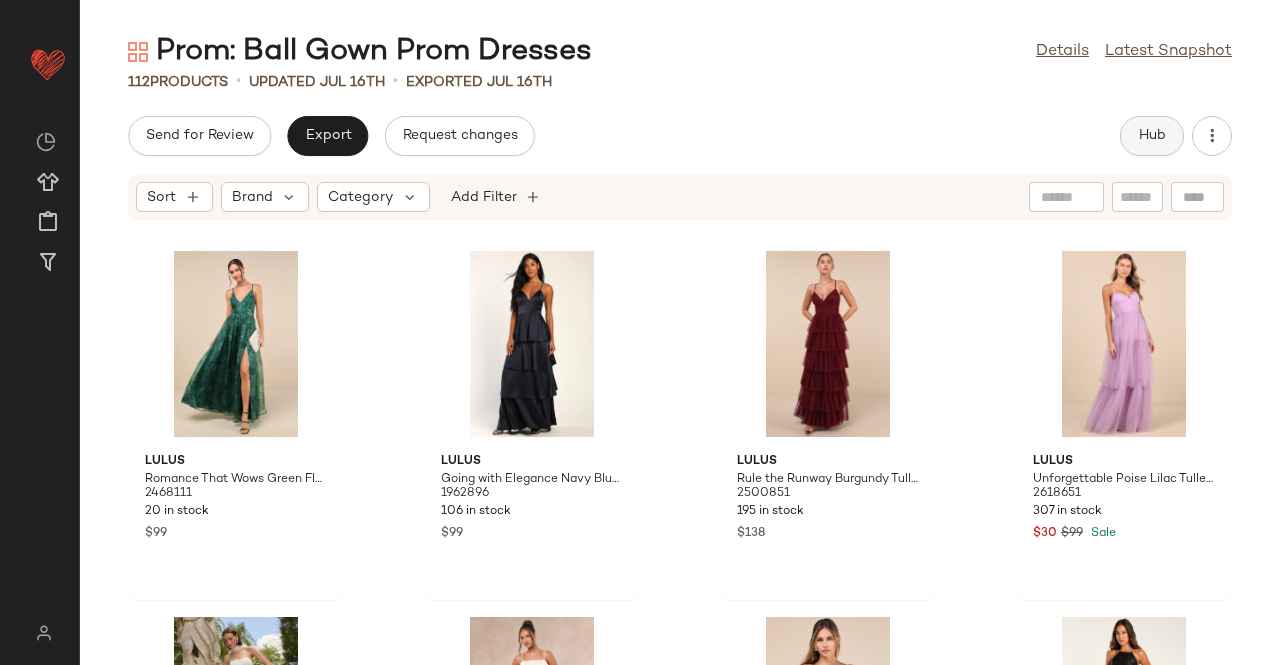 click on "Hub" at bounding box center [1152, 136] 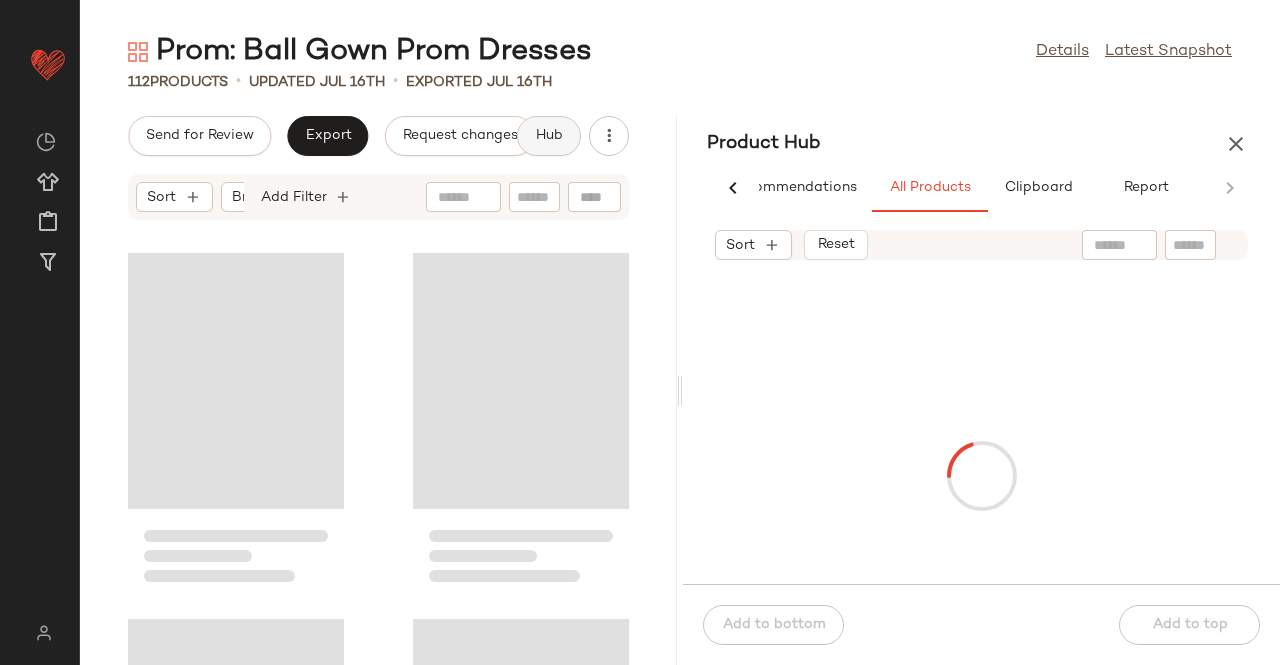 scroll, scrollTop: 0, scrollLeft: 62, axis: horizontal 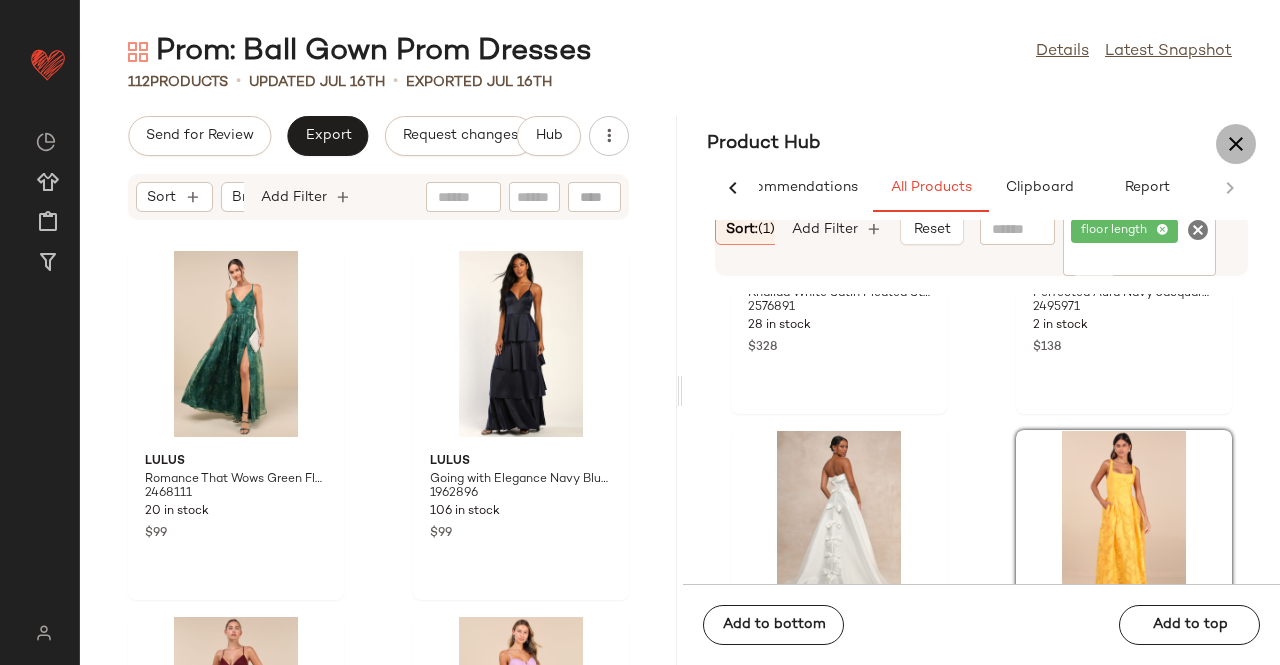 click at bounding box center [1236, 144] 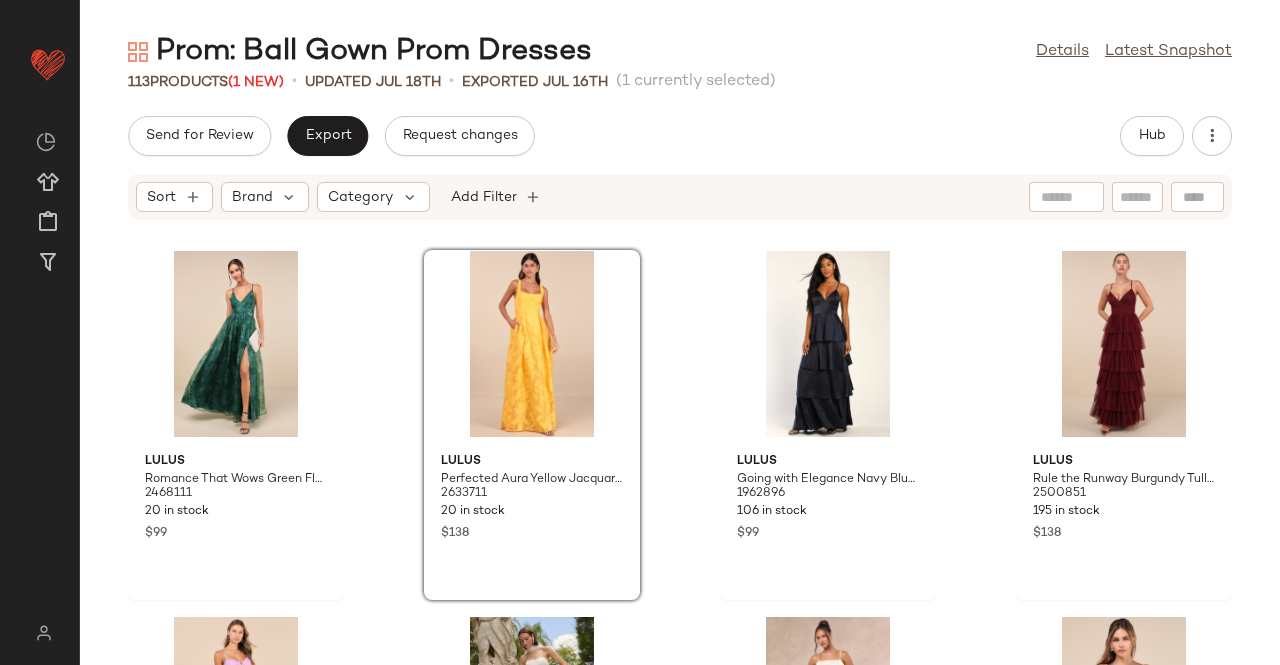click on "Send for Review   Export   Request changes   Hub  Sort  Brand  Category  Add Filter  Lulus Romance That Wows Green Floral Print Organza Maxi Dress 2468111 20 in stock $99 Lulus Perfected Aura Yellow Jacquard Tie-Back Maxi Dress with Pockets 2633711 20 in stock $138 Lulus Going with Elegance Navy Blue Satin Tiered Gown 1962896 106 in stock $99 Lulus Rule the Runway Burgundy Tulle Surplice Tiered Maxi Dress 2500851 195 in stock $138 Lulus Unforgettable Poise Lilac Tulle Bustier Tiered Maxi Dress 2618651 307 in stock $30 $99 Sale Lulus Angelica White Satin Strapless Three-Piece Maxi Dress 2649231 176 in stock $198 Lulus Bria White Basque Waist Maxi Dress 2564211 341 in stock $148 Lulus Gorgeous Extravagance Ivory Floral Jacquard Maxi Dress 2546051 178 in stock $99 Lulus Broadway Show Black High-Low Gown 1909996 272 in stock $89 Lulus Majestic Glam Black Strapless Textured High-Low Maxi Dress 2491296 125 in stock $138 Lulus Perfected Aura Sage Jacquard Tie-Back Maxi Dress with Pockets 2633671 169 in stock $138" at bounding box center [680, 390] 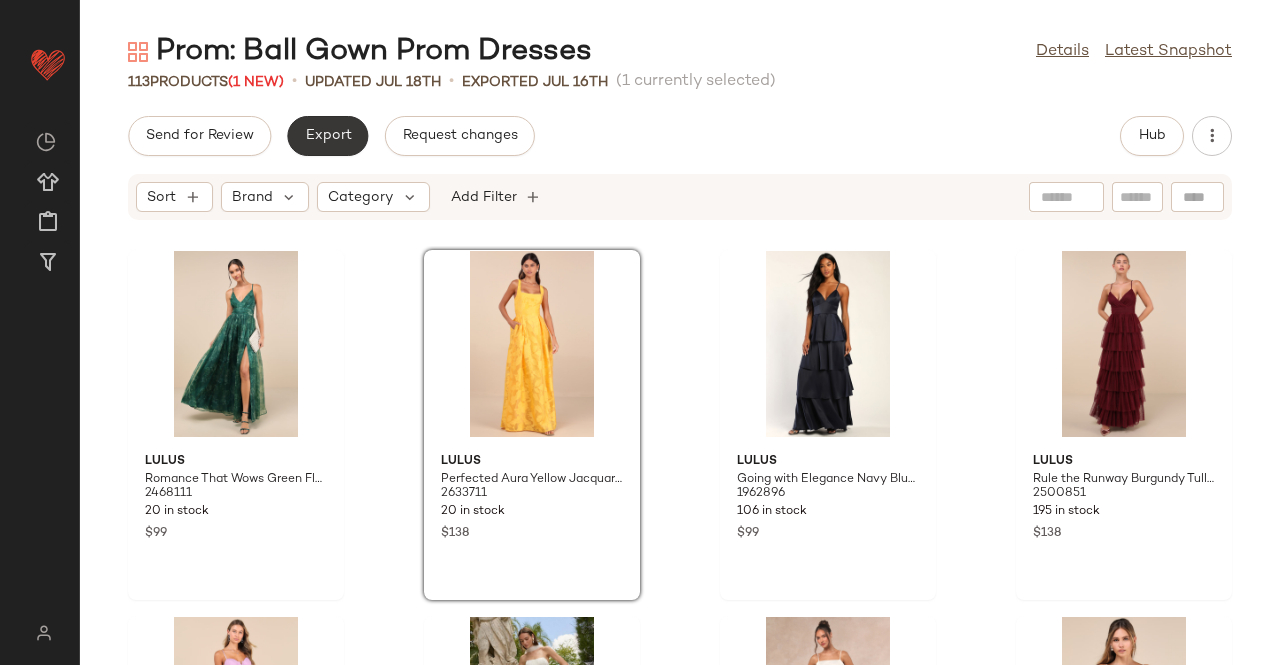 click on "Export" 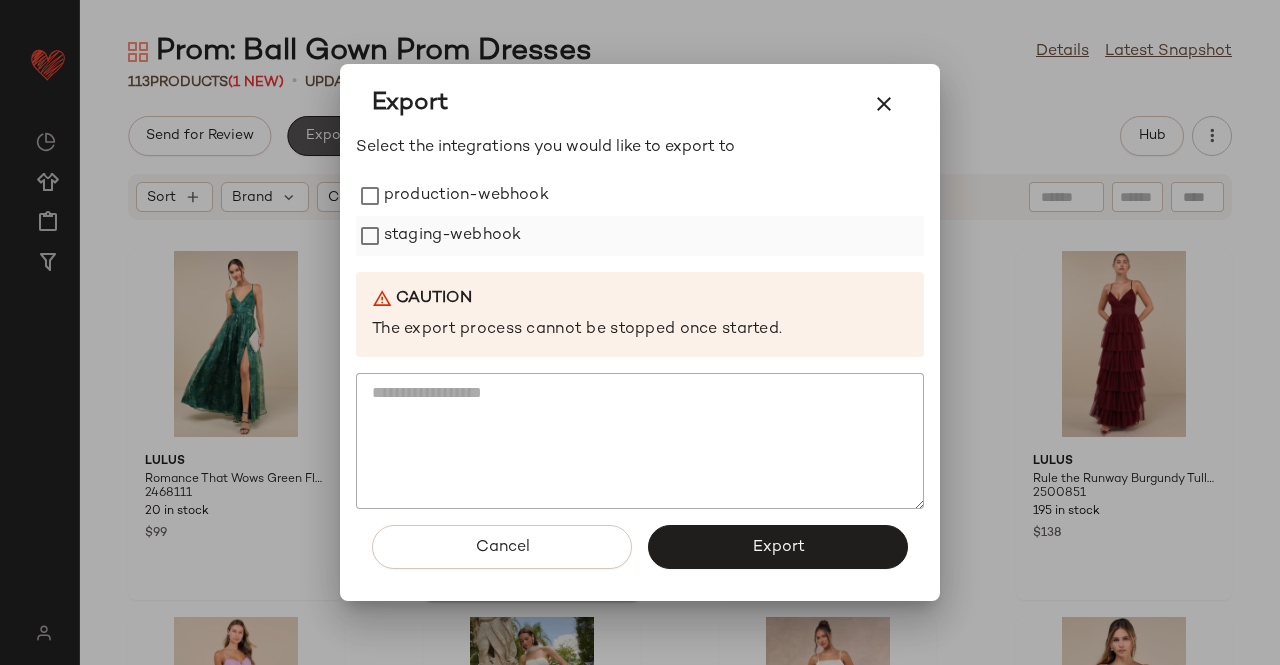 click on "staging-webhook" 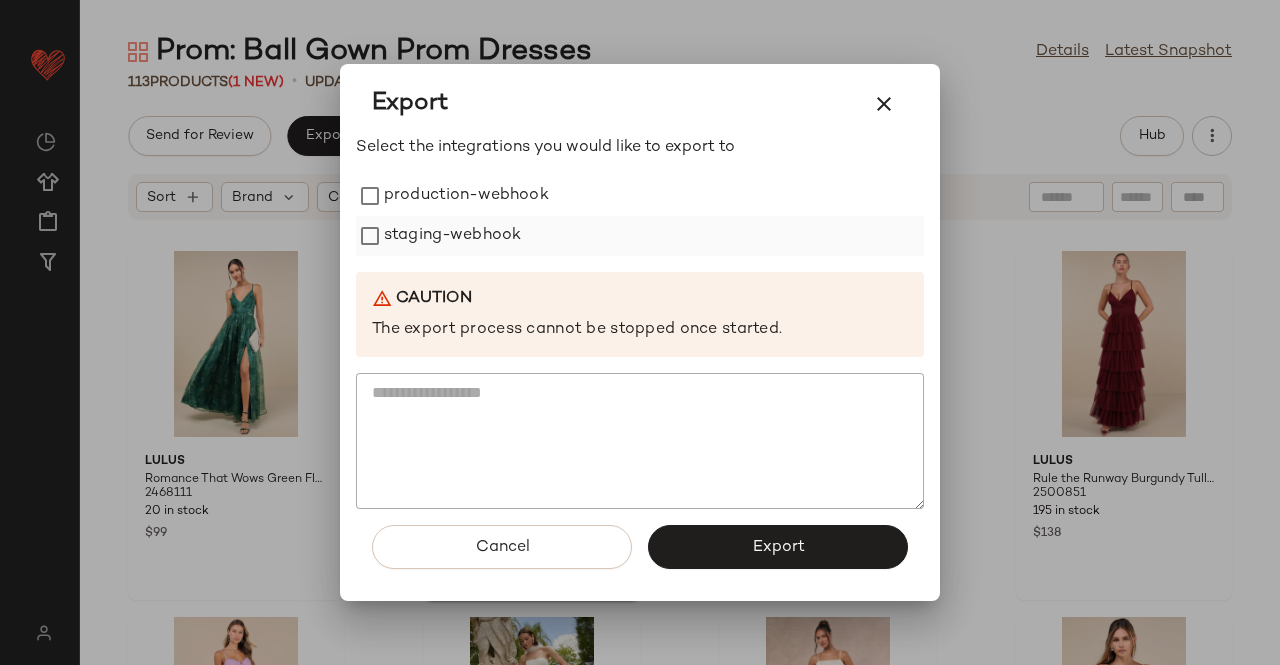 drag, startPoint x: 487, startPoint y: 197, endPoint x: 472, endPoint y: 241, distance: 46.486557 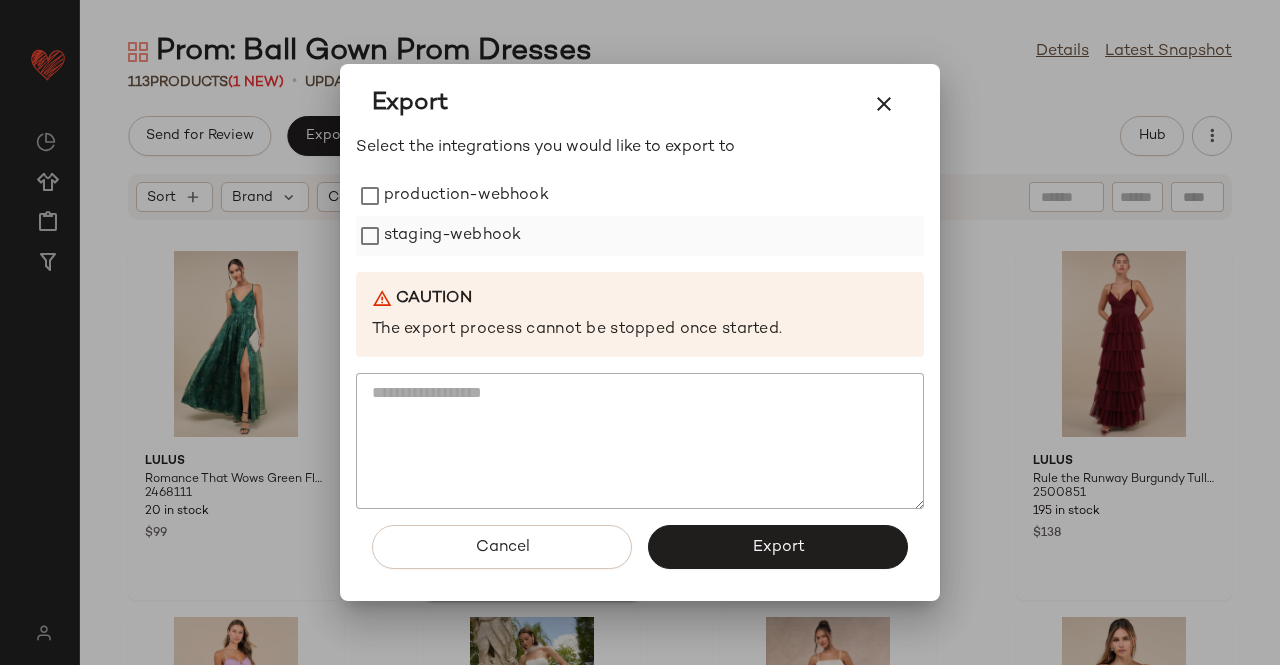 click on "production-webhook" at bounding box center (466, 196) 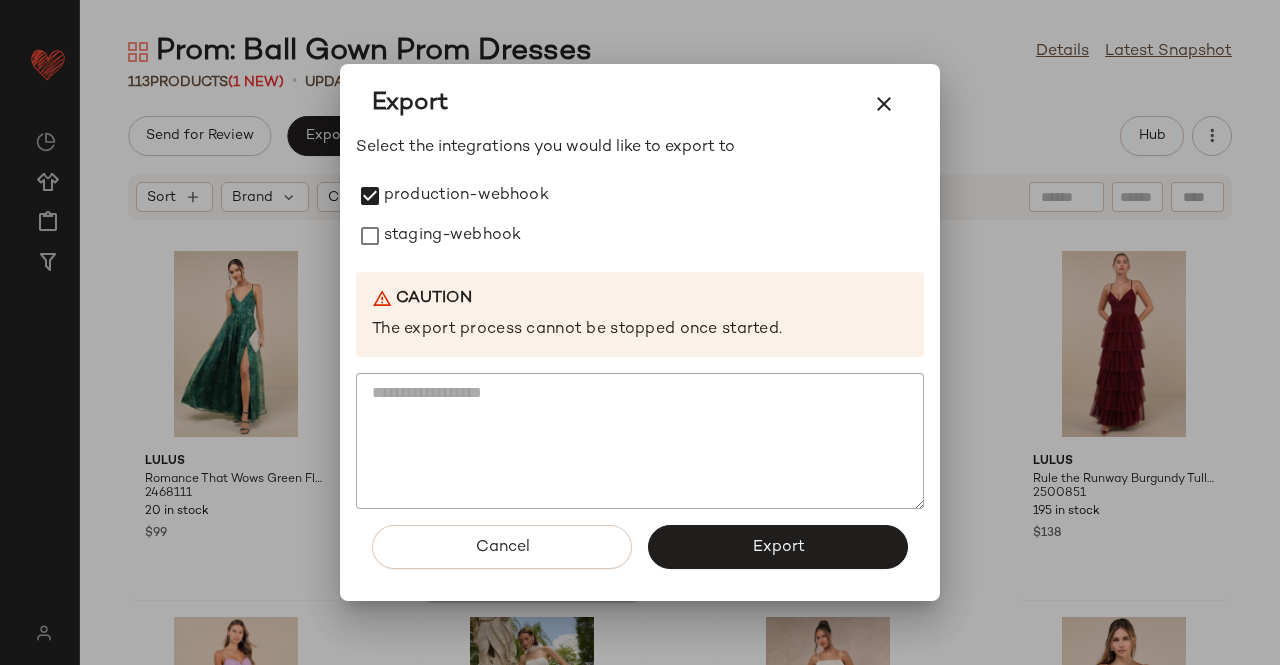 drag, startPoint x: 472, startPoint y: 240, endPoint x: 508, endPoint y: 258, distance: 40.24922 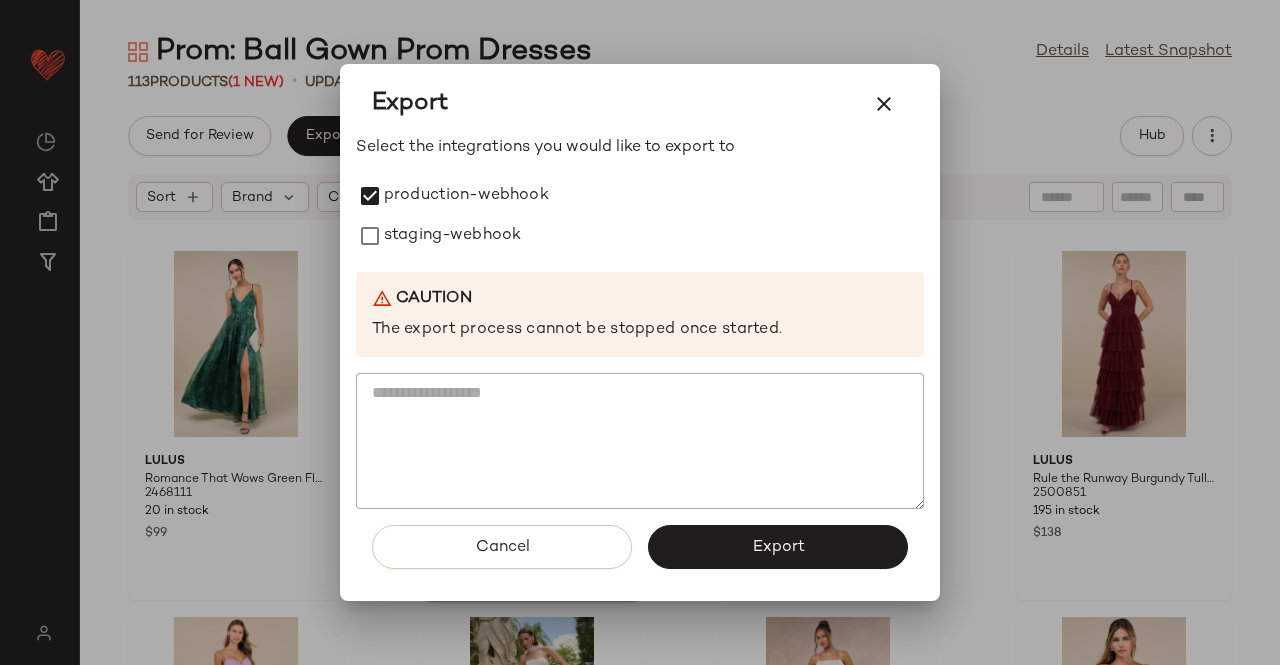 click on "staging-webhook" at bounding box center (452, 236) 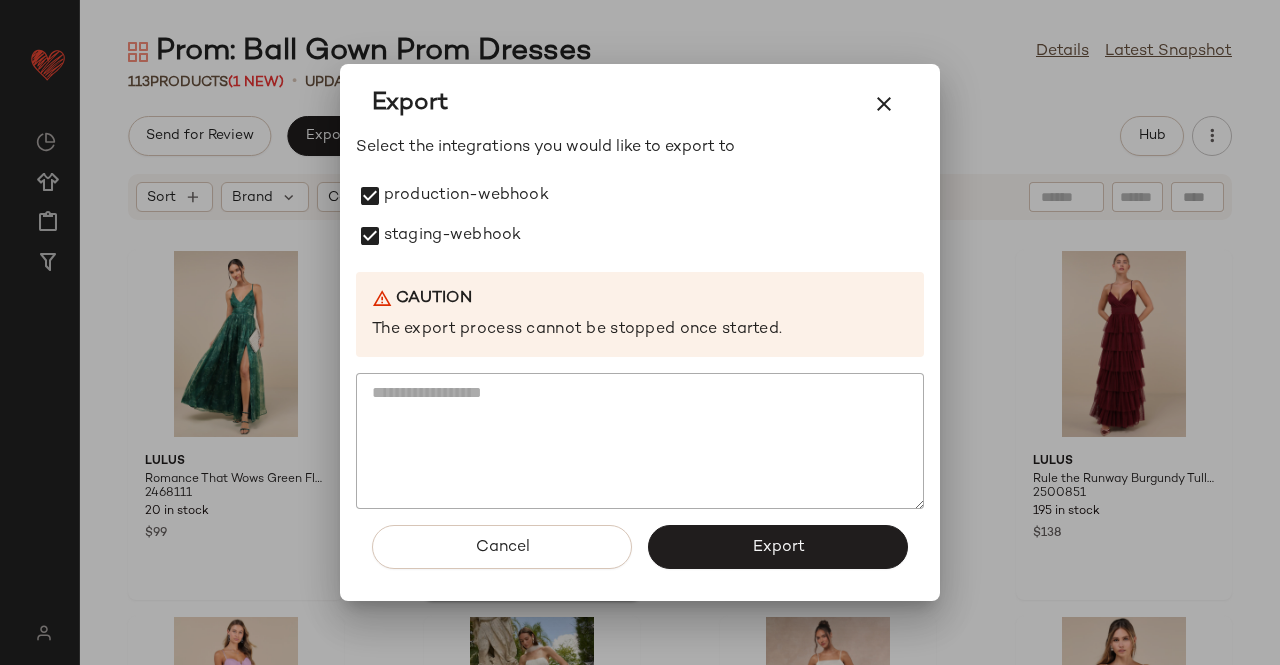 click on "Export" at bounding box center [778, 547] 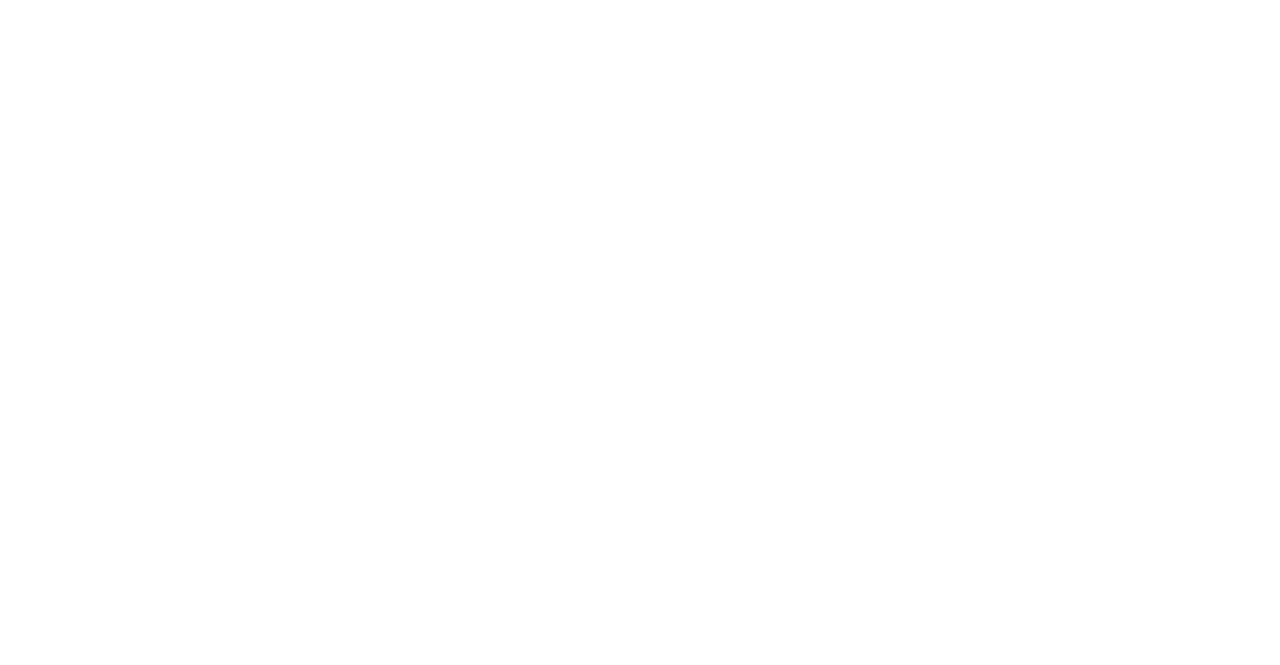 scroll, scrollTop: 0, scrollLeft: 0, axis: both 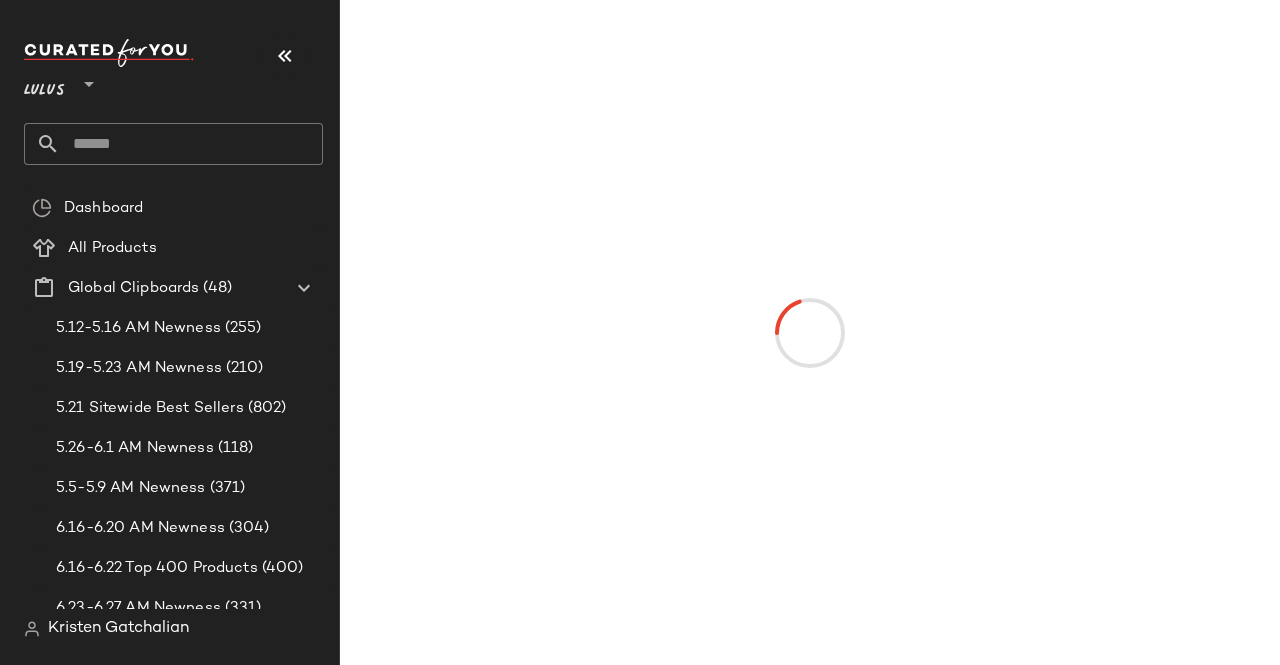 click at bounding box center (285, 56) 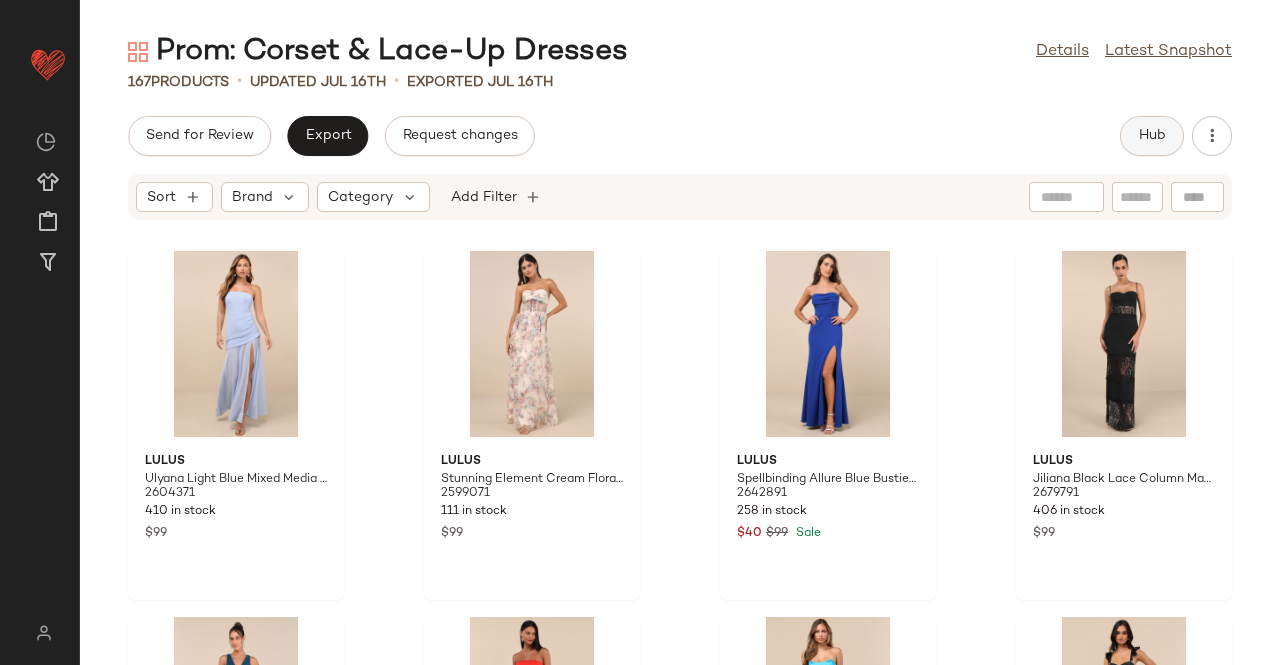 click on "Hub" 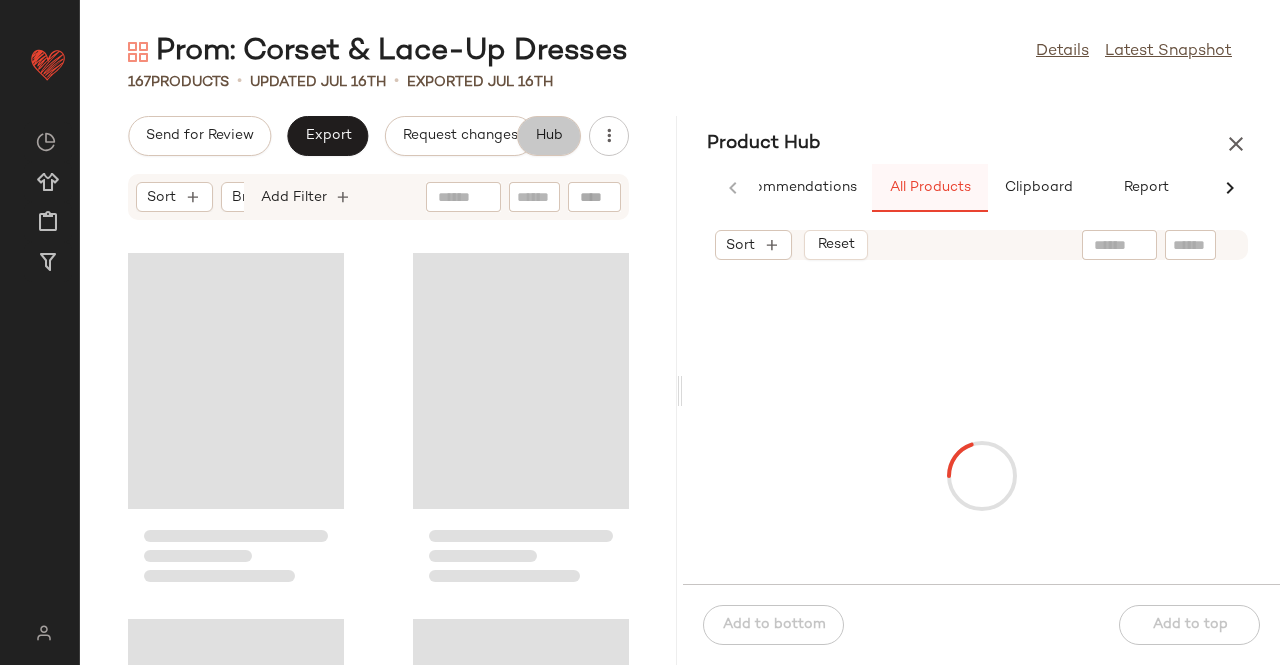scroll, scrollTop: 0, scrollLeft: 62, axis: horizontal 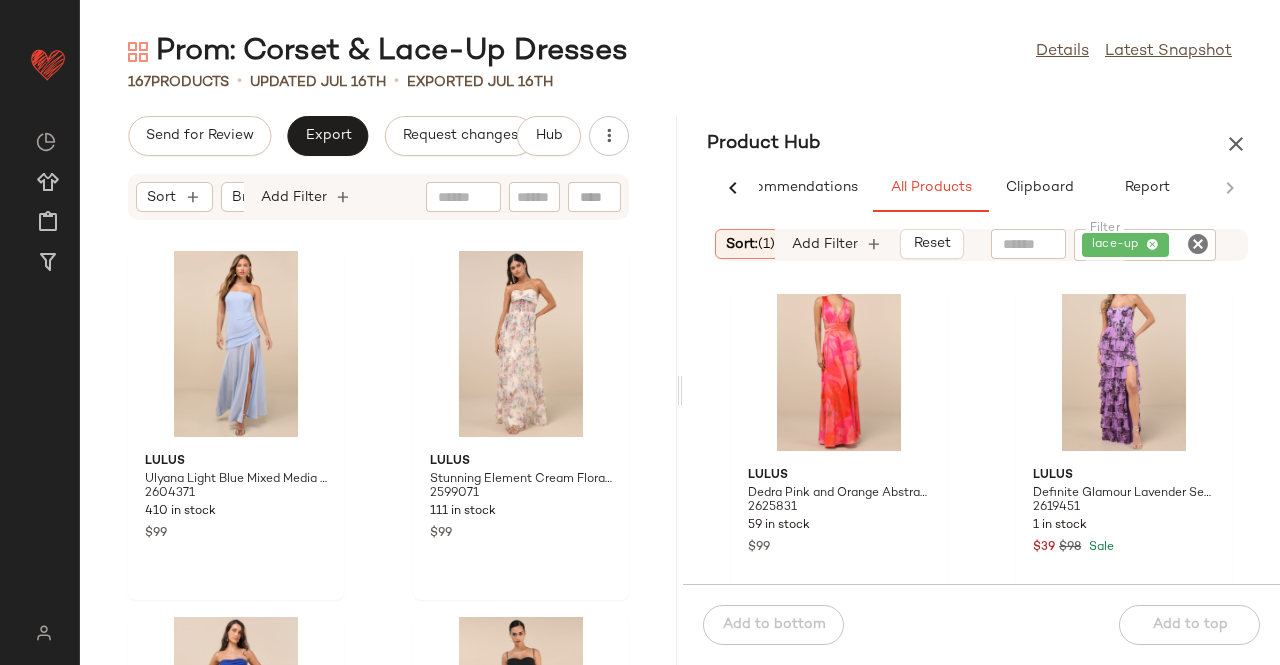 click on "lace-up" 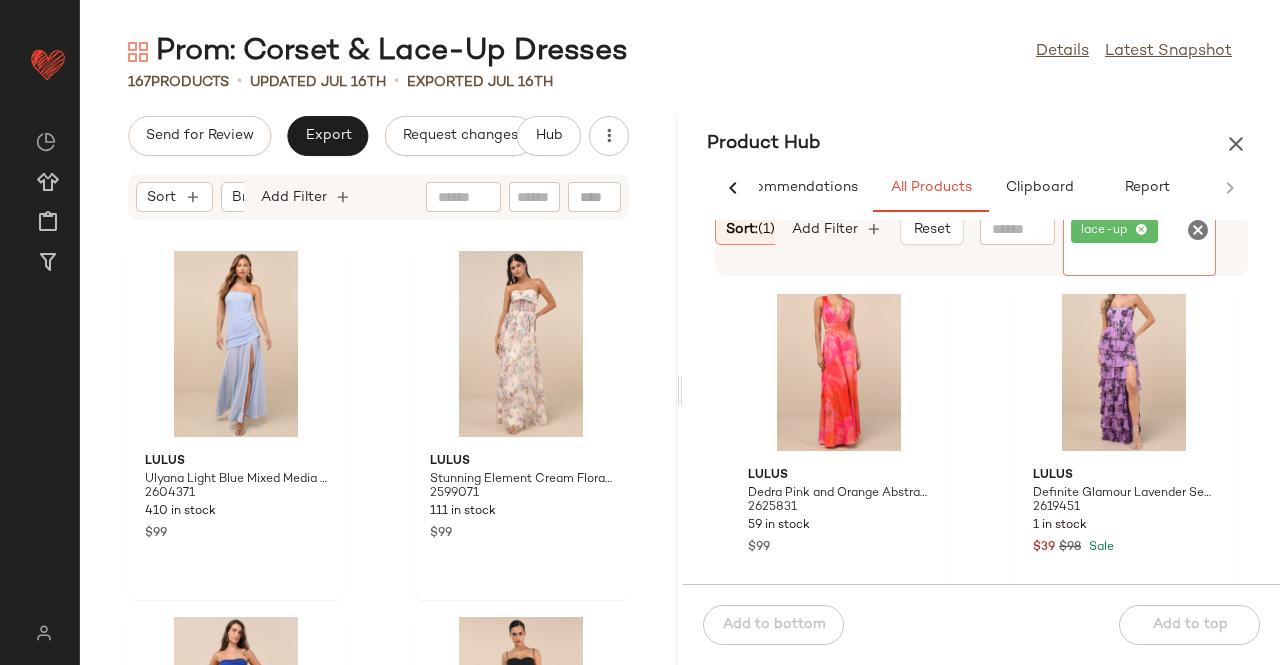 click 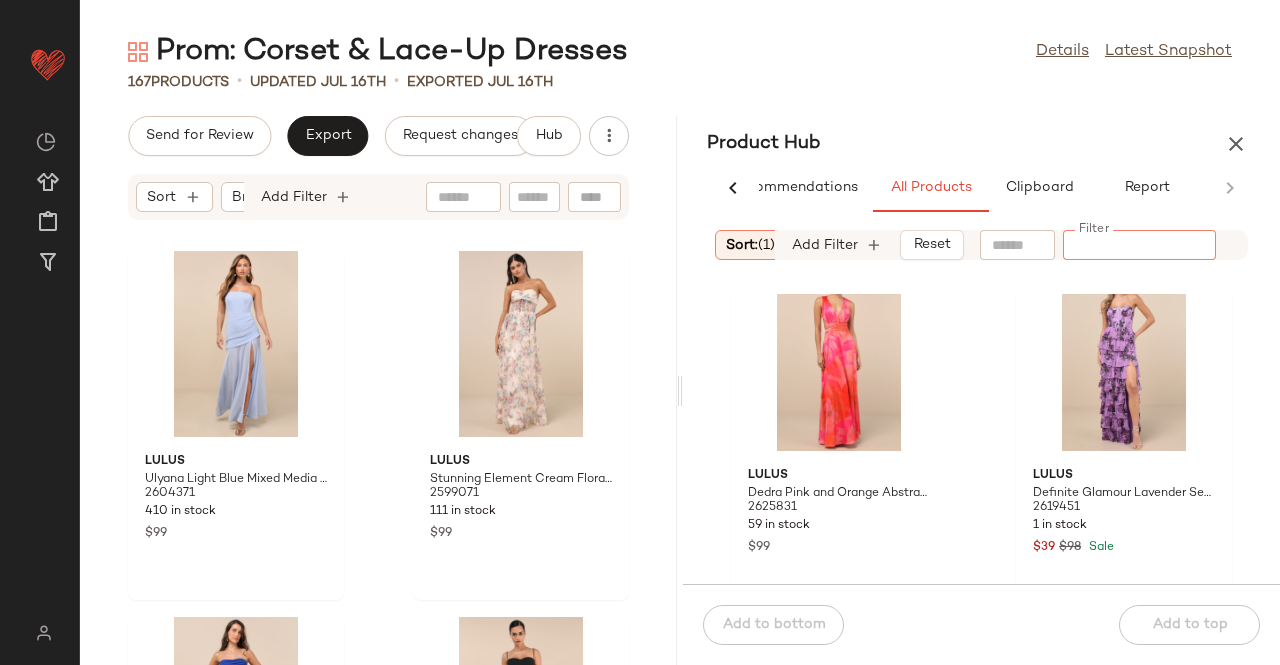 click 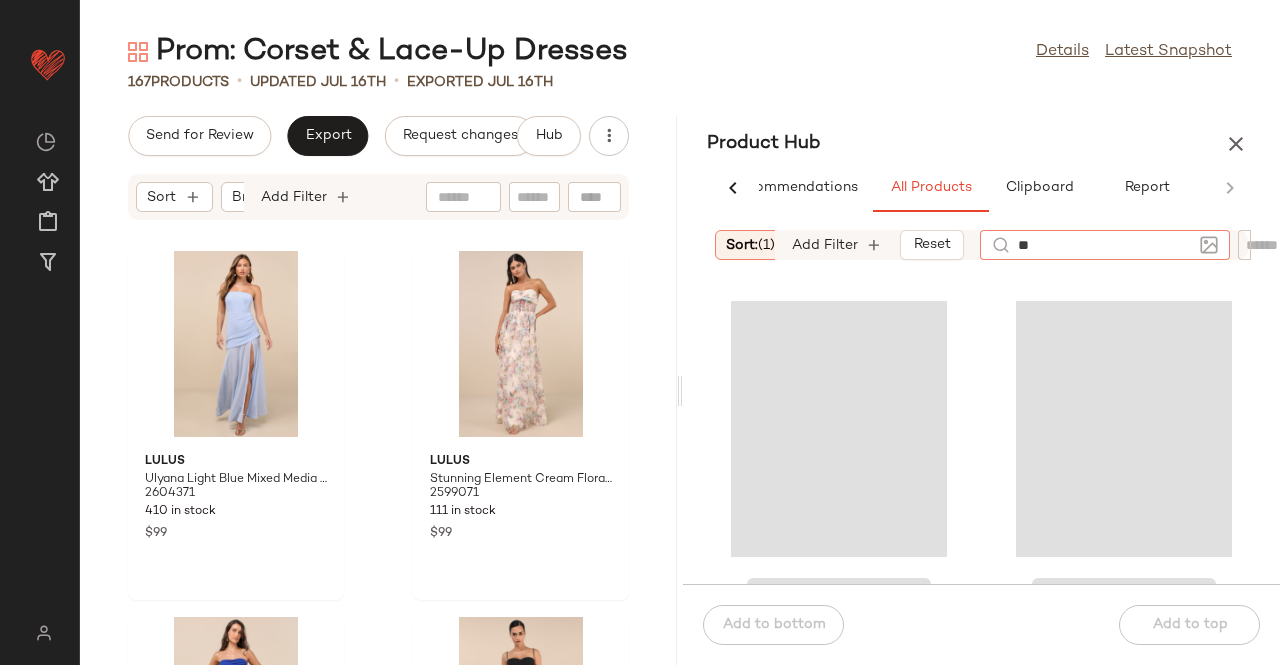 type on "*" 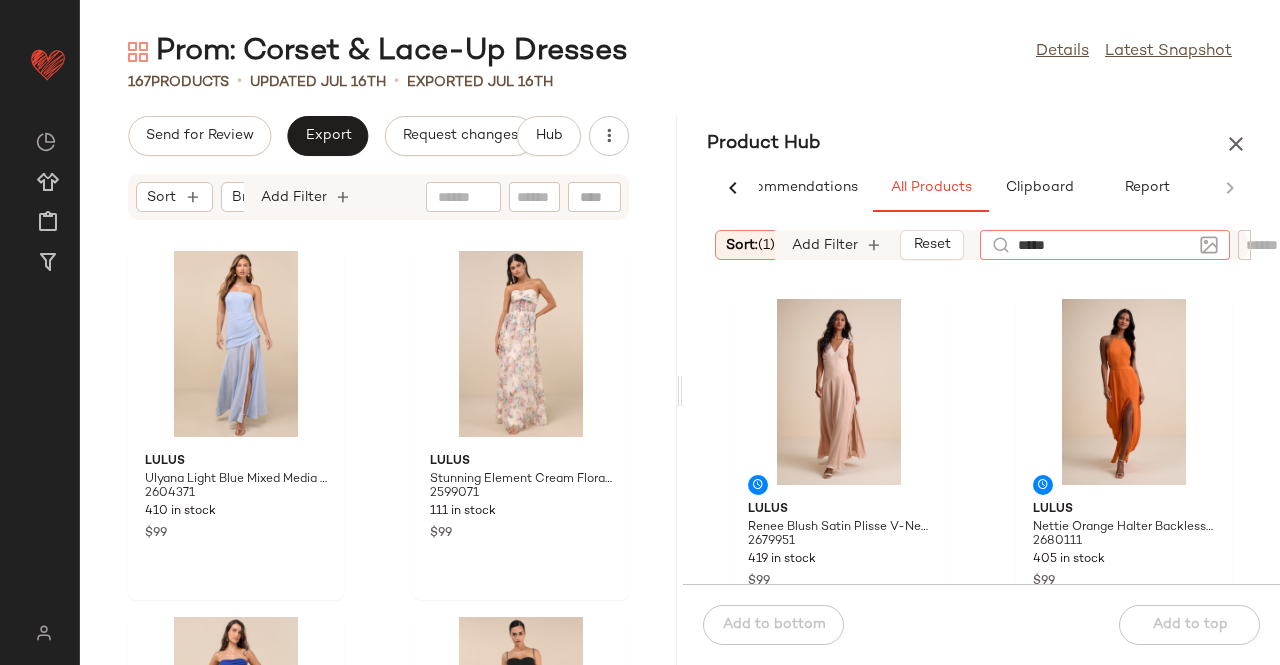 type on "******" 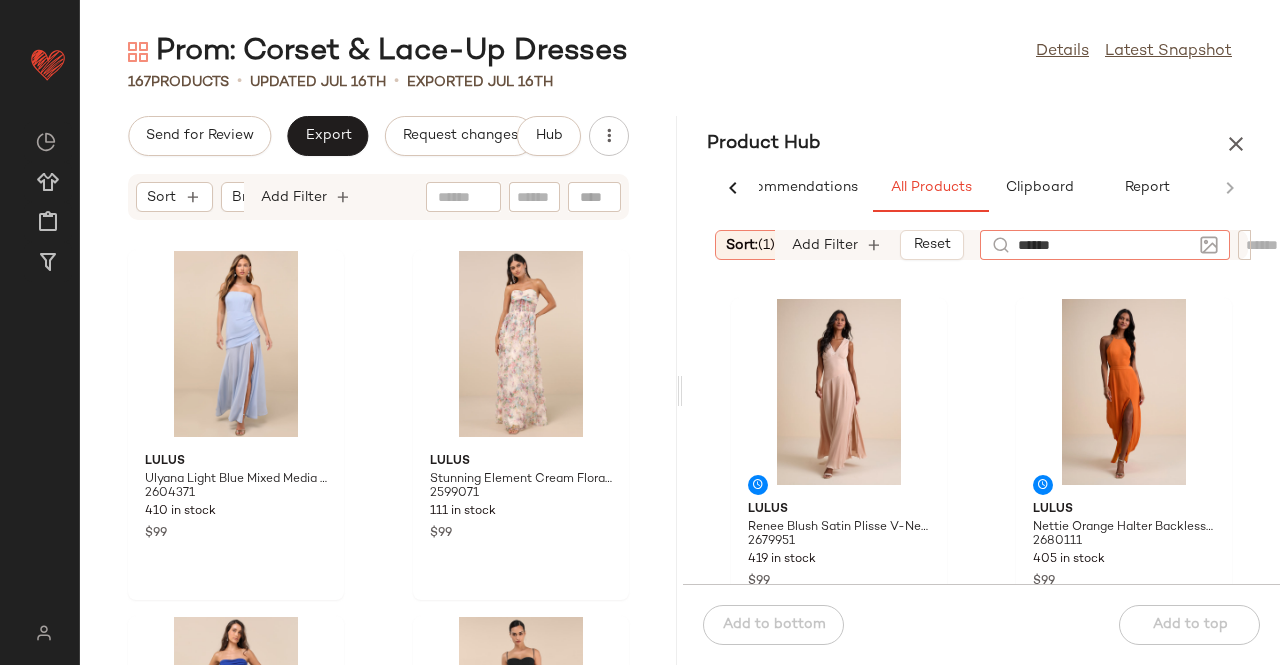 type 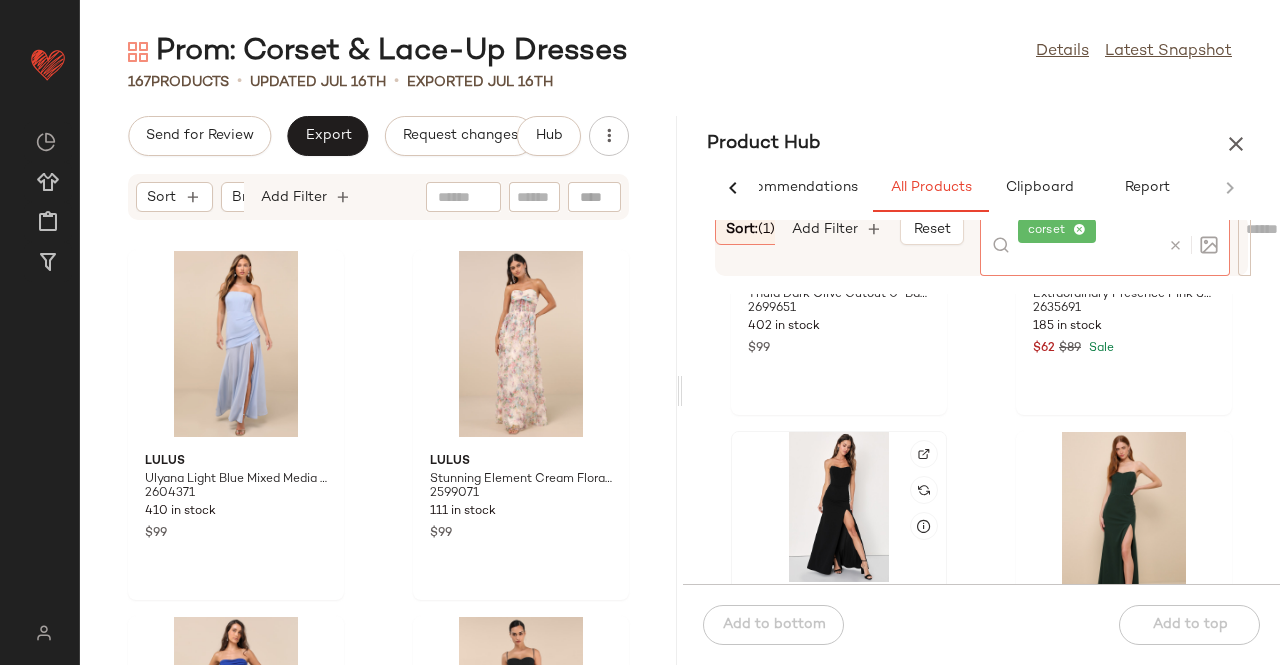 scroll, scrollTop: 1116, scrollLeft: 0, axis: vertical 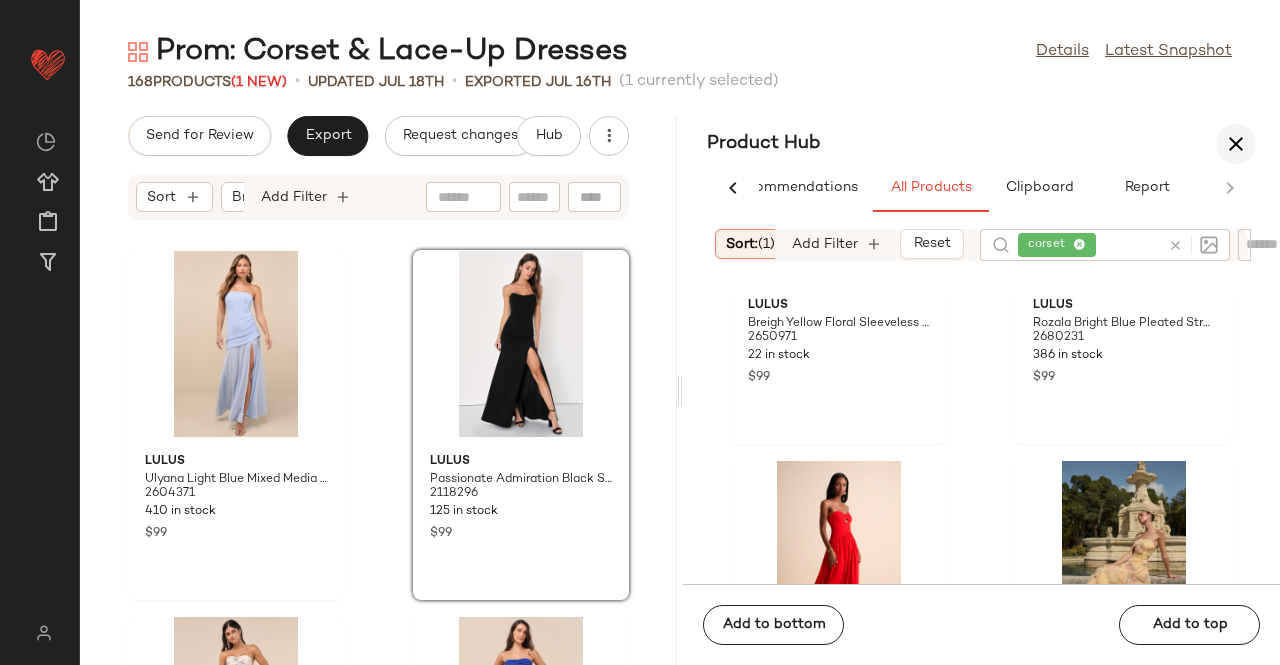click at bounding box center (1236, 144) 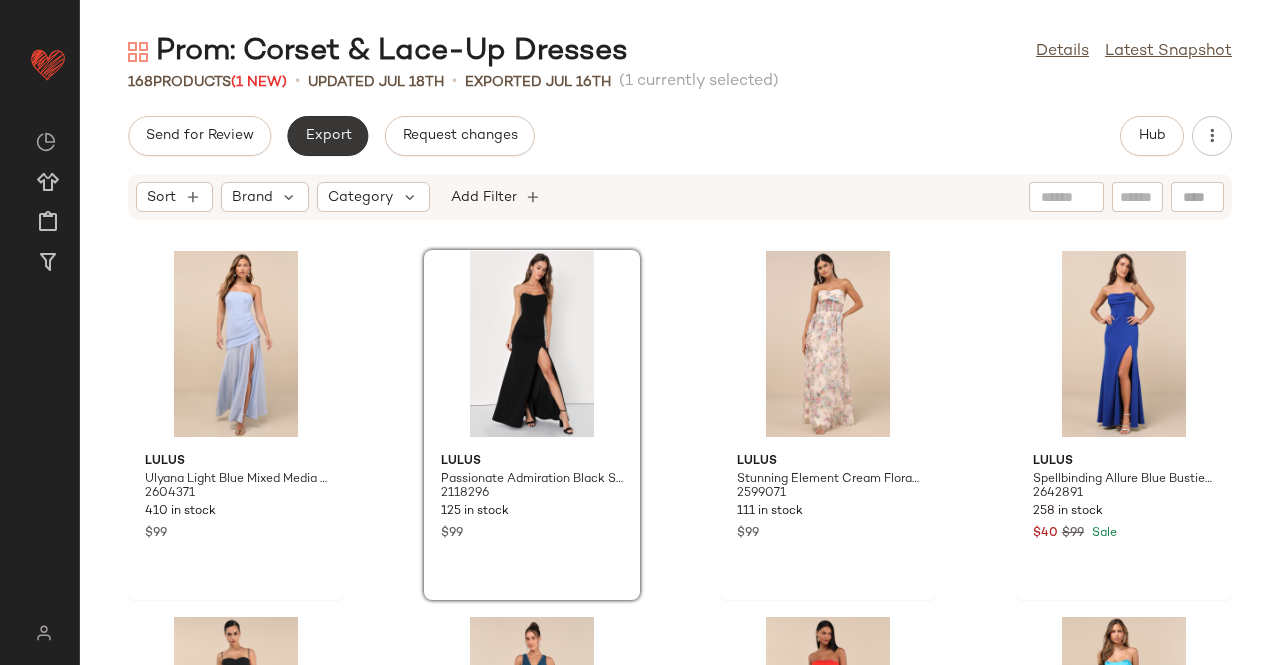 click on "Export" 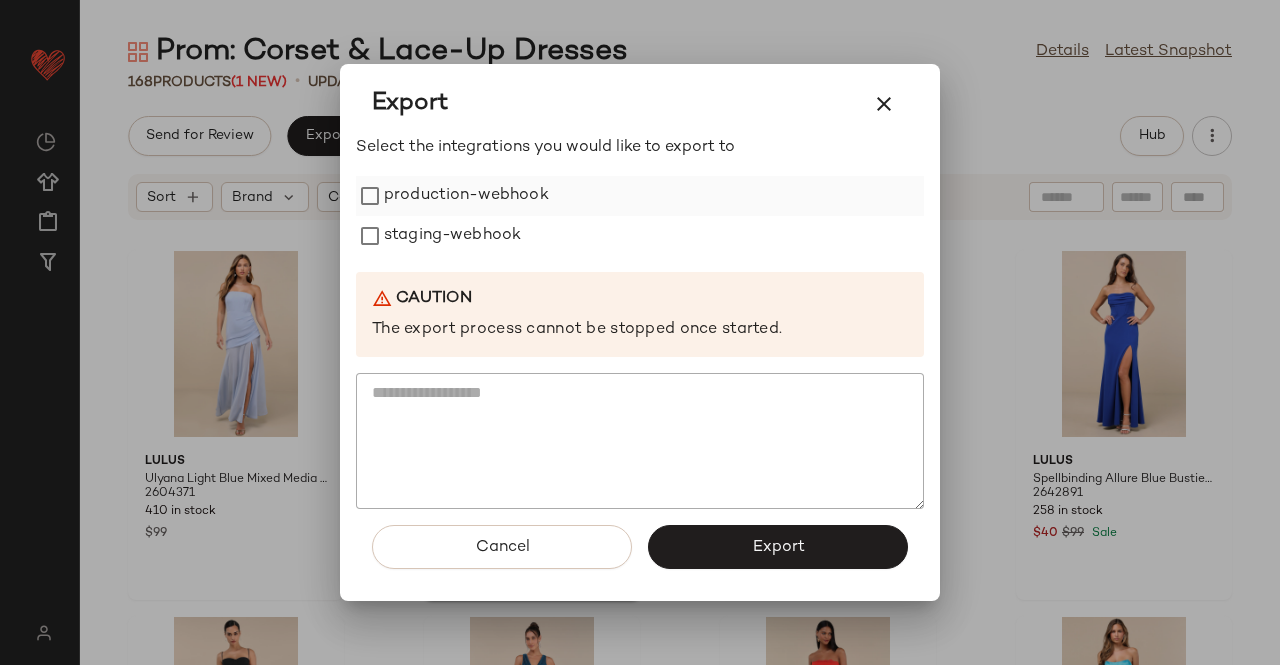 click on "production-webhook" at bounding box center [466, 196] 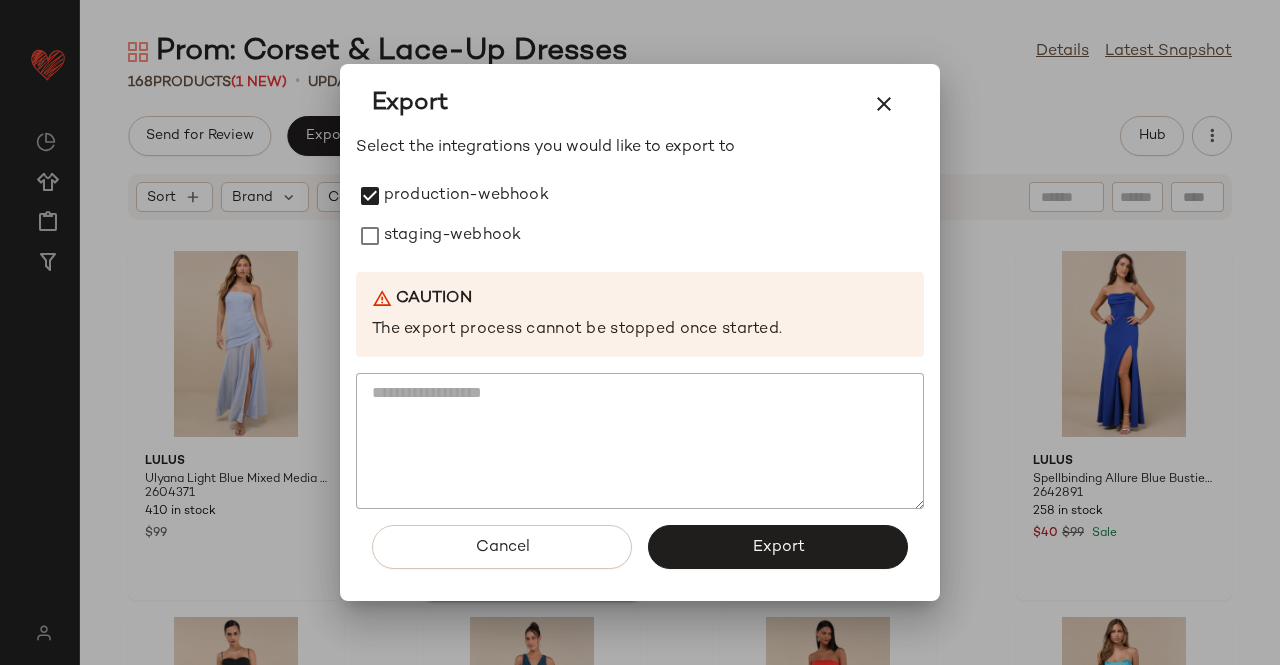 drag, startPoint x: 422, startPoint y: 225, endPoint x: 554, endPoint y: 309, distance: 156.46086 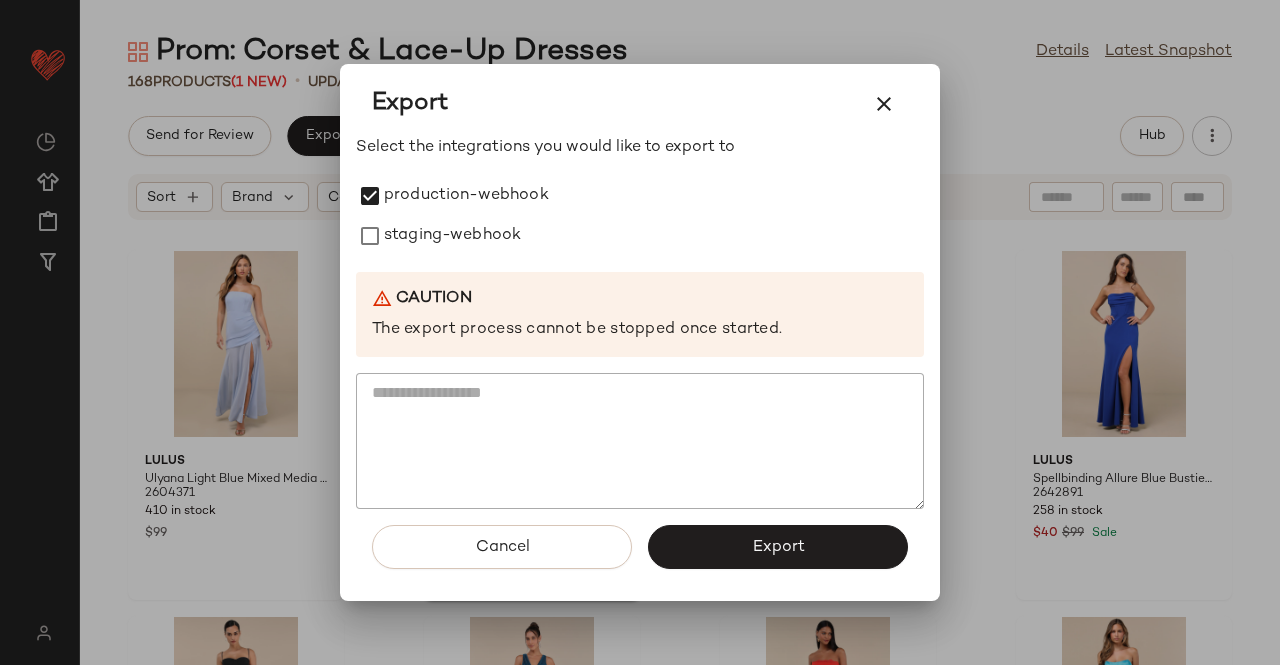 click on "staging-webhook" at bounding box center [452, 236] 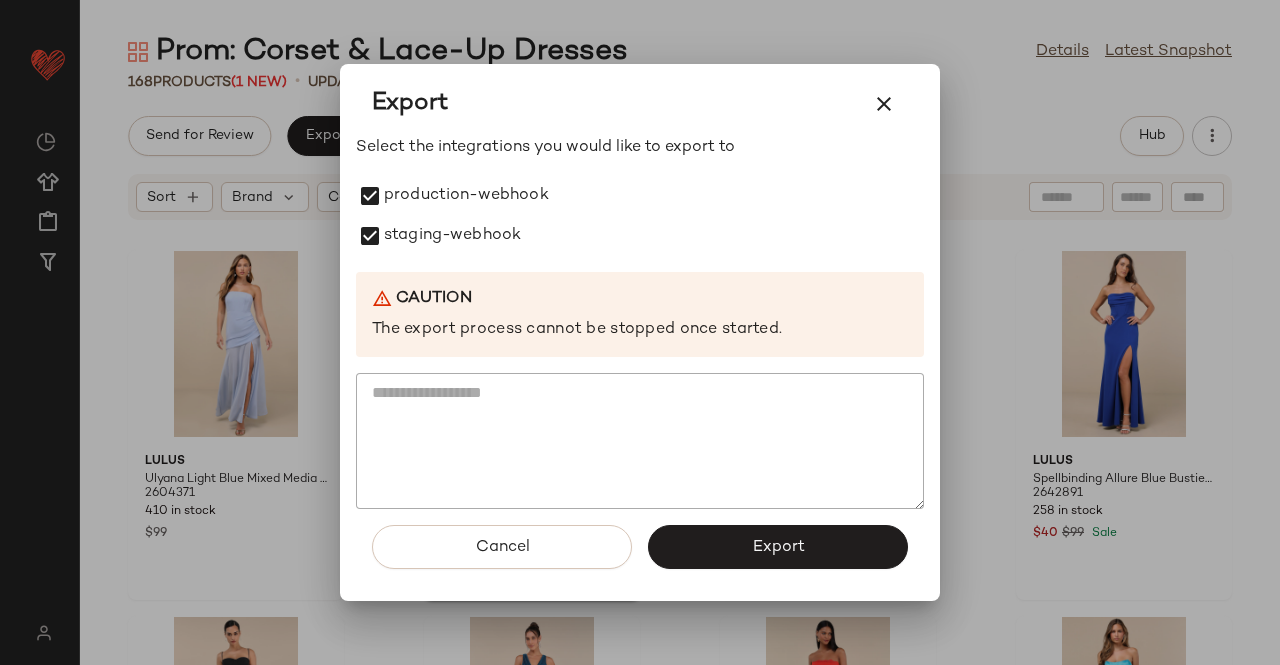 click on "Export" 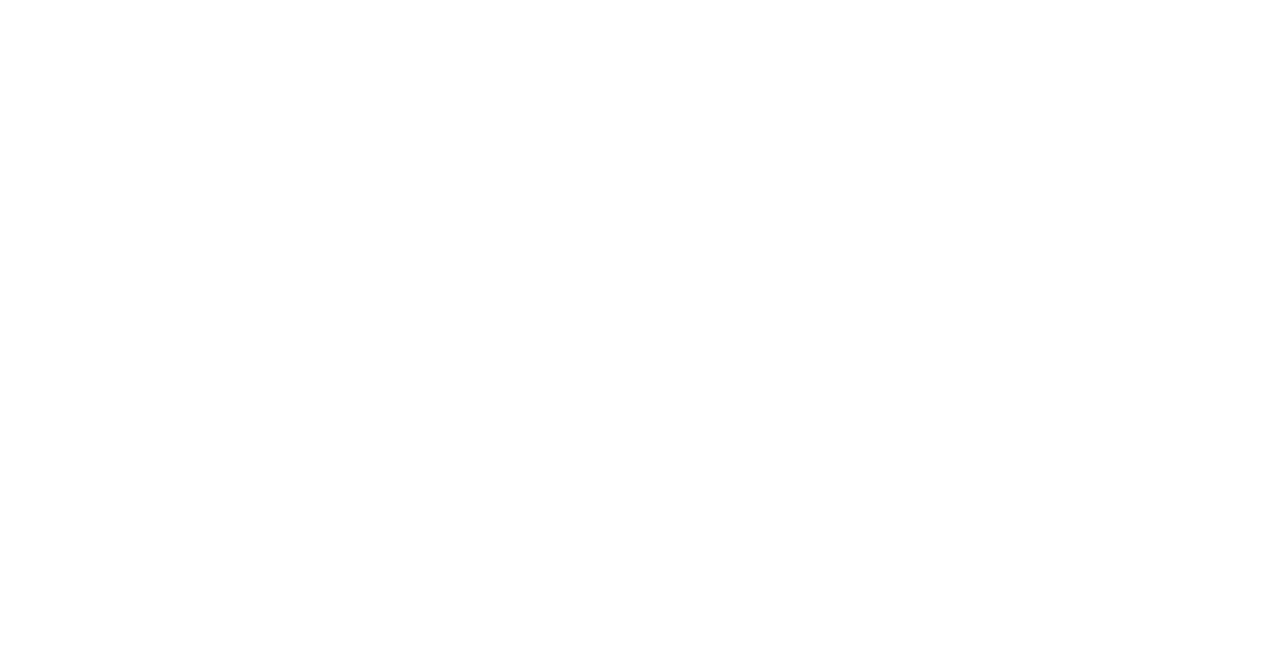 scroll, scrollTop: 0, scrollLeft: 0, axis: both 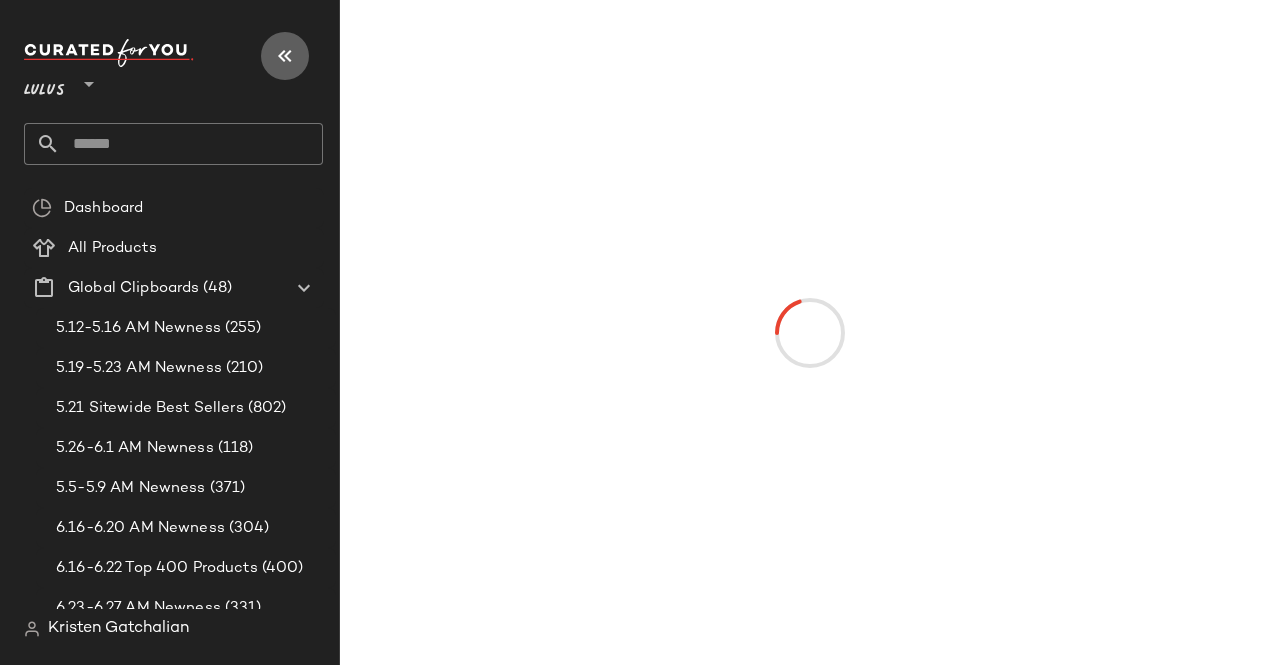 click at bounding box center (285, 56) 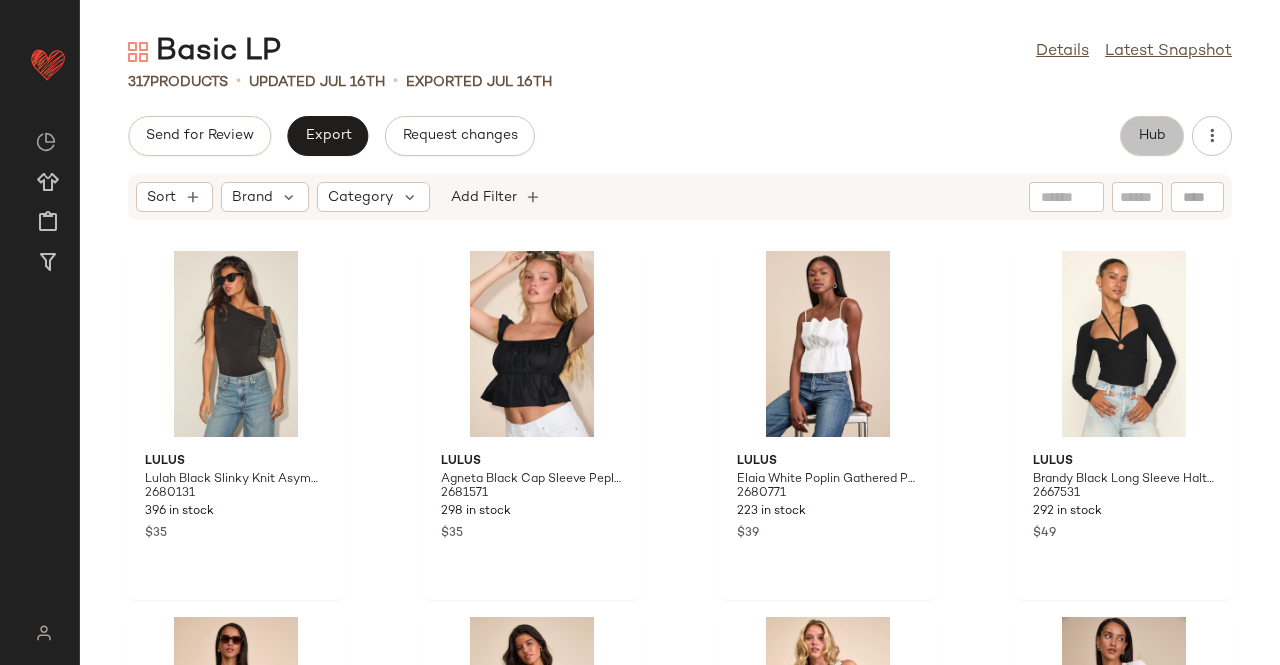 click on "Hub" 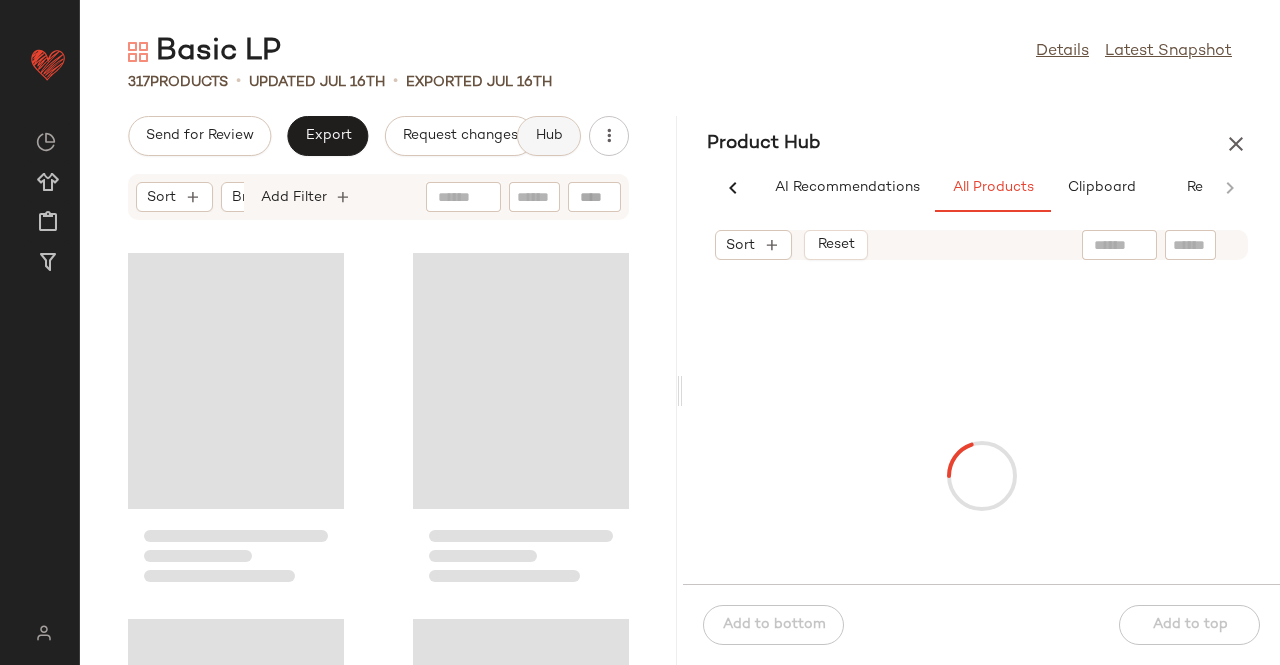 scroll, scrollTop: 0, scrollLeft: 62, axis: horizontal 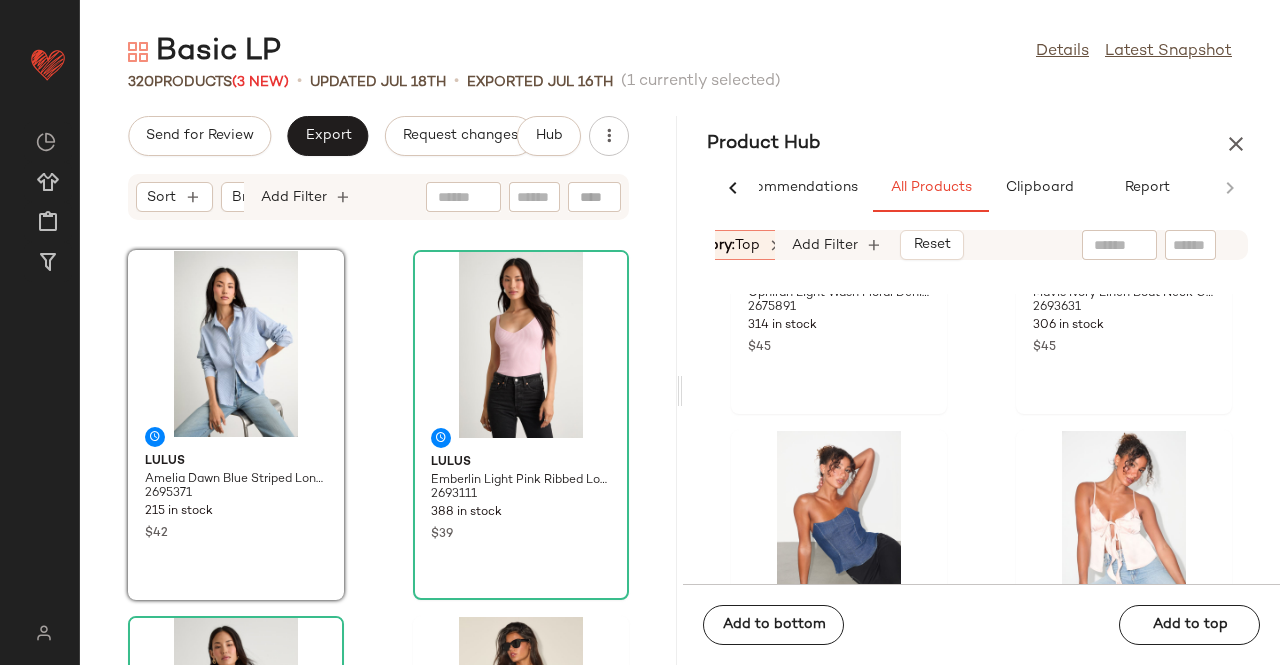 click on "top" at bounding box center [747, 245] 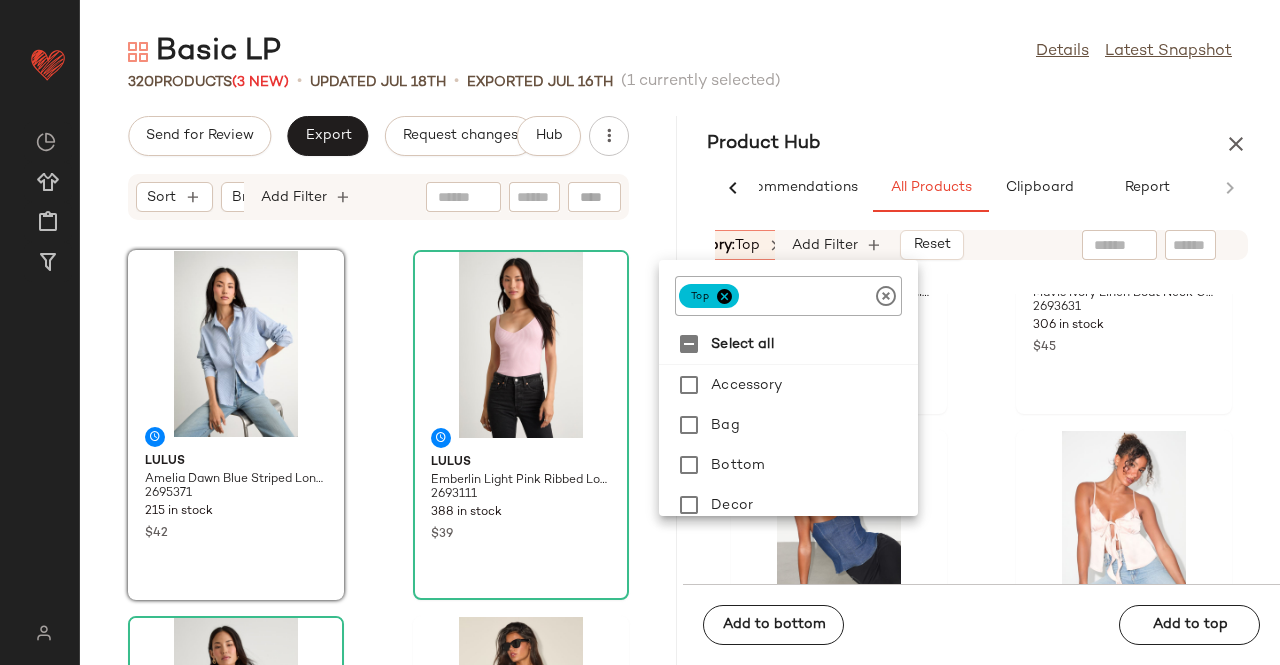 click at bounding box center (724, 296) 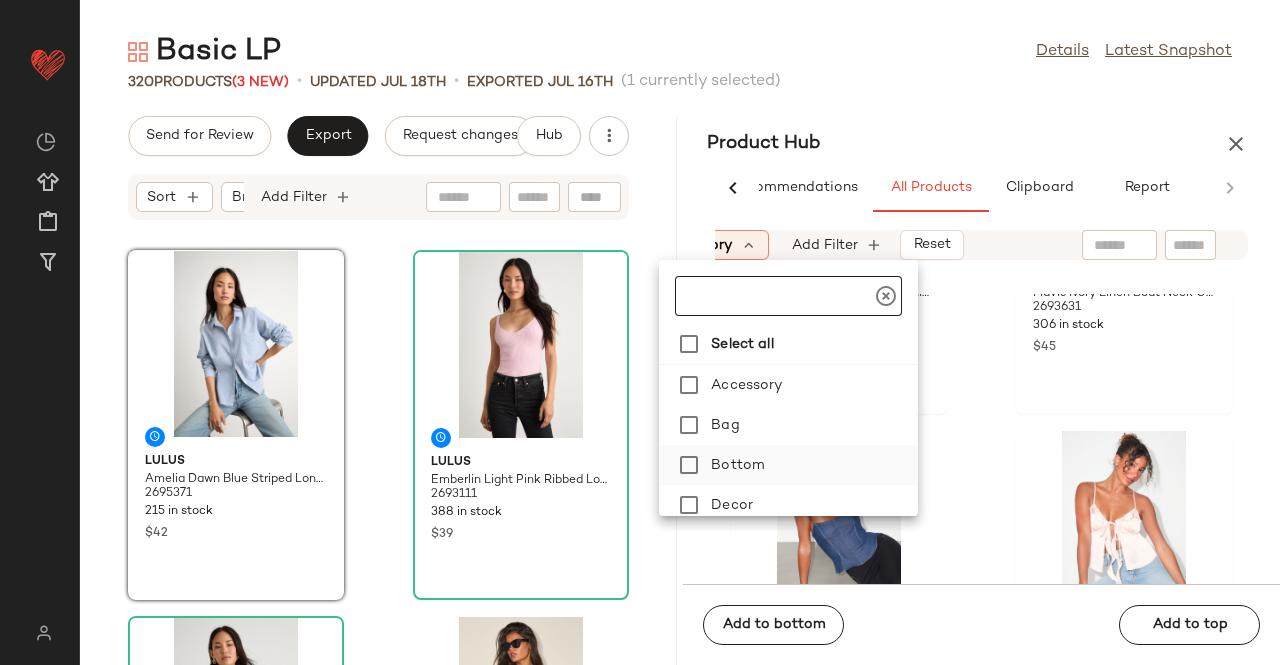 click on "Bottom" 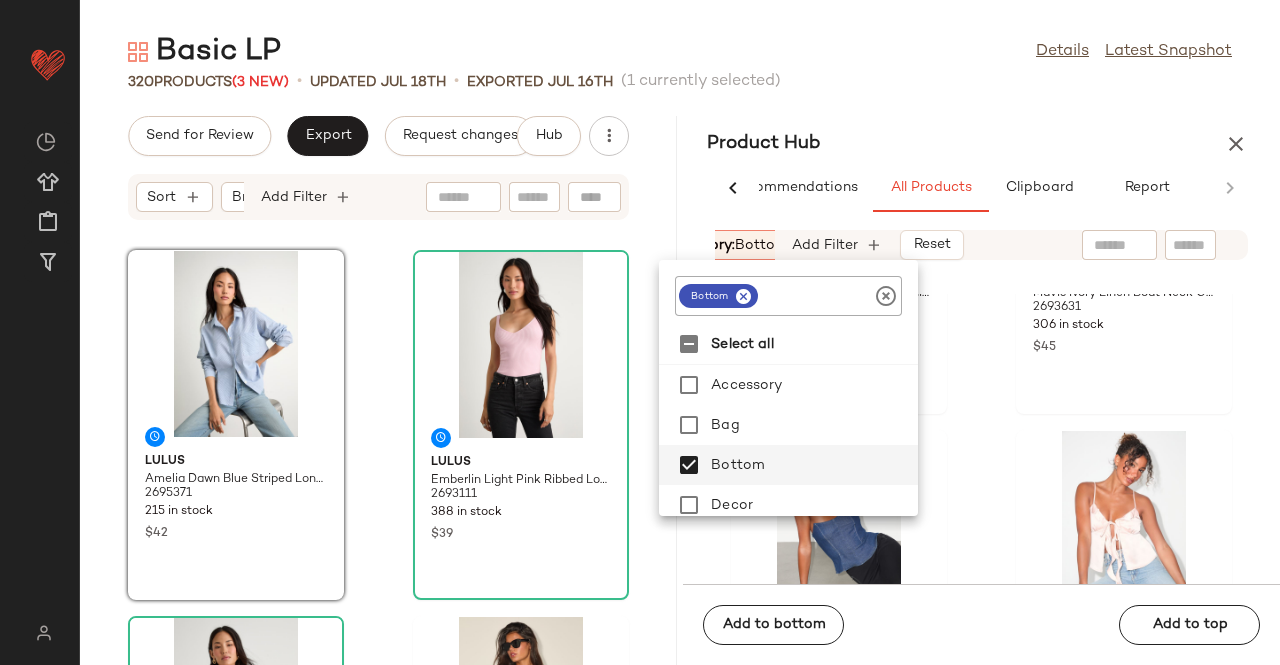 click on "Basic LP  Details   Latest Snapshot  320   Products  (3 New)  •   updated Jul 18th  •  Exported Jul 16th   (1 currently selected)   Send for Review   Export   Request changes   Hub  Sort  Brand  Category  Add Filter  Lulus Amelia Dawn Blue Striped Long Sleeve Button-Up Top 2695371 215 in stock $42 Lulus Emberlin Light Pink Ribbed Low-Back Sleeveless Bodysuit 2693111 388 in stock $39 Lulus Wyrnn Beige Linen Tie-Back Tank Top 2693531 312 in stock $39 Lulus Lulah Black Slinky Knit Asymmetrical Bodysuit 2680131 396 in stock $35 Lulus Agneta Black Cap Sleeve Peplum Top 2681571 298 in stock $35 Lulus Elaia White Poplin Gathered Peplum Cami Top 2680771 223 in stock $39 Lulus Brandy Black Long Sleeve Halter Sweater Top 2667531 292 in stock $49 Lulus Keighlen Brown Ribbed Ruffled Short Sleeve Sweater Top 2688491 384 in stock $39 Product Hub  AI Recommendations   All Products   Clipboard   Report  Sort:   (1) Brand  Category:   bottom In Curation?:   No Availability:   in_stock Add Filter   Reset   SET  $45" at bounding box center [680, 348] 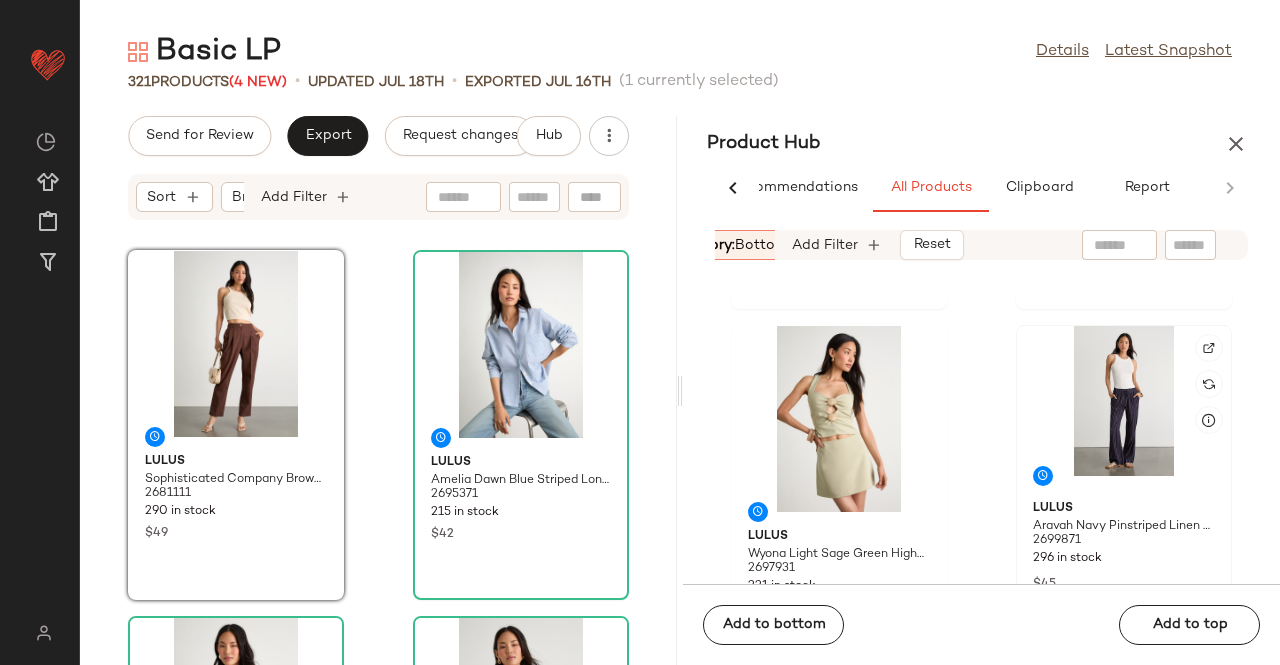 scroll, scrollTop: 416, scrollLeft: 0, axis: vertical 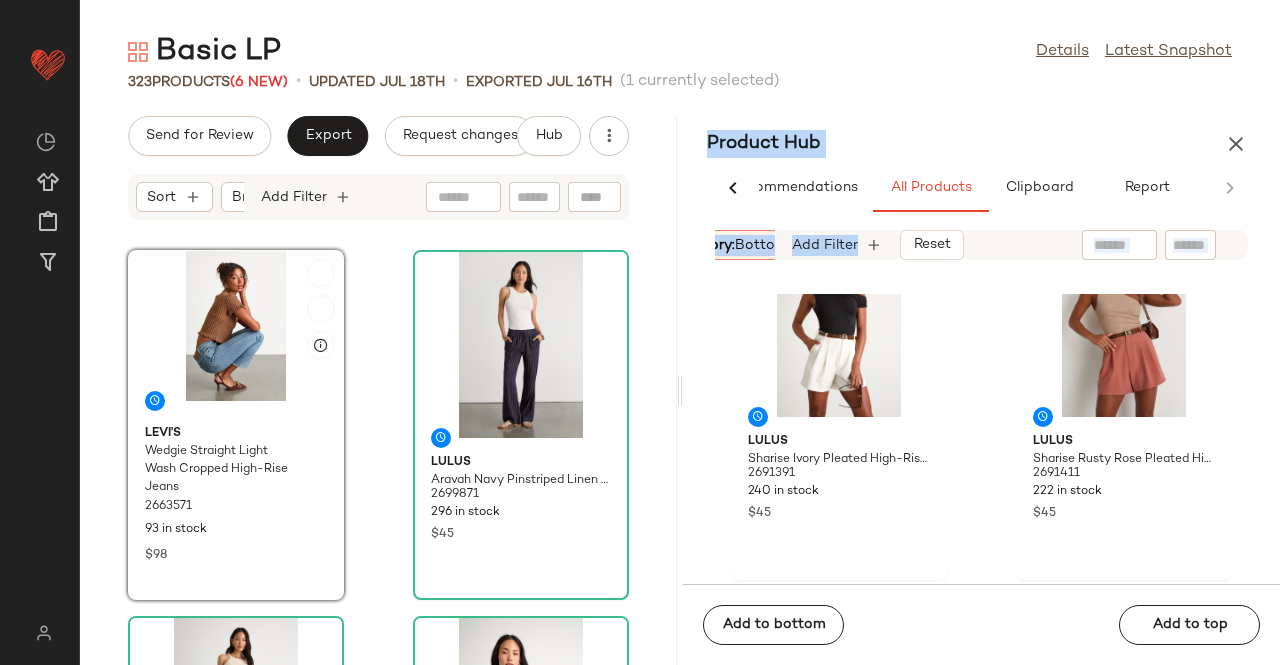 drag, startPoint x: 678, startPoint y: 435, endPoint x: 268, endPoint y: 440, distance: 410.0305 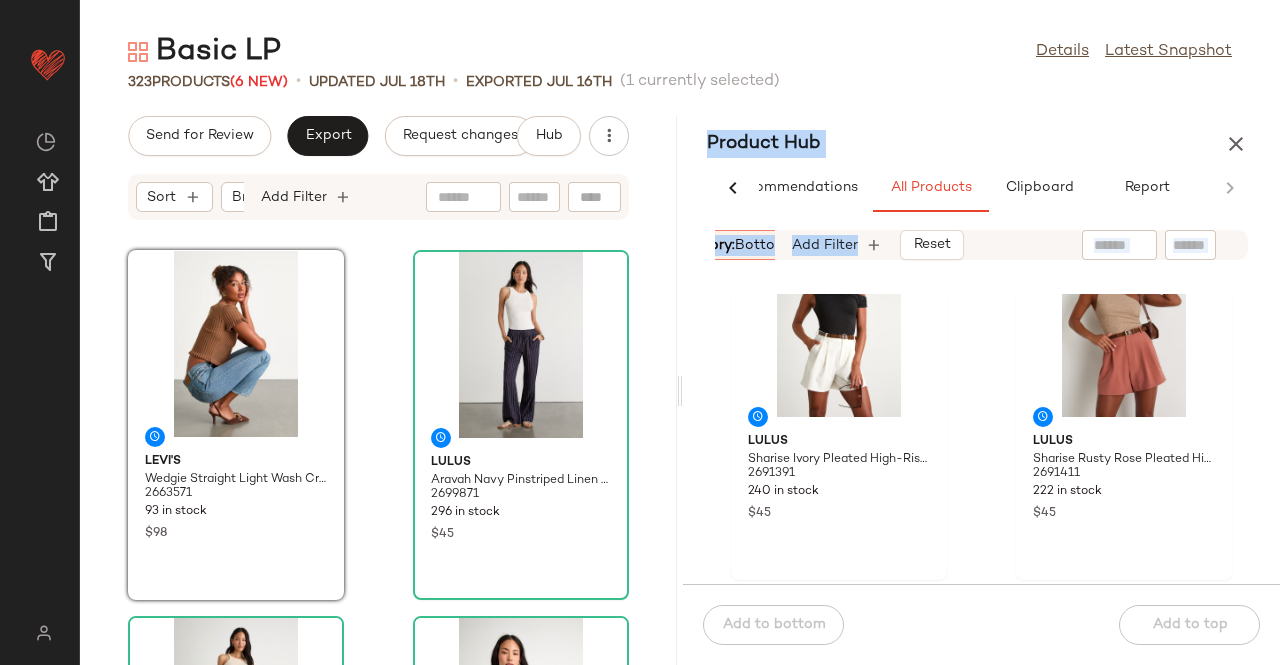 click on "Product Hub" at bounding box center (981, 144) 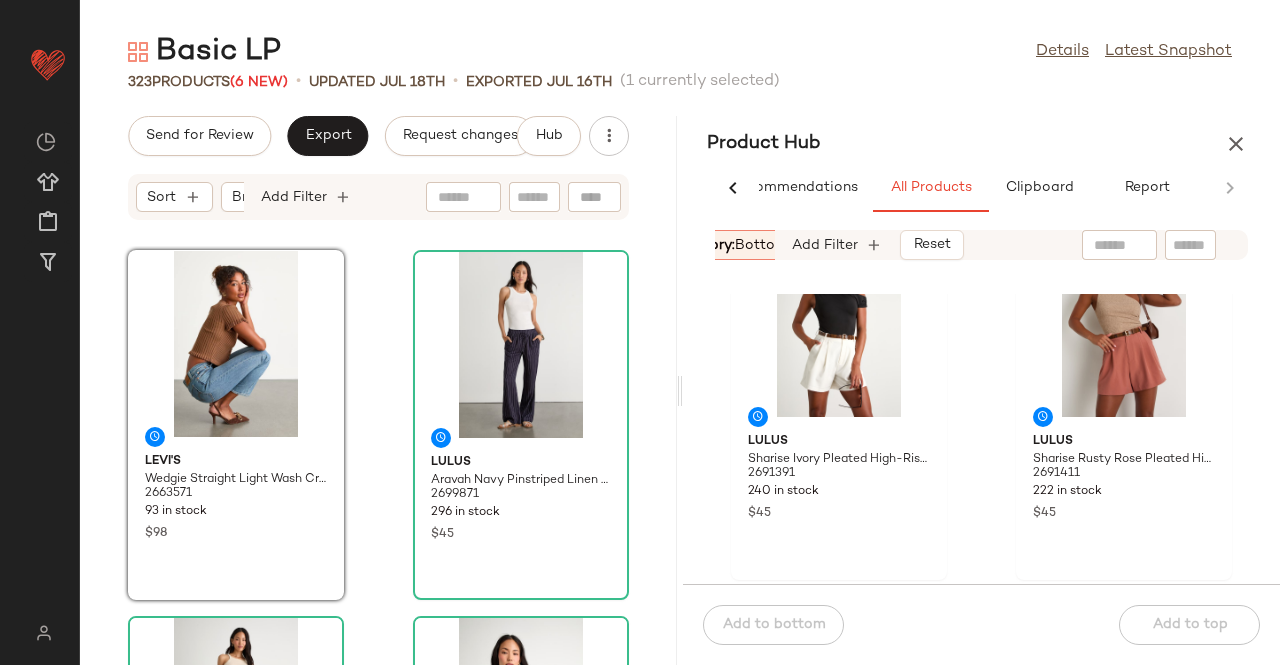 click on "Product Hub" at bounding box center [981, 144] 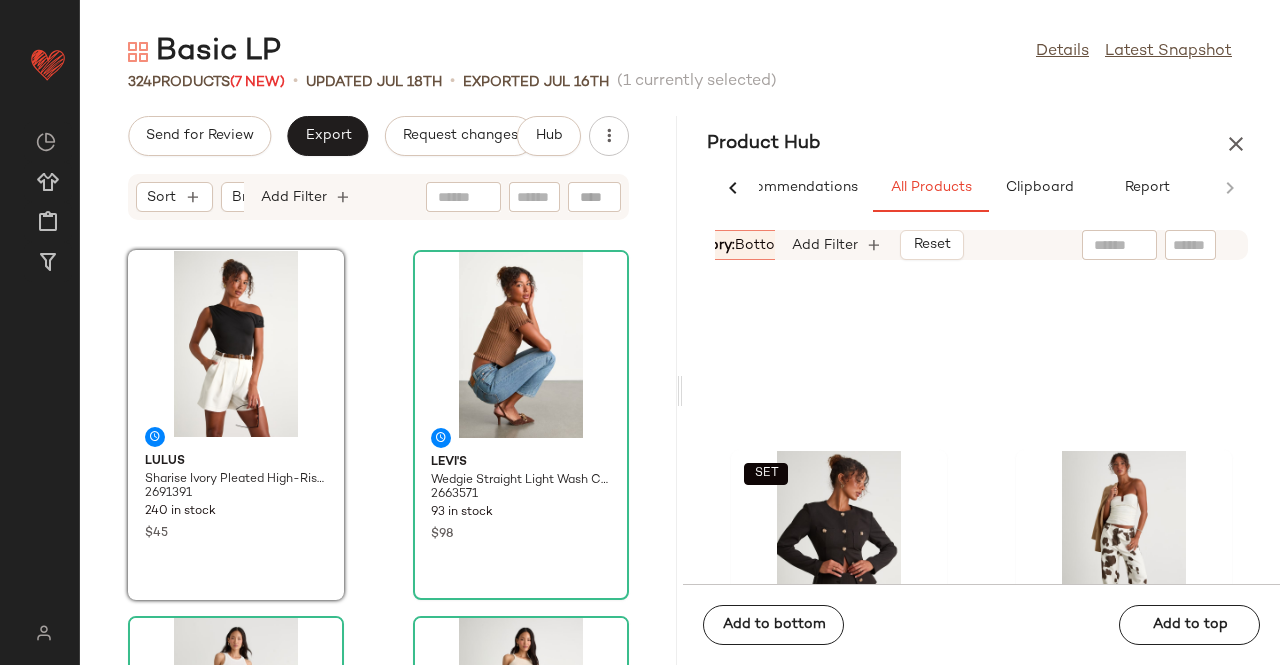 scroll, scrollTop: 1216, scrollLeft: 0, axis: vertical 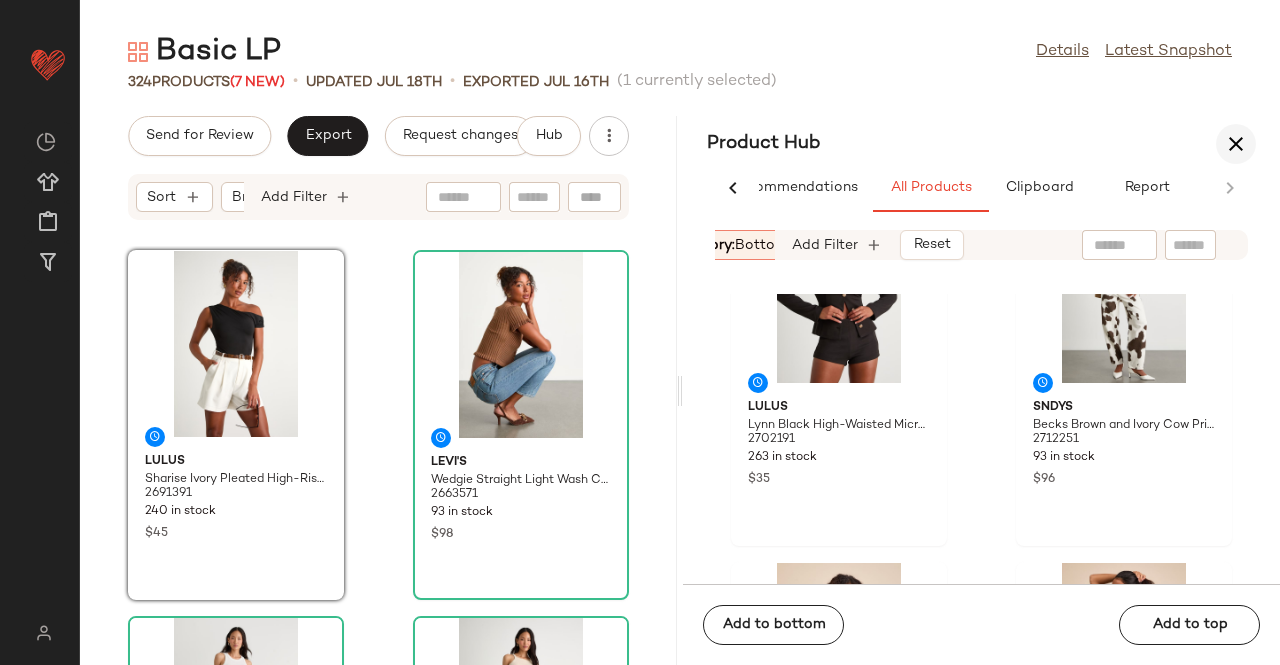 click at bounding box center (1236, 144) 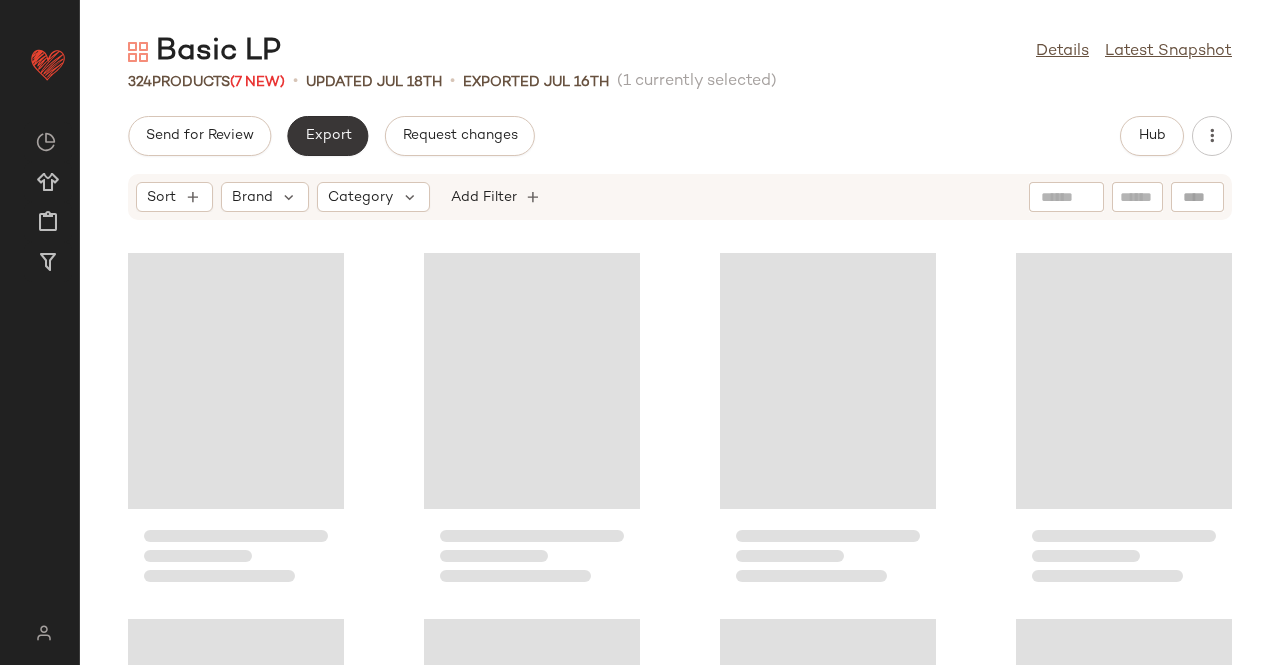 click on "Export" 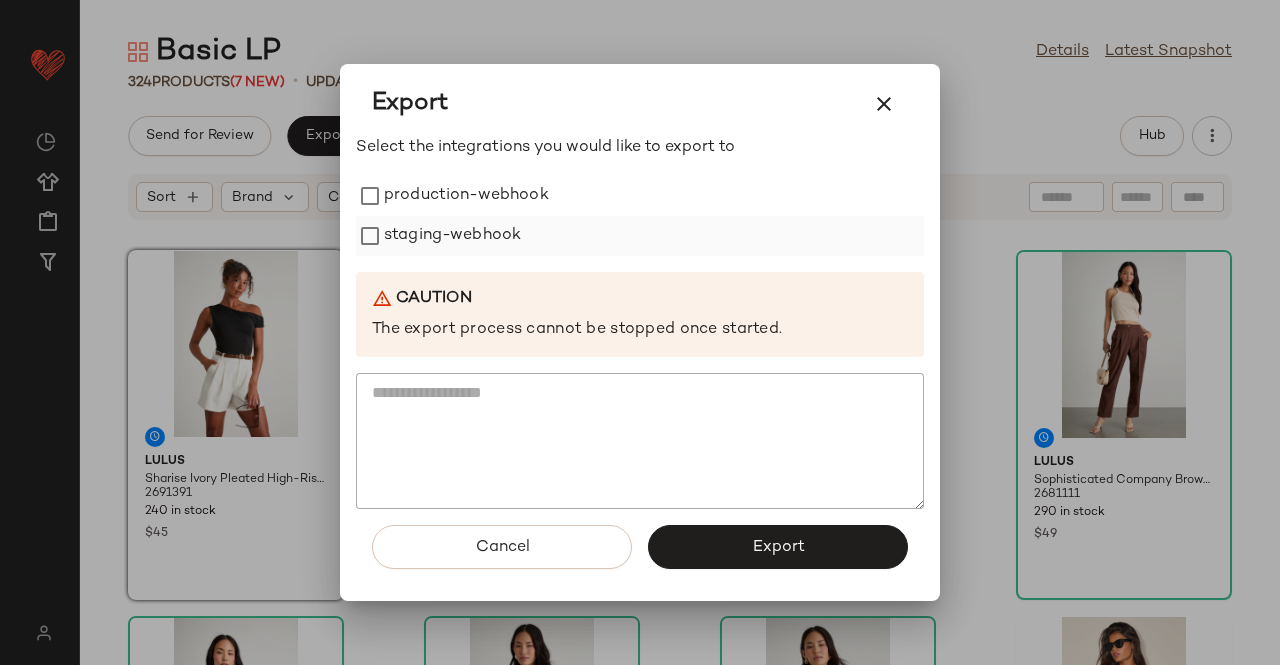 drag, startPoint x: 436, startPoint y: 207, endPoint x: 436, endPoint y: 235, distance: 28 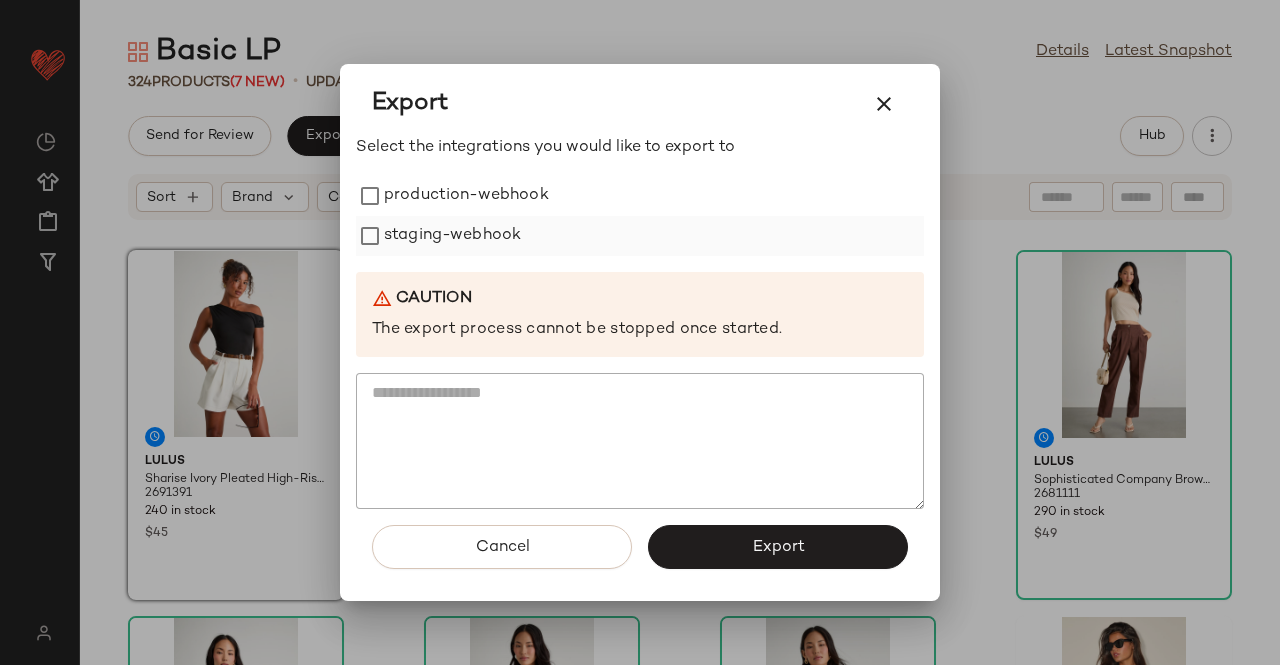click on "production-webhook" at bounding box center (466, 196) 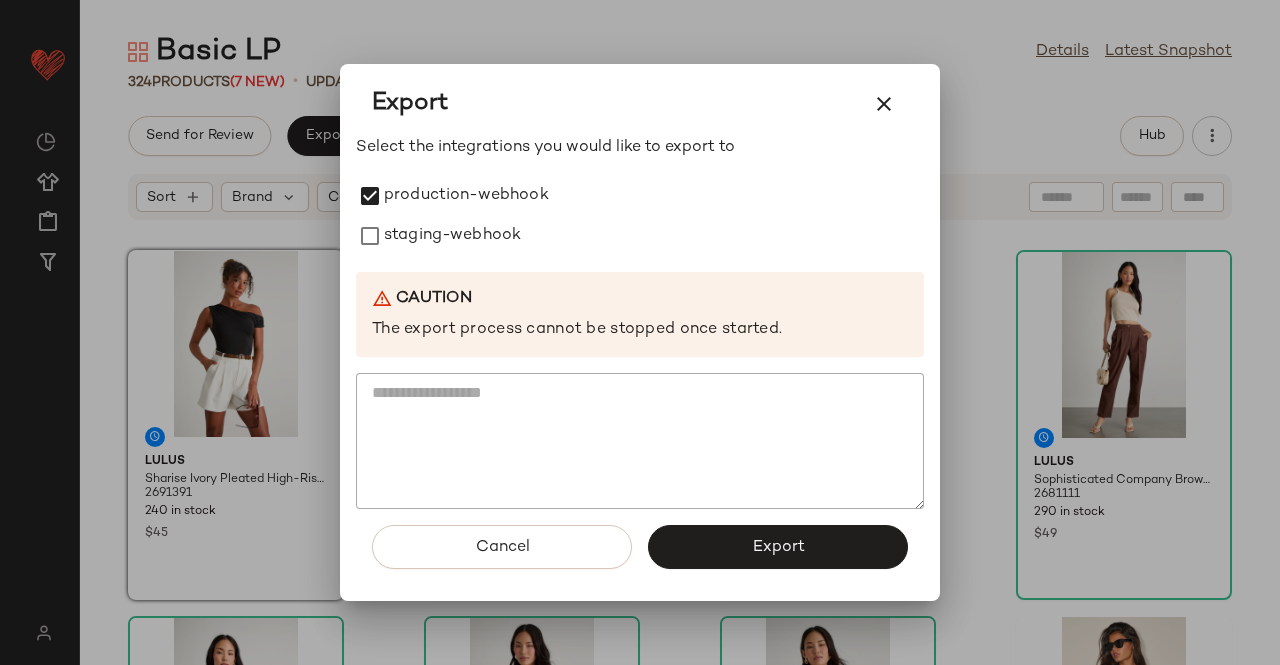 drag, startPoint x: 437, startPoint y: 246, endPoint x: 447, endPoint y: 266, distance: 22.36068 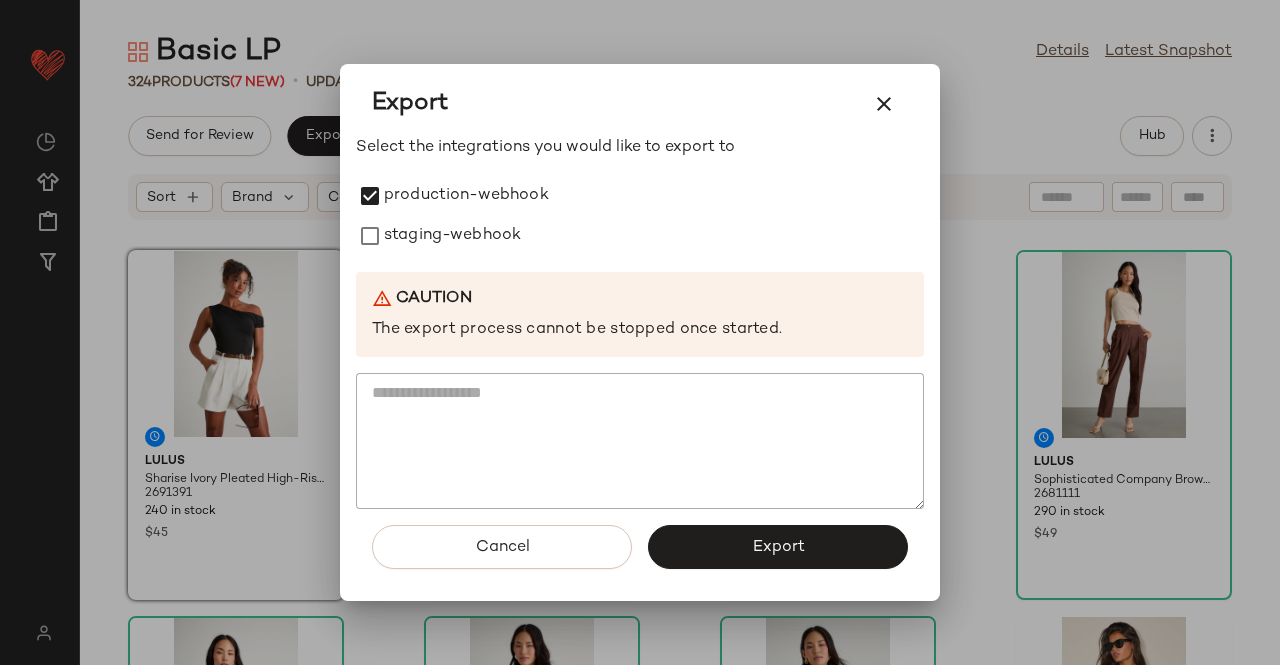 click on "staging-webhook" at bounding box center [452, 236] 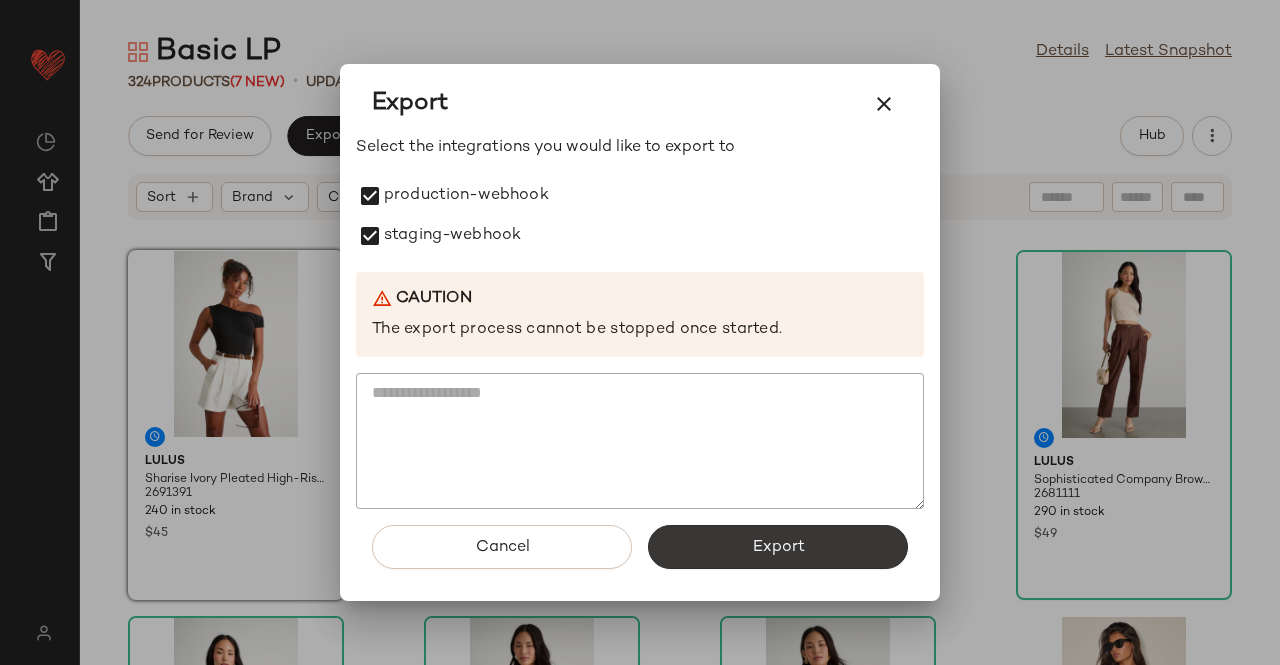 click on "Export" 